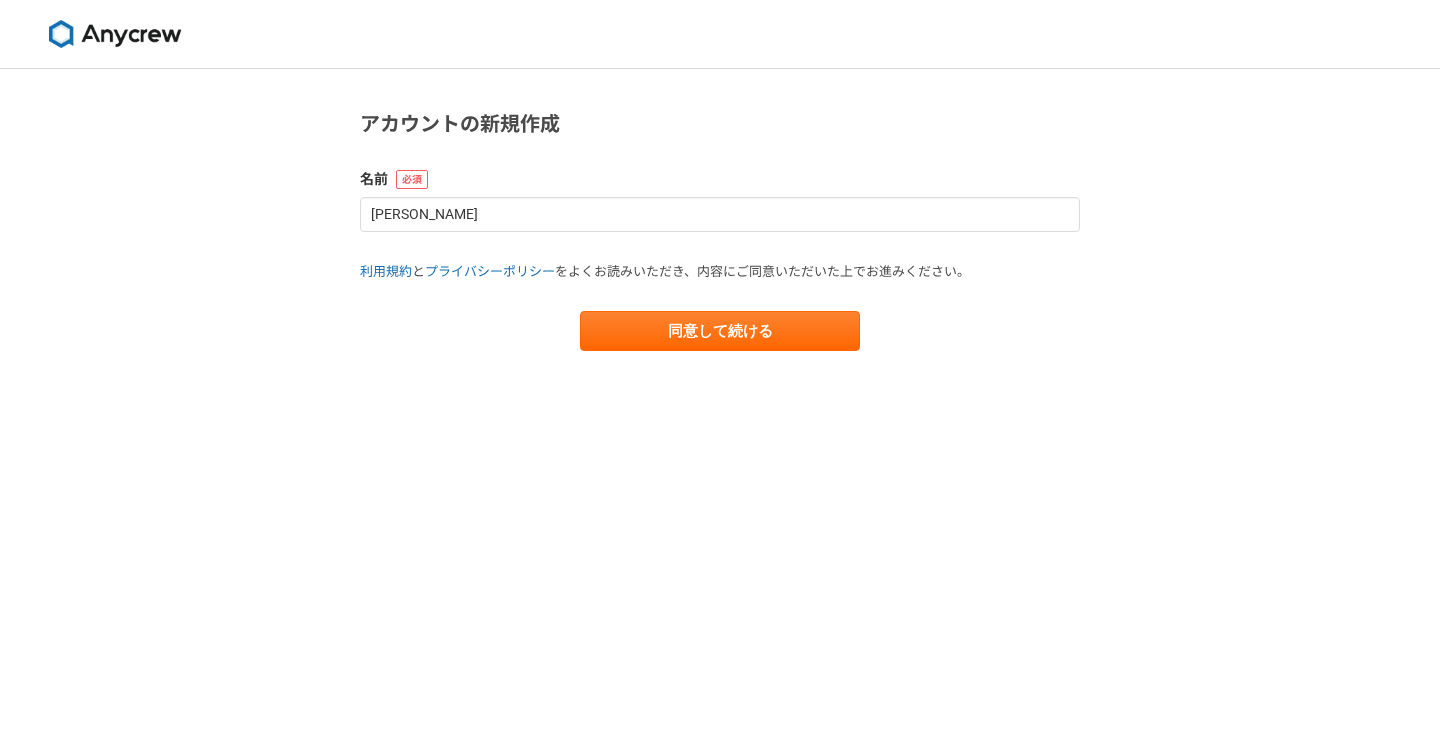 scroll, scrollTop: 0, scrollLeft: 0, axis: both 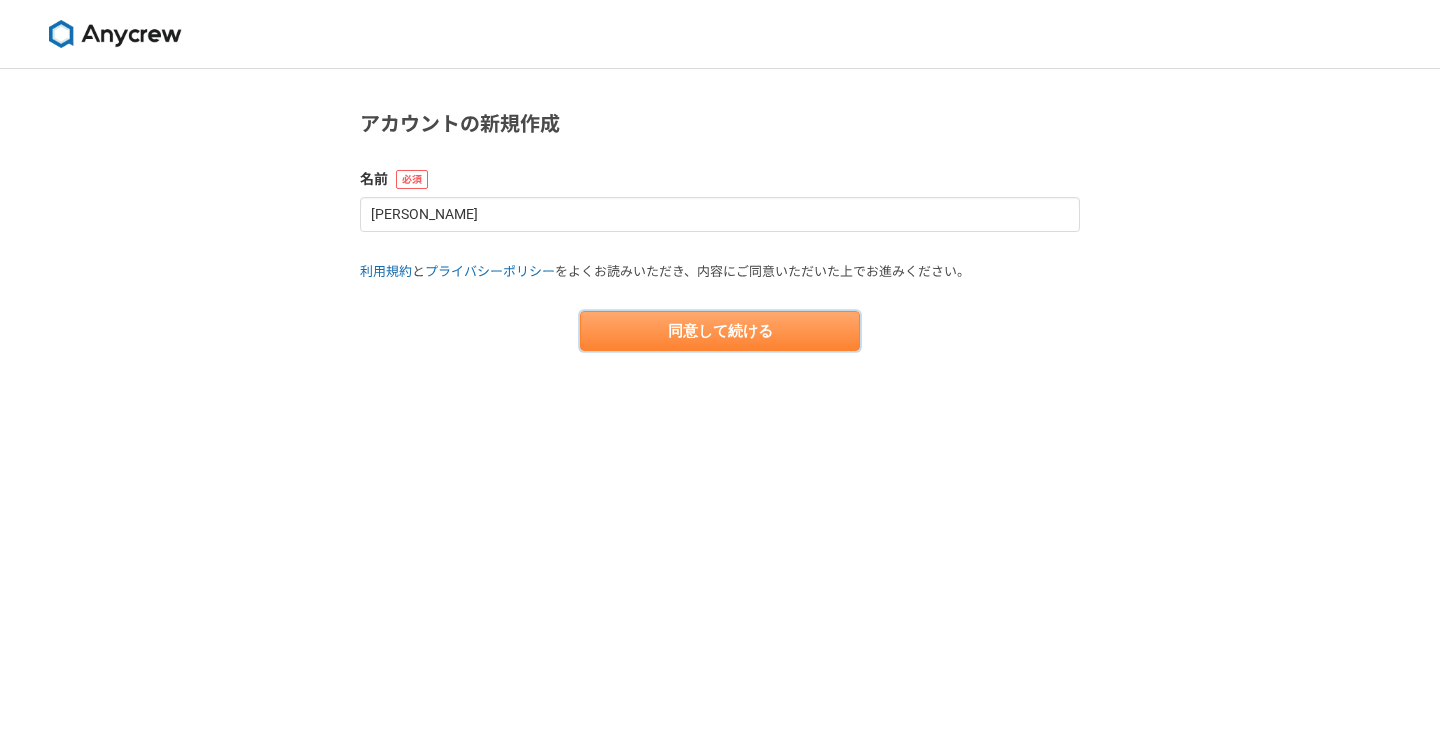 click on "同意して続ける" at bounding box center [720, 331] 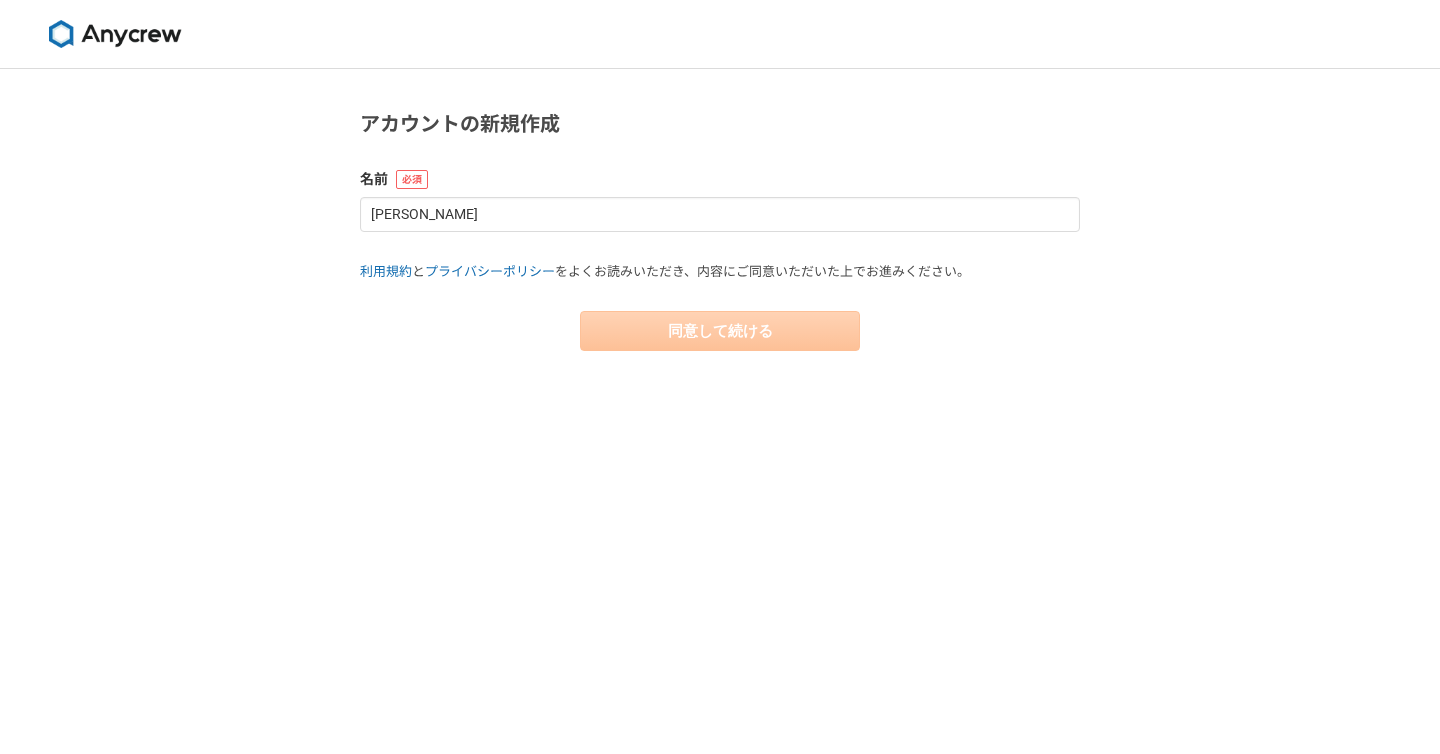 select on "13" 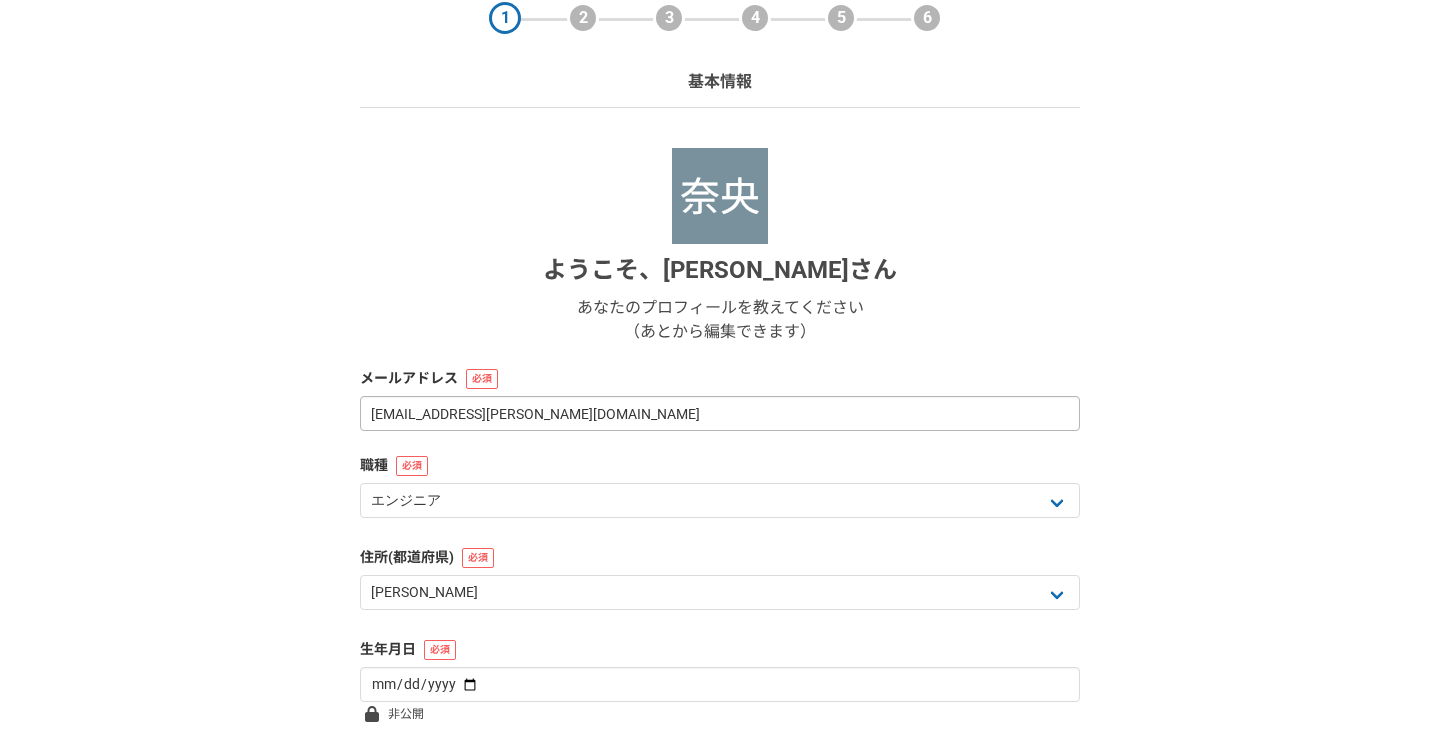 scroll, scrollTop: 179, scrollLeft: 0, axis: vertical 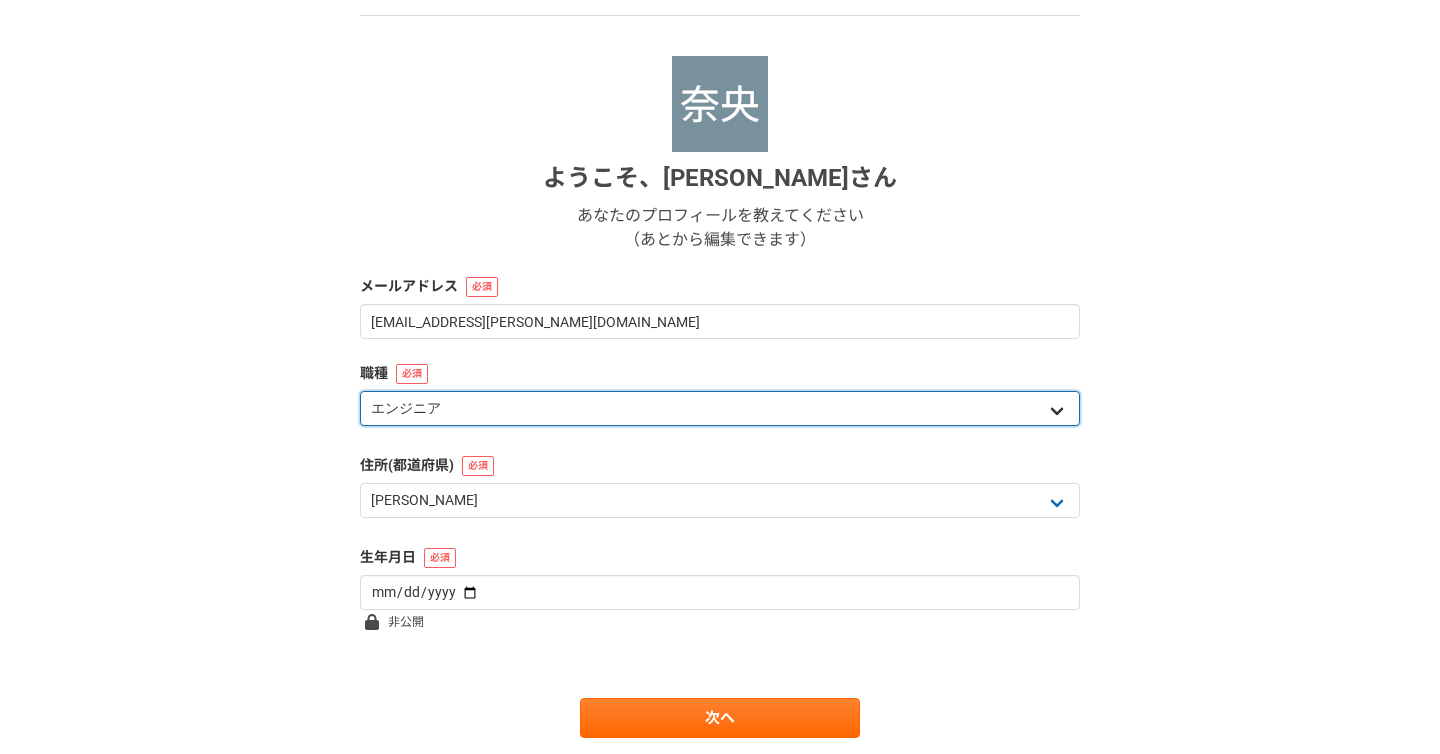 click on "エンジニア デザイナー ライター 営業 マーケティング 企画・事業開発 バックオフィス その他" at bounding box center (720, 408) 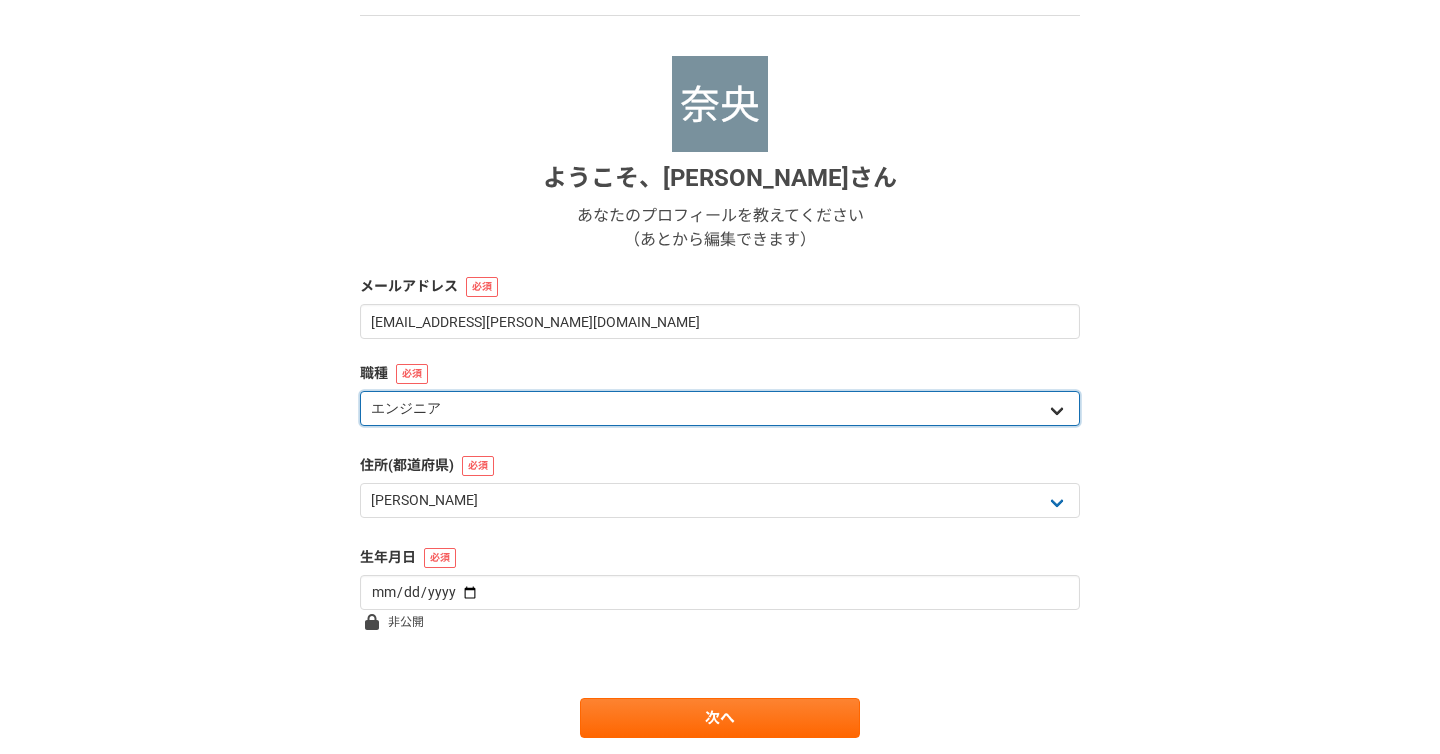 select on "5" 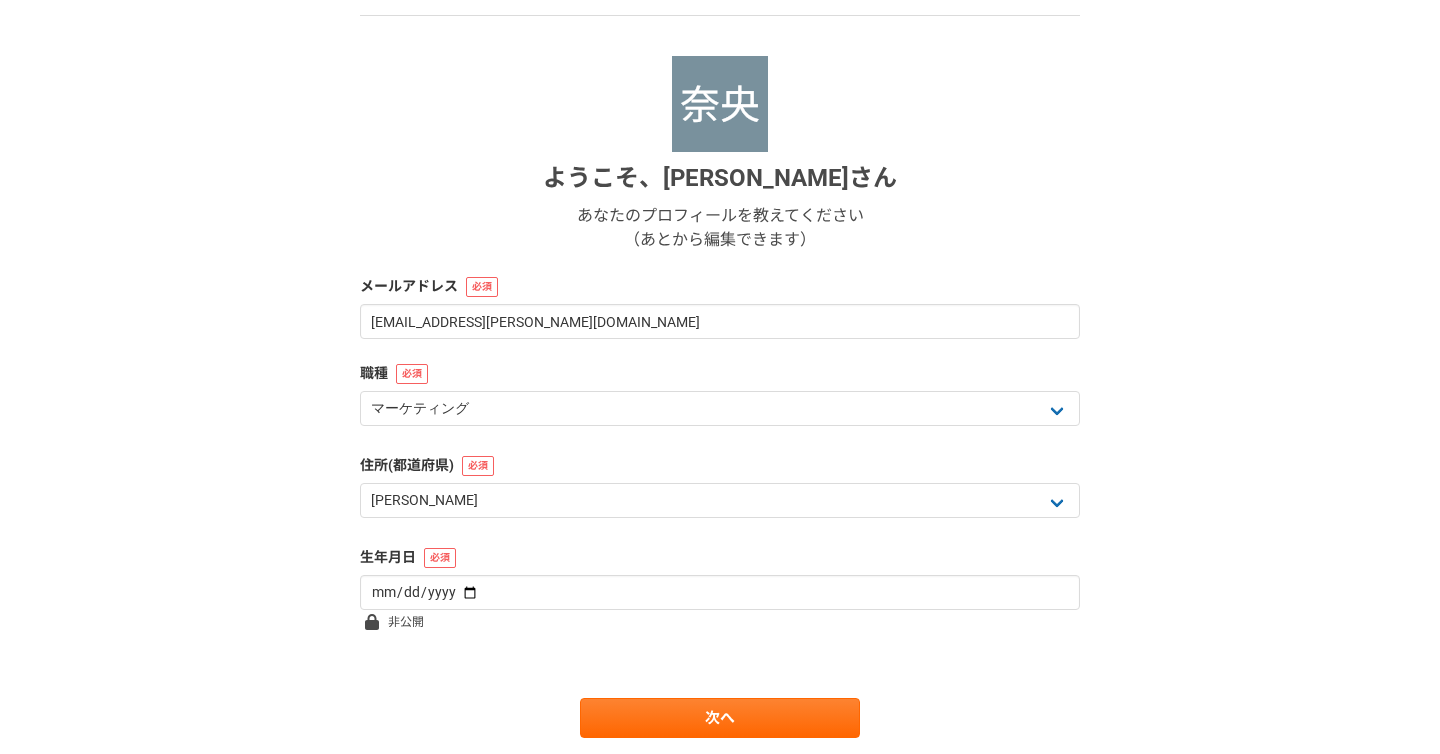 click on "1 2 3 4 5 6 基本情報 ようこそ、 塚越奈央 さん あなたのプロフィールを教えてください （あとから編集できます） メールアドレス nao.tsukagoshi@mamaqualia.com 職種 エンジニア デザイナー ライター 営業 マーケティング 企画・事業開発 バックオフィス その他 住所(都道府県) 北海道 青森県 岩手県 宮城県 秋田県 山形県 福島県 茨城県 栃木県 群馬県 埼玉県 千葉県 東京都 神奈川県 新潟県 富山県 石川県 福井県 山梨県 長野県 岐阜県 静岡県 愛知県 三重県 滋賀県 京都府 大阪府 兵庫県 奈良県 和歌山県 鳥取県 島根県 岡山県 広島県 山口県 徳島県 香川県 愛媛県 高知県 福岡県 佐賀県 長崎県 熊本県 大分県 宮崎県 鹿児島県 沖縄県 海外 生年月日 非公開 次へ" at bounding box center [720, 354] 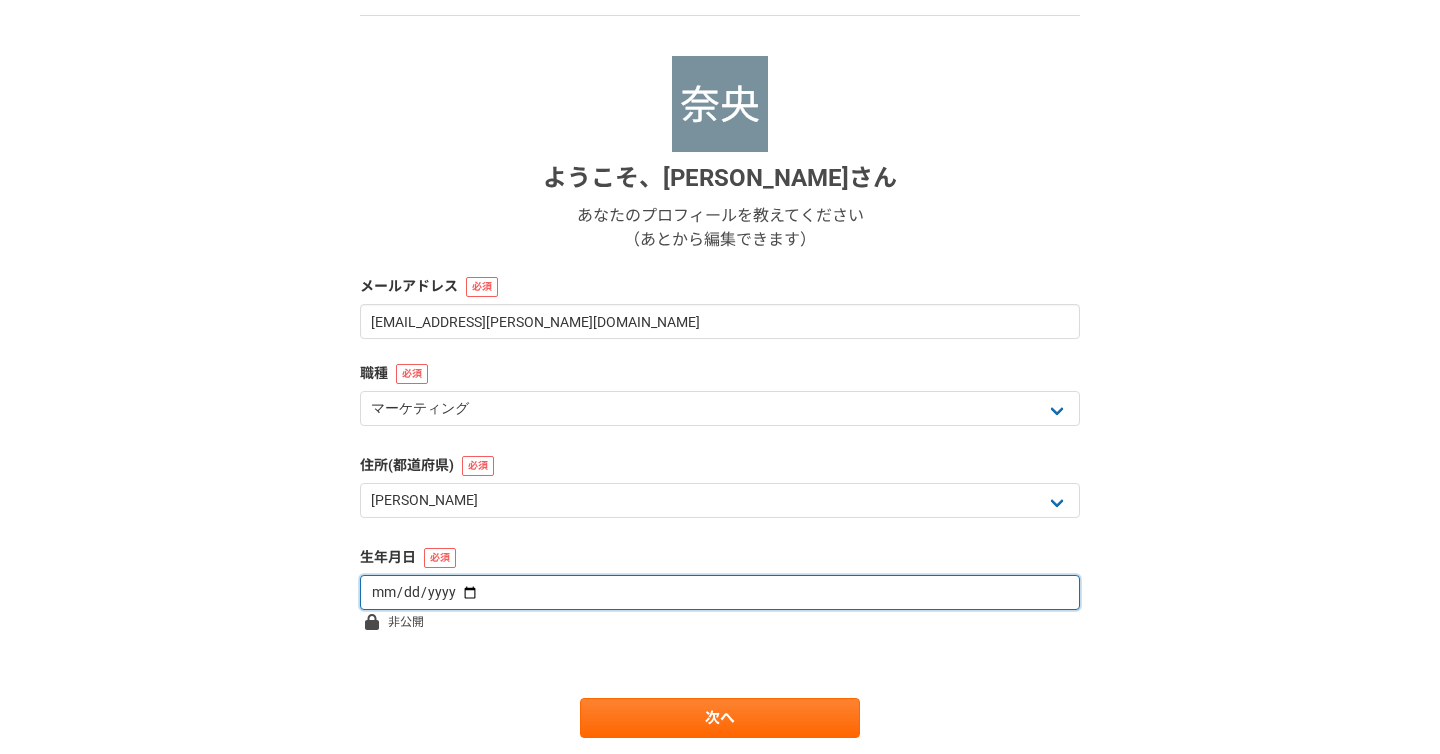 click at bounding box center (720, 592) 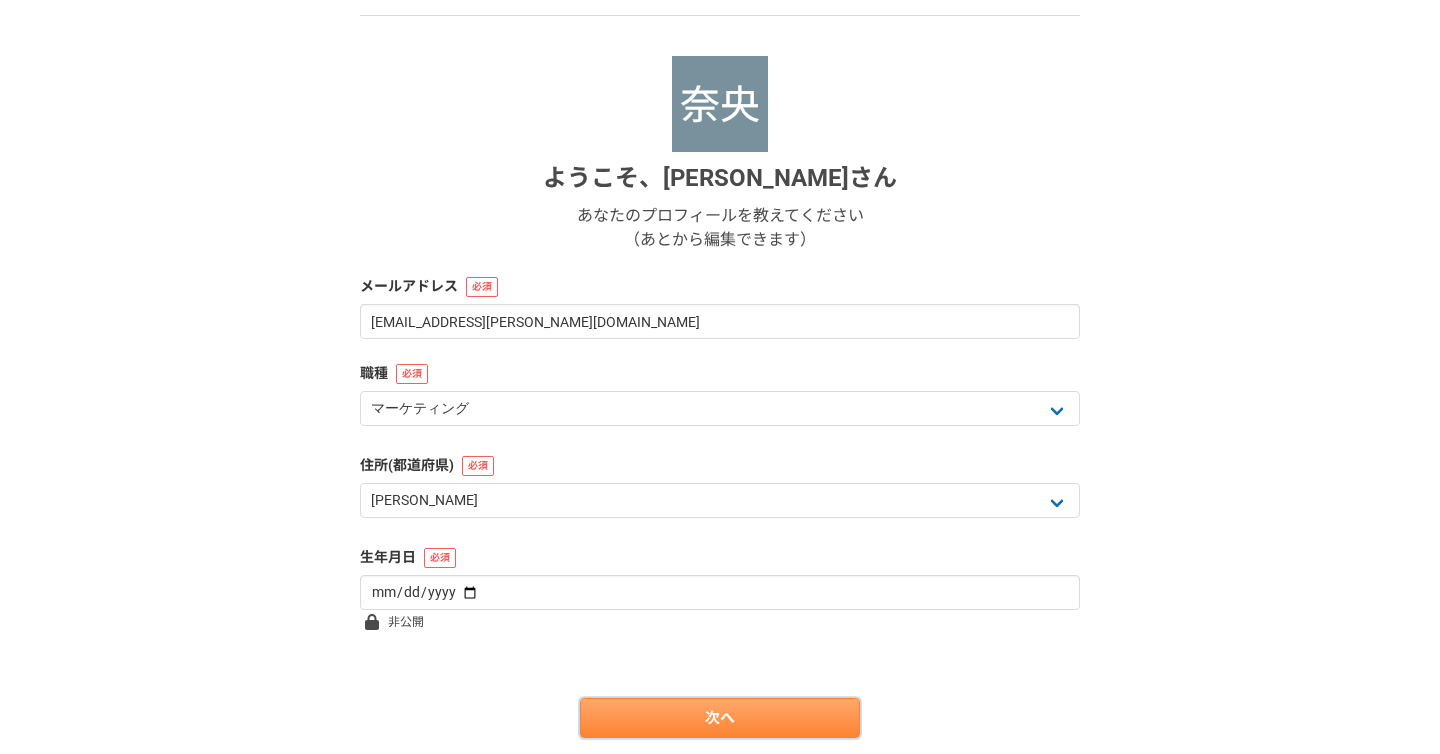click on "次へ" at bounding box center (720, 718) 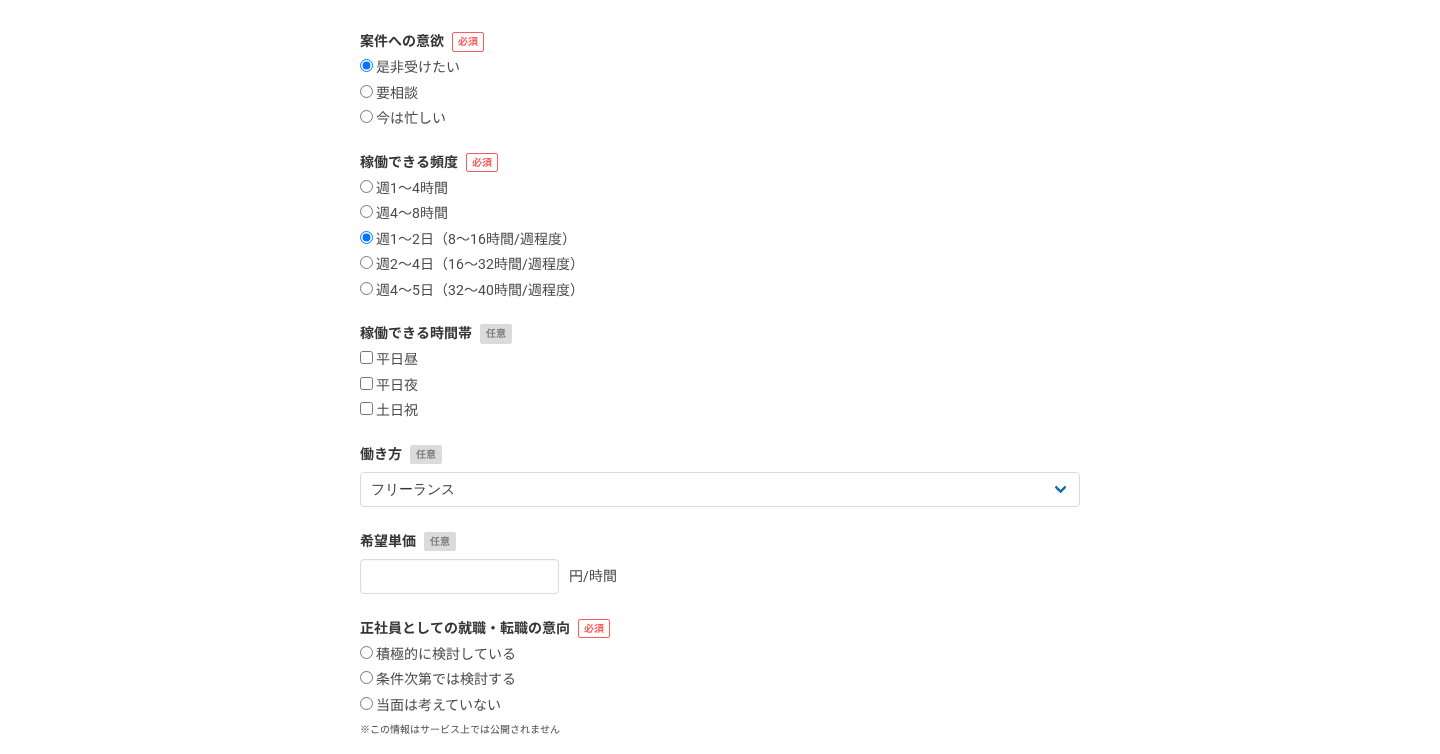 scroll, scrollTop: 210, scrollLeft: 0, axis: vertical 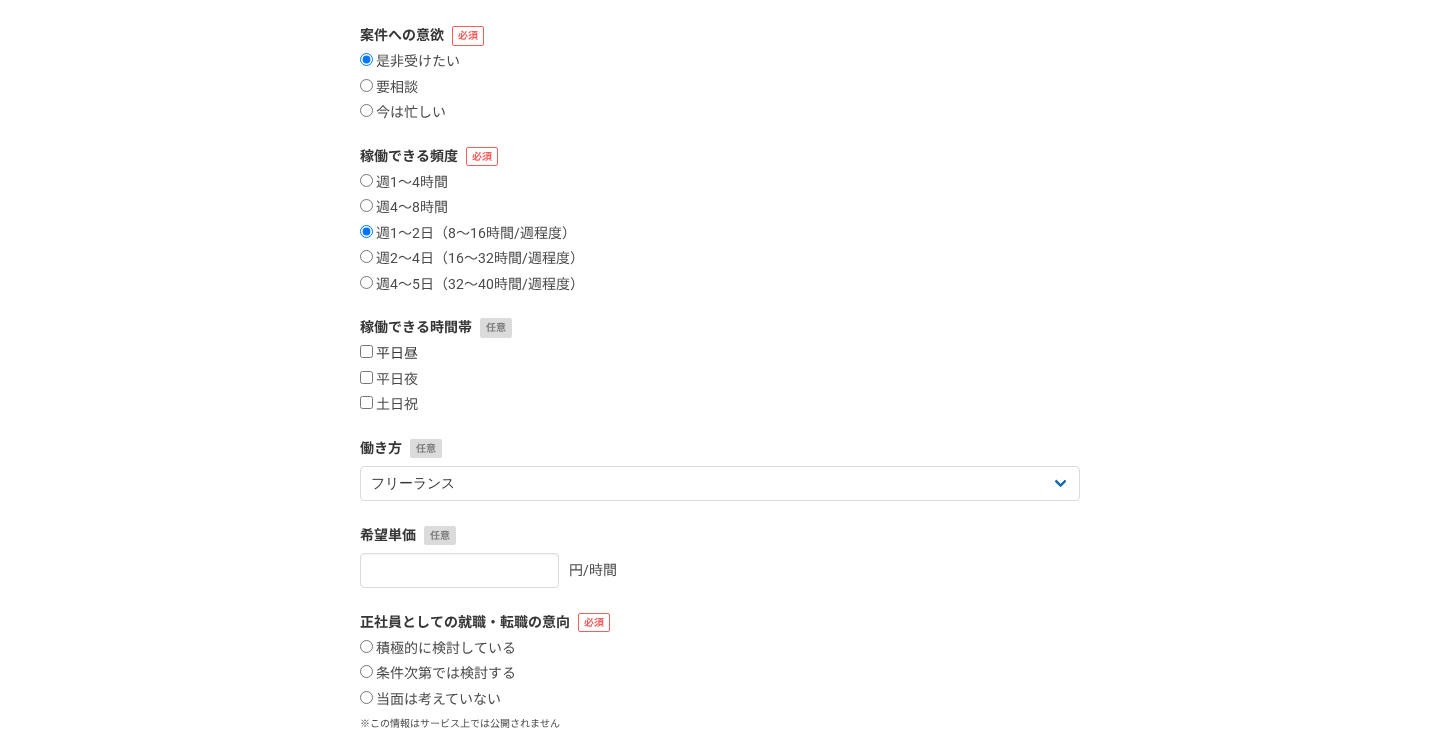 click on "平日昼" at bounding box center [366, 351] 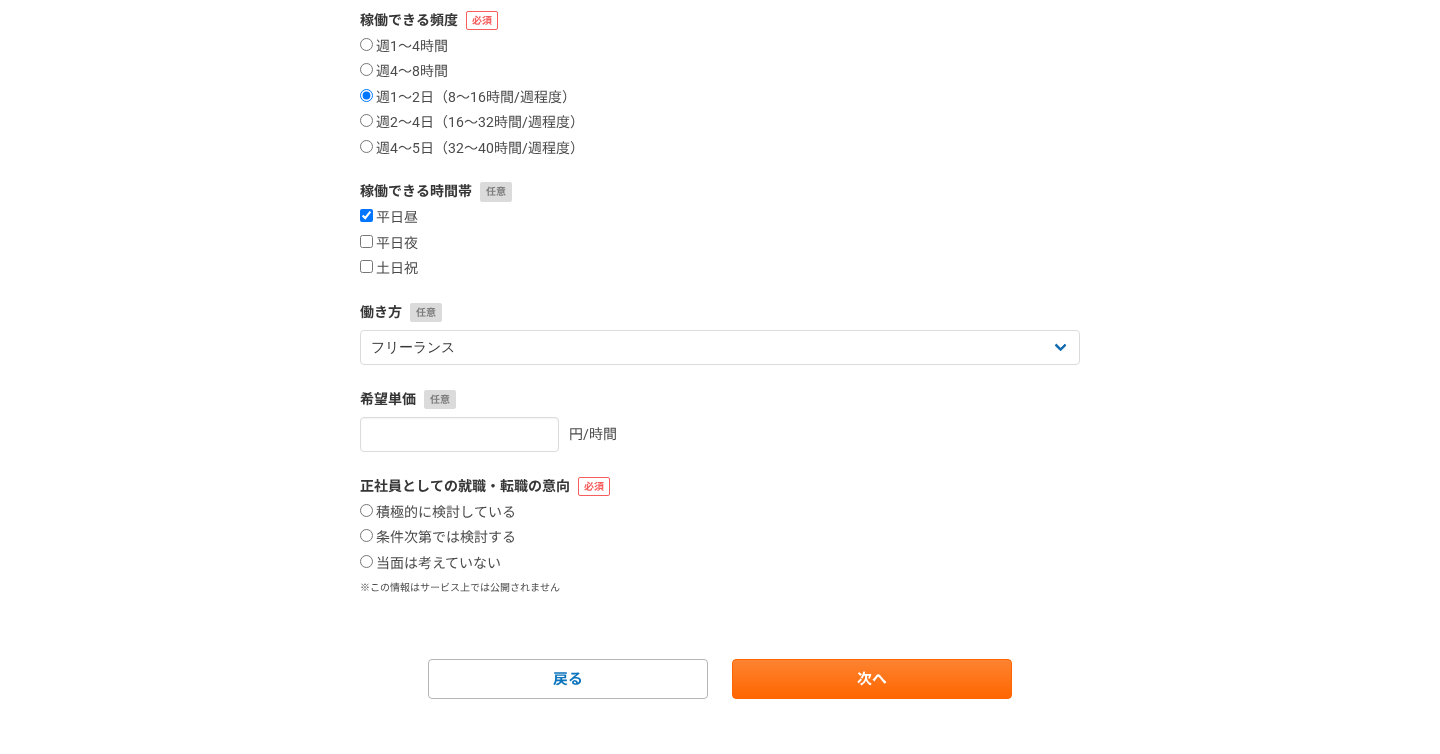 scroll, scrollTop: 365, scrollLeft: 0, axis: vertical 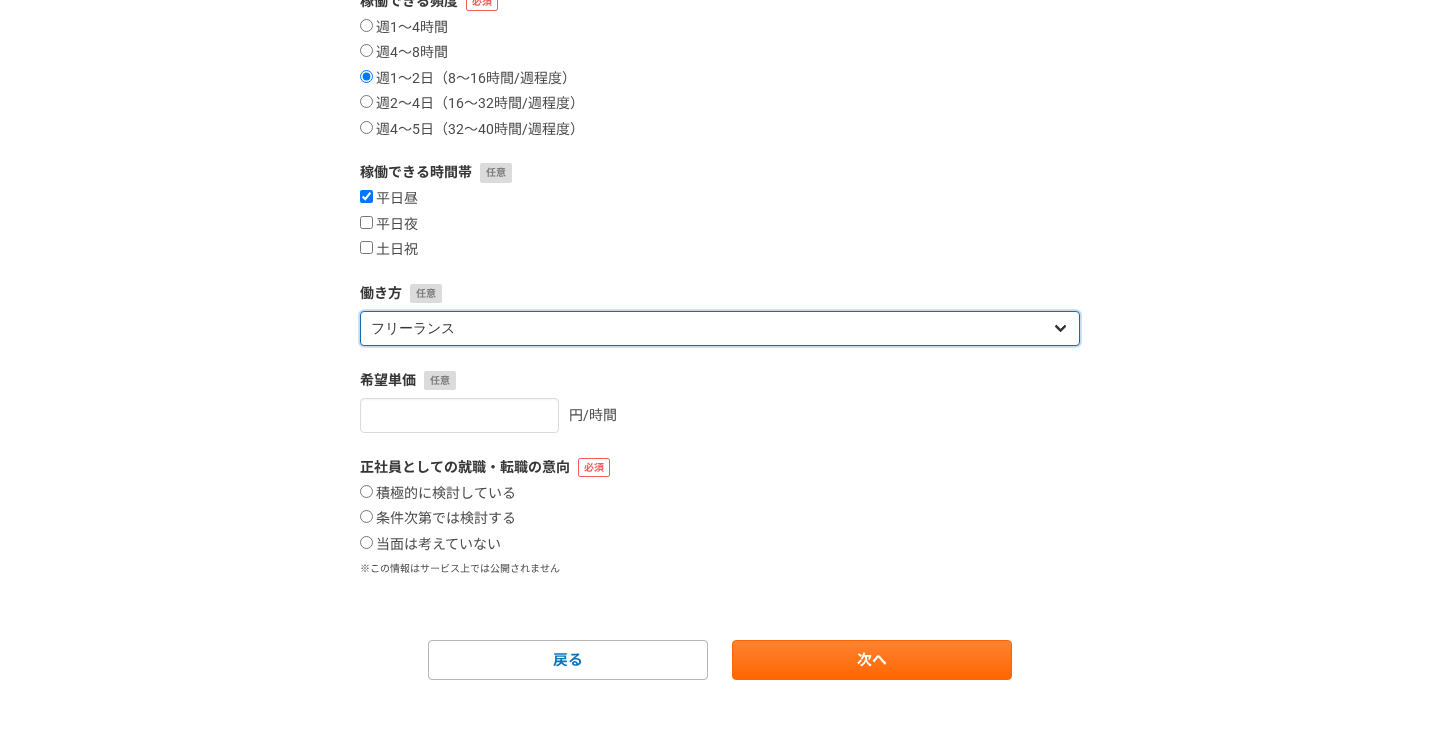 click on "フリーランス 副業 その他" at bounding box center [720, 328] 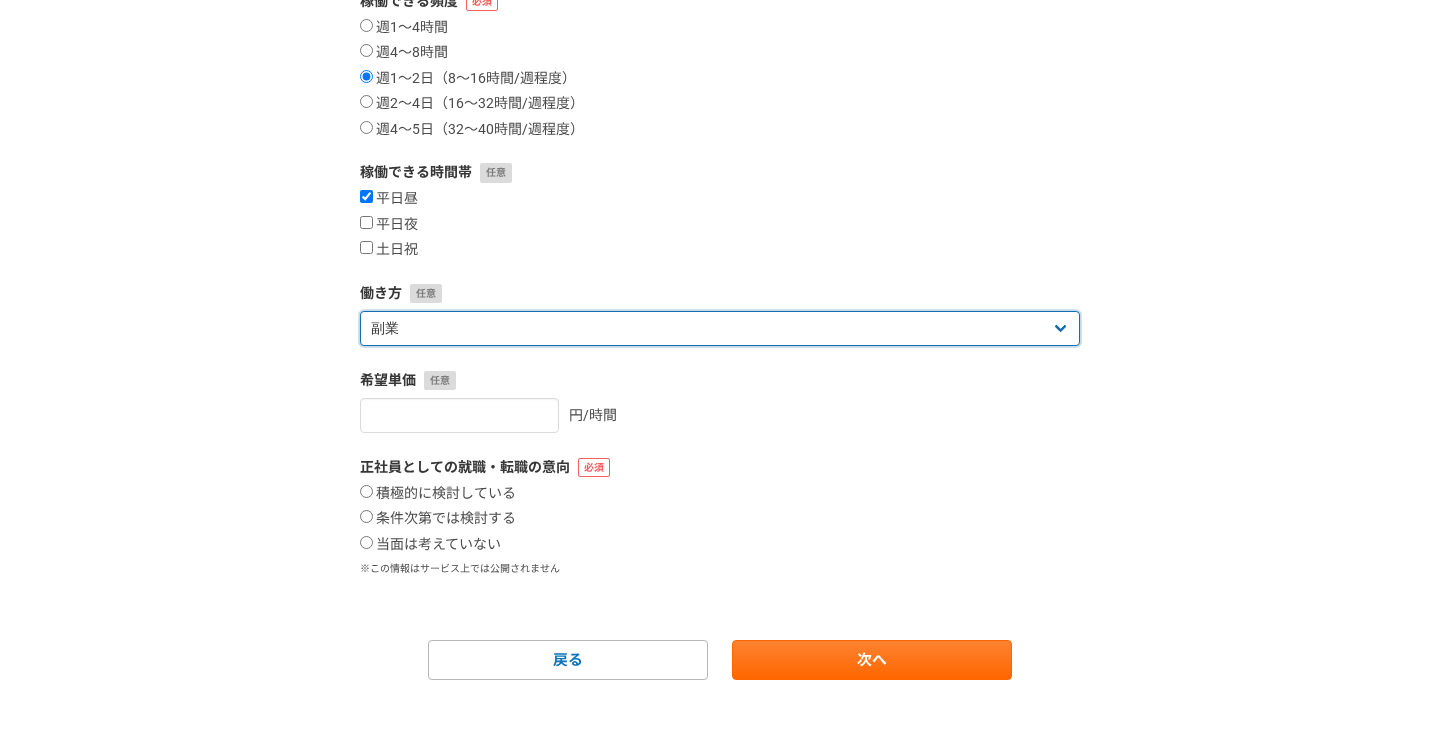 scroll, scrollTop: 371, scrollLeft: 0, axis: vertical 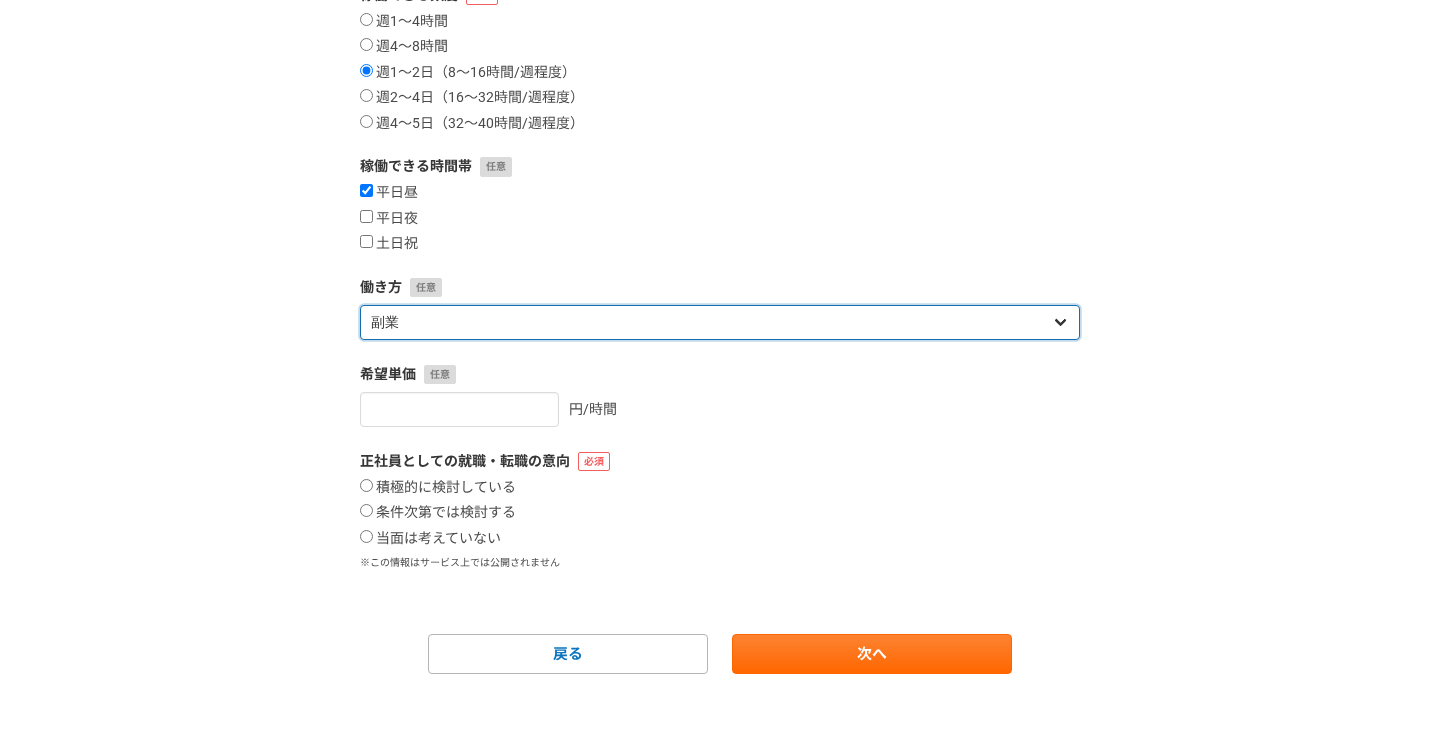 click on "フリーランス 副業 その他" at bounding box center (720, 322) 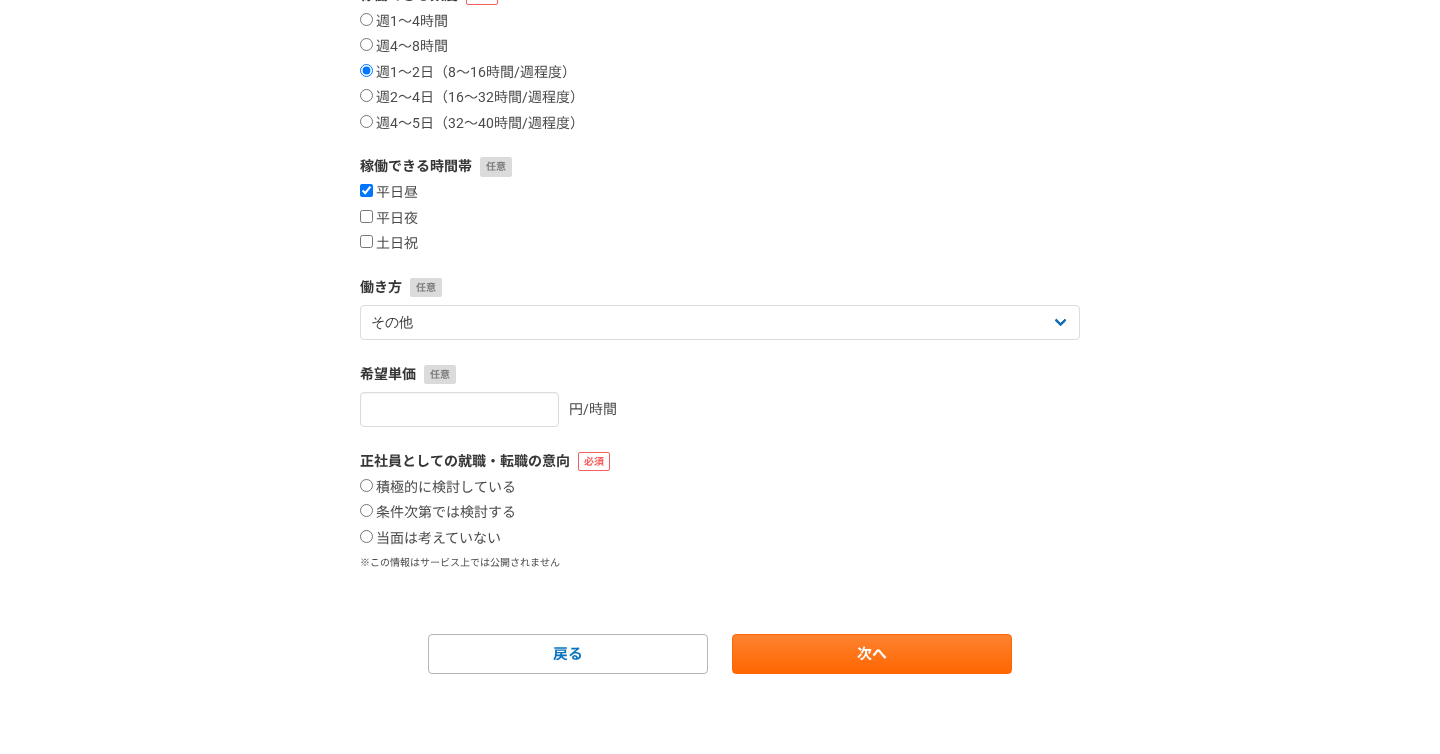 click on "希望単価 円/時間" at bounding box center (720, 395) 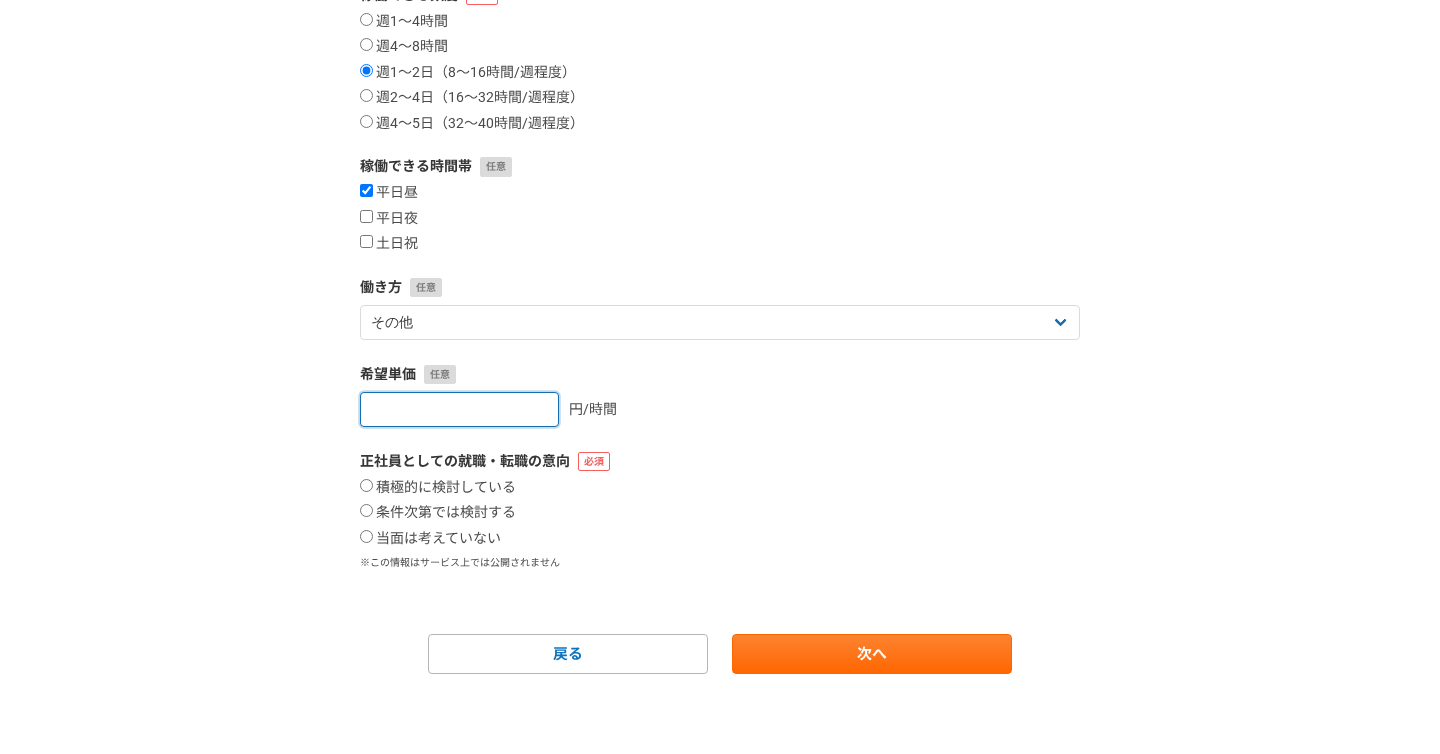 click at bounding box center [459, 409] 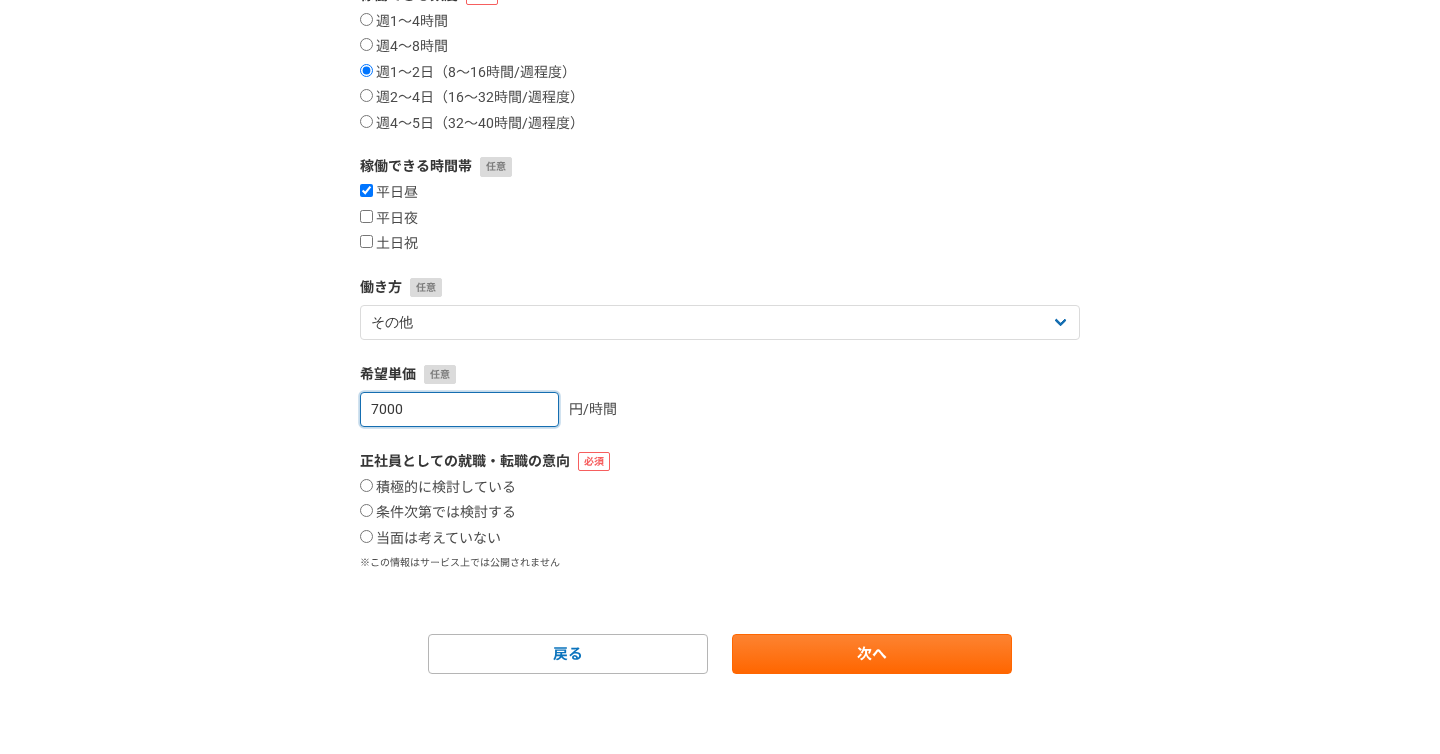 type on "7000" 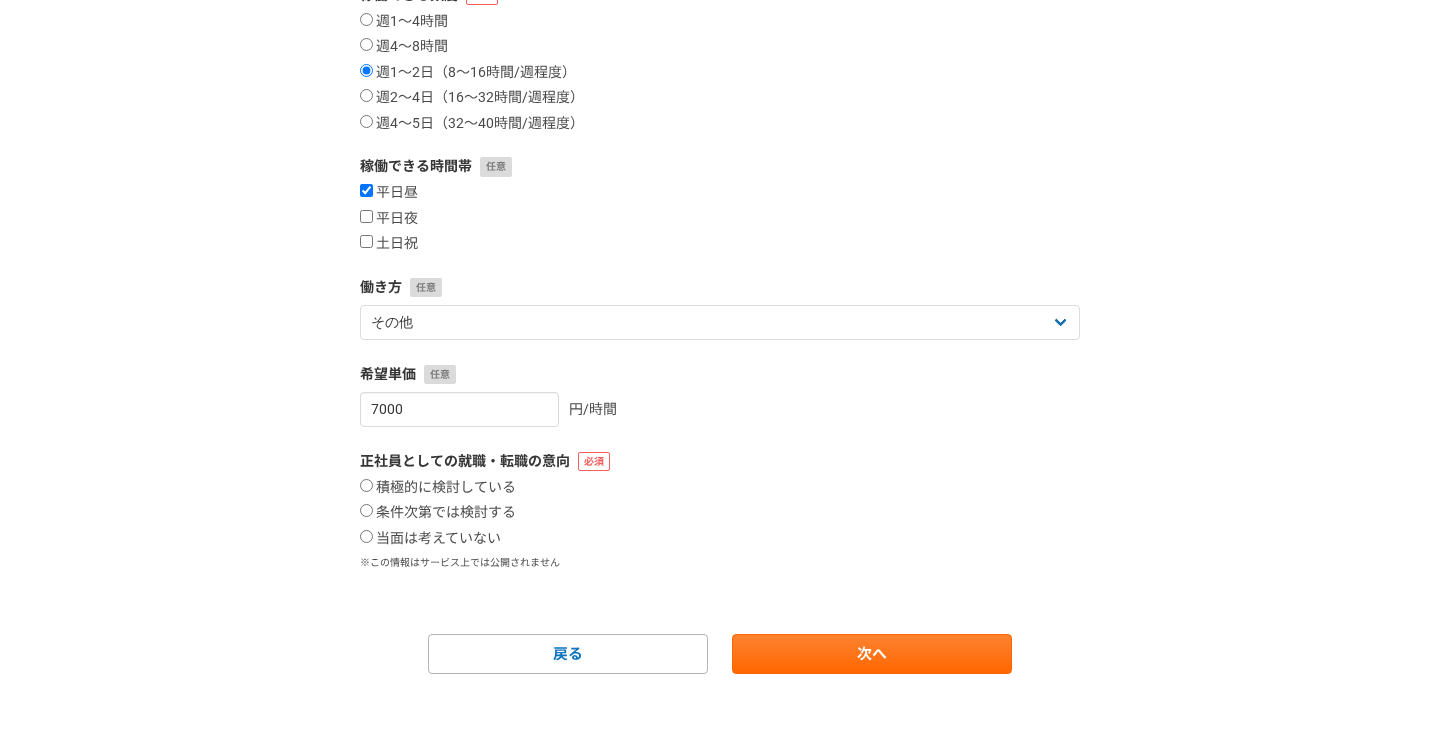 click on "1 2 3 4 5 6 案件への意欲・稼働頻度 案件への意欲   是非受けたい   要相談   今は忙しい 稼働できる頻度   週1〜4時間   週4〜8時間   週1〜2日（8〜16時間/週程度）   週2〜4日（16〜32時間/週程度）   週4〜5日（32〜40時間/週程度） 稼働できる時間帯   平日昼   平日夜   土日祝 働き方 フリーランス 副業 その他 希望単価 7000 円/時間 正社員としての就職・転職の意向   積極的に検討している   条件次第では検討する   当面は考えていない ※この情報はサービス上では公開されません 戻る 次へ" at bounding box center [720, 226] 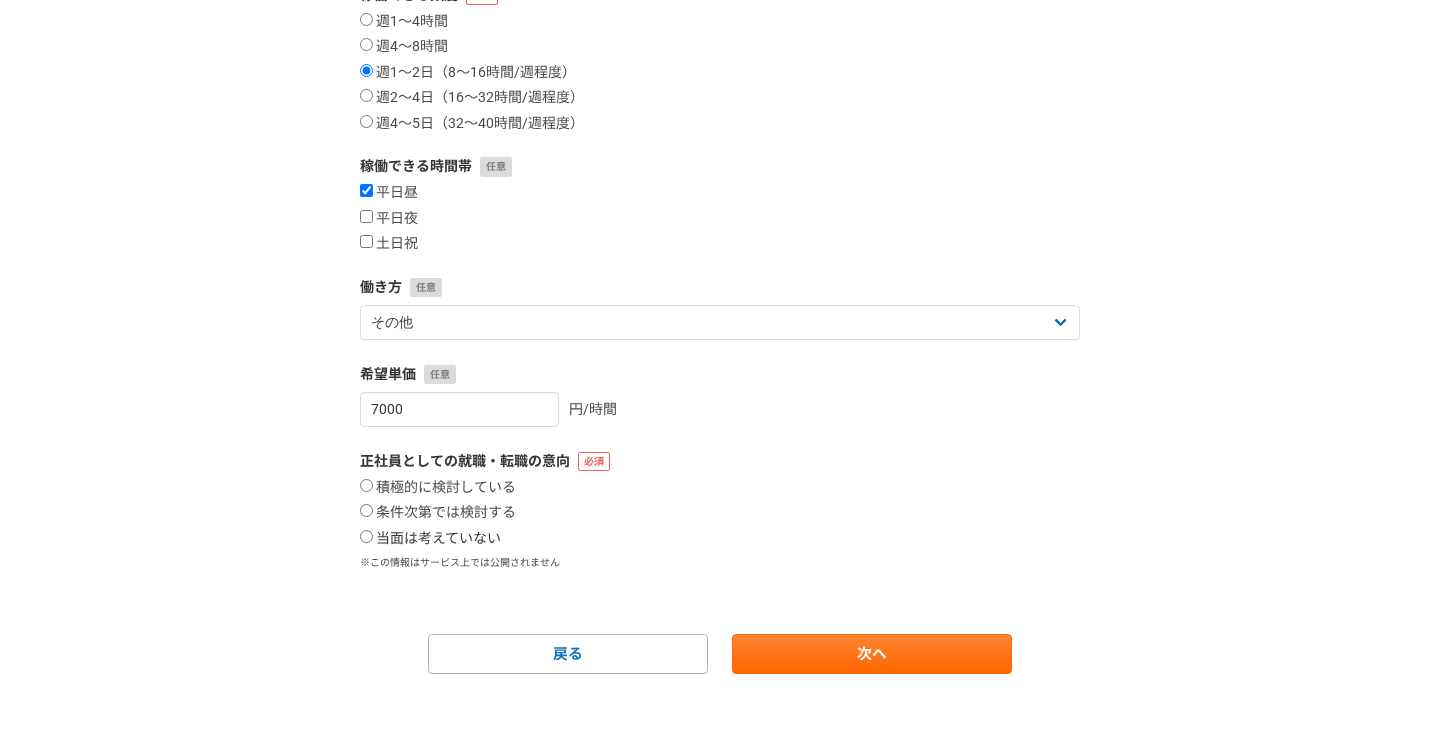 click on "当面は考えていない" at bounding box center [366, 536] 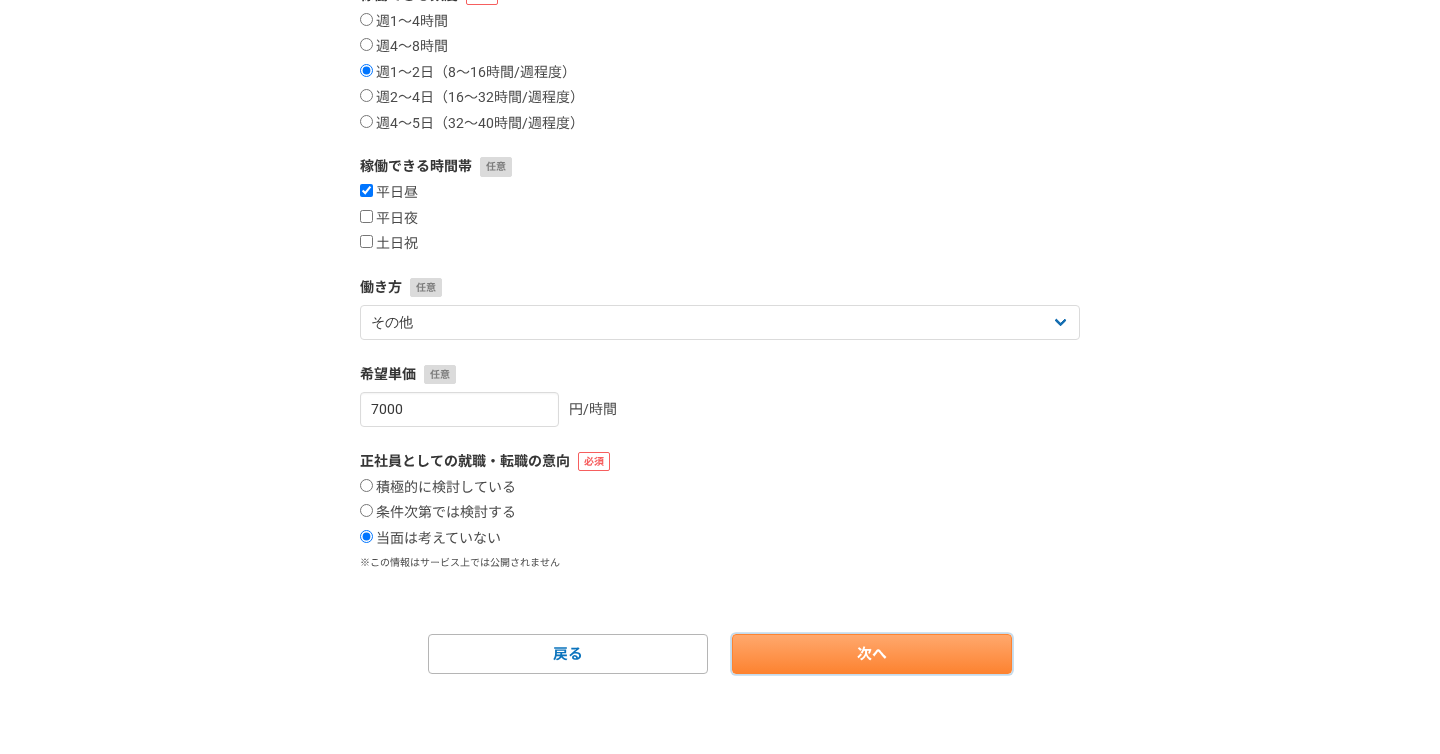 click on "次へ" at bounding box center [872, 654] 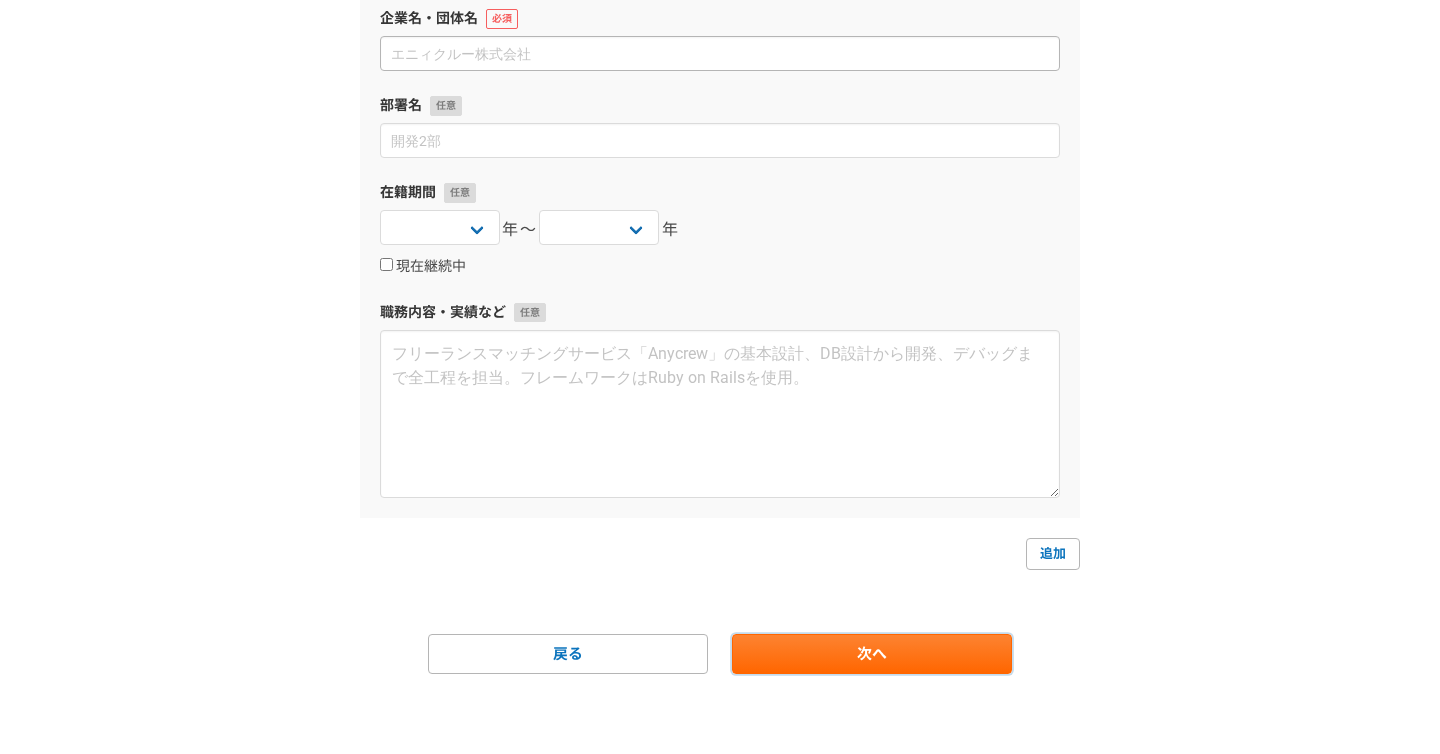 scroll, scrollTop: 0, scrollLeft: 0, axis: both 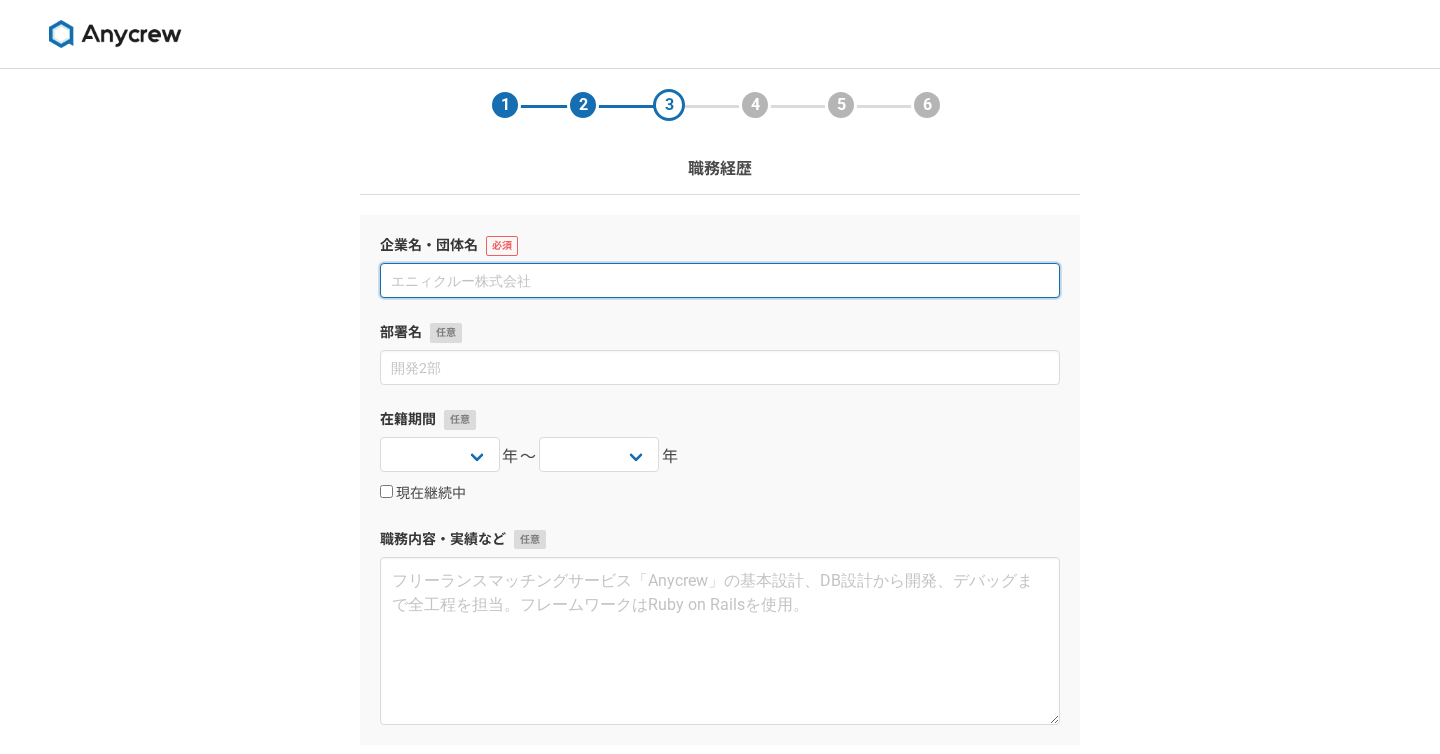 click at bounding box center [720, 280] 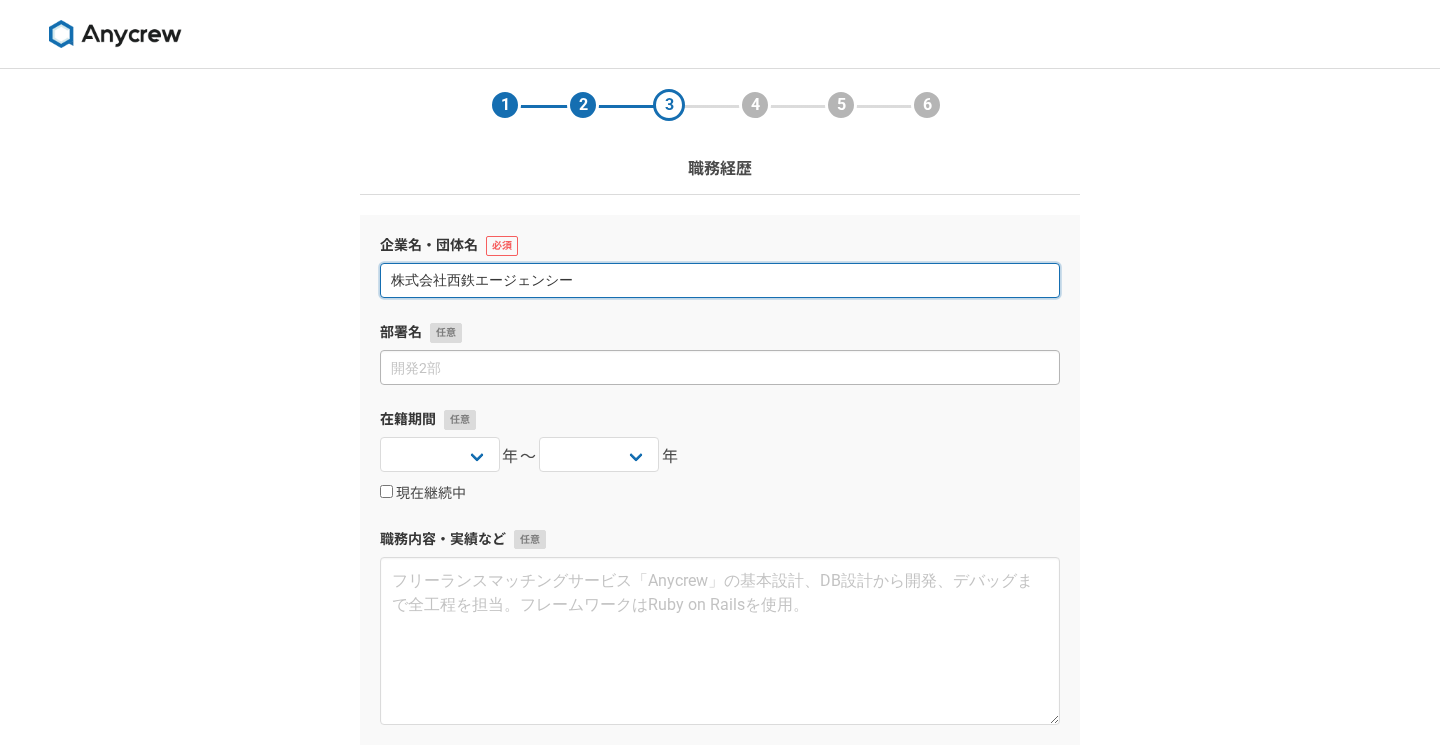 type on "株式会社西鉄エージェンシー" 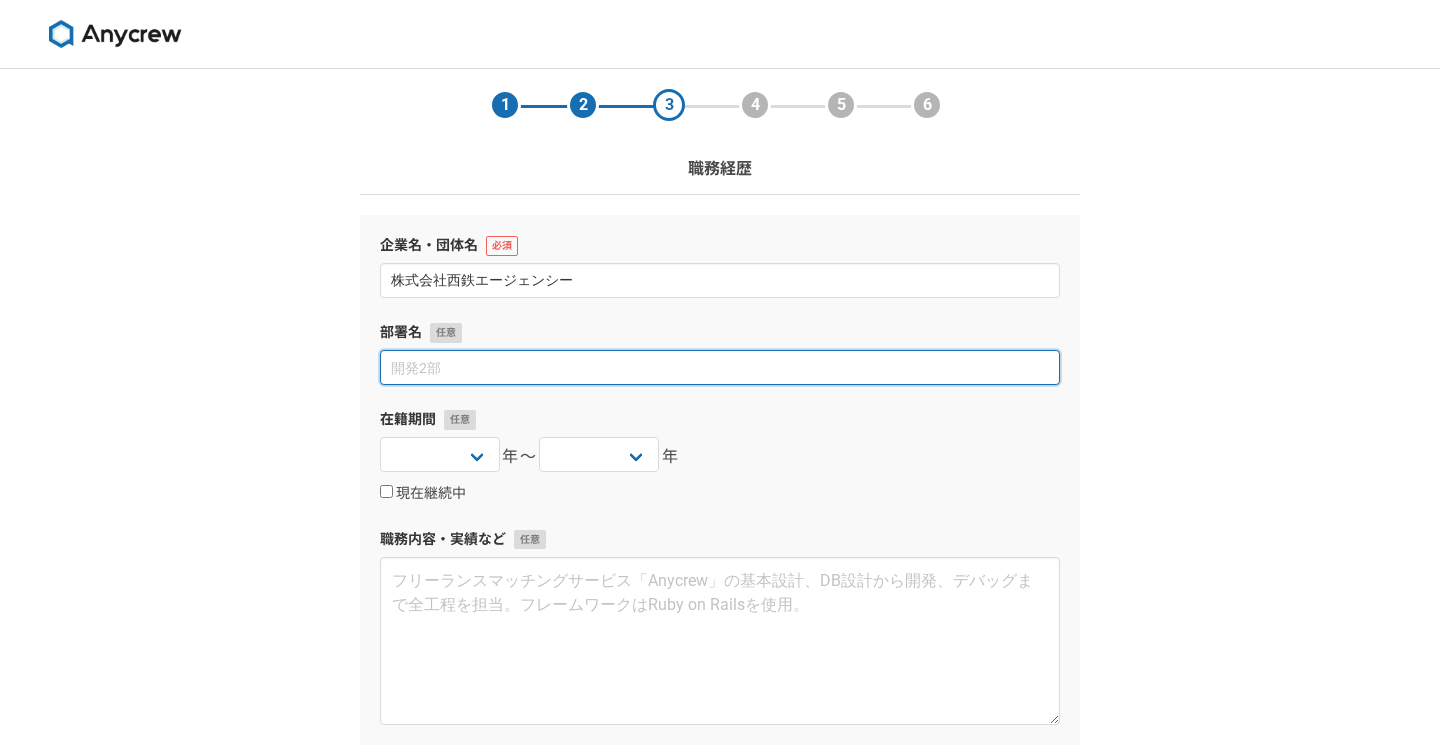 click at bounding box center (720, 367) 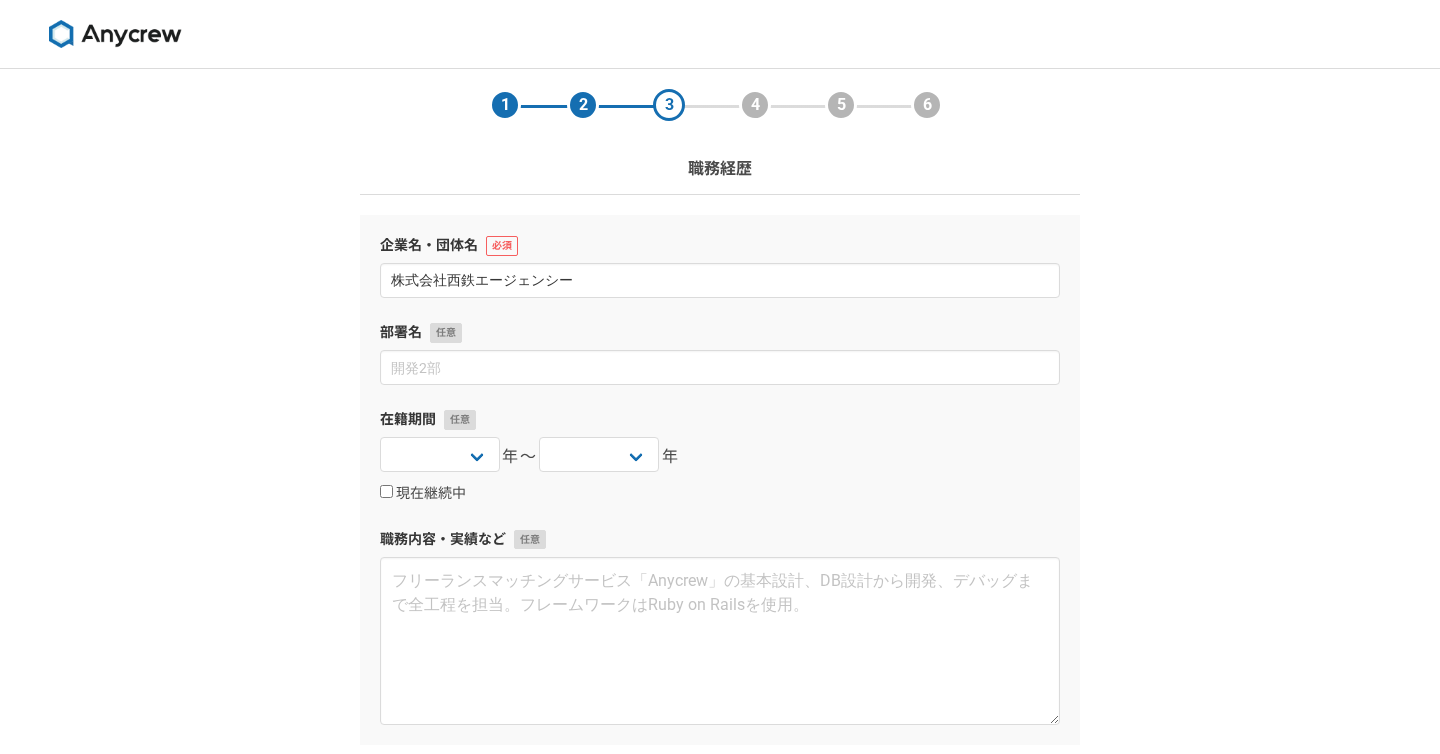 click on "1 2 3 4 5 6 職務経歴 企業名・団体名 株式会社西鉄エージェンシー 部署名 在籍期間 2025 2024 2023 2022 2021 2020 2019 2018 2017 2016 2015 2014 2013 2012 2011 2010 2009 2008 2007 2006 2005 2004 2003 2002 2001 2000 1999 1998 1997 1996 1995 1994 1993 1992 1991 1990 1989 1988 1987 1986 1985 1984 1983 1982 1981 1980 1979 1978 1977 1976 年〜 2025 2024 2023 2022 2021 2020 2019 2018 2017 2016 2015 2014 2013 2012 2011 2010 2009 2008 2007 2006 2005 2004 2003 2002 2001 2000 1999 1998 1997 1996 1995 1994 1993 1992 1991 1990 1989 1988 1987 1986 1985 1984 1983 1982 1981 1980 1979 1978 1977 1976 年   現在継続中 職務内容・実績など 追加 戻る 次へ" at bounding box center (720, 525) 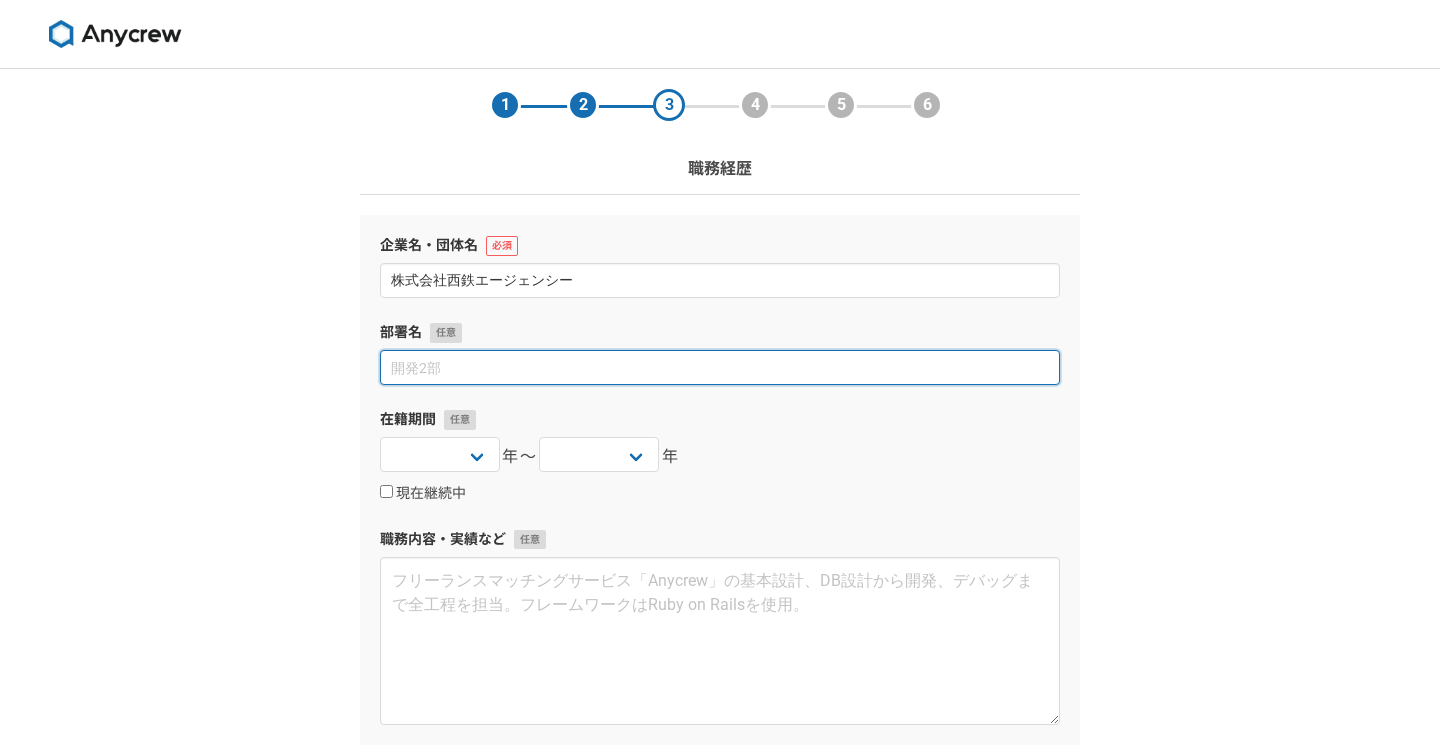 click at bounding box center [720, 367] 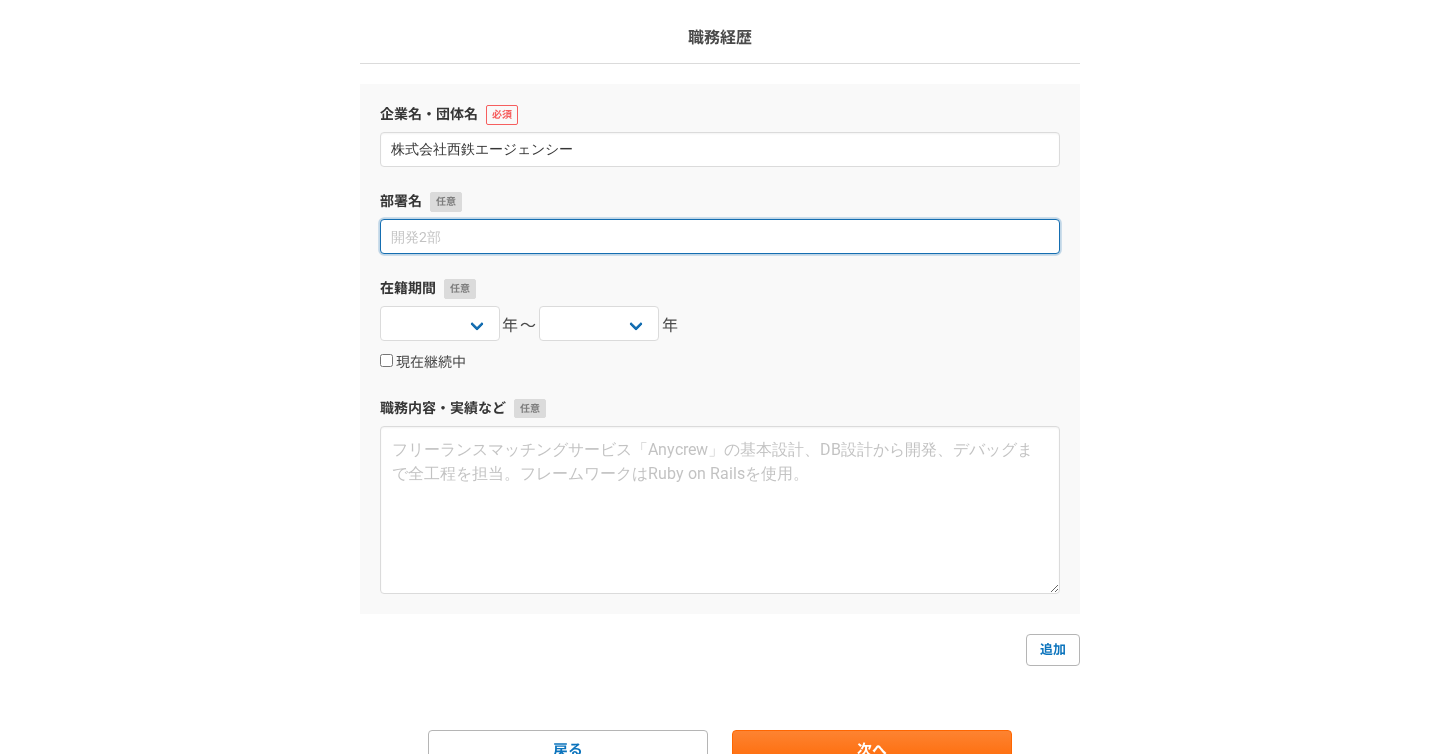scroll, scrollTop: 0, scrollLeft: 0, axis: both 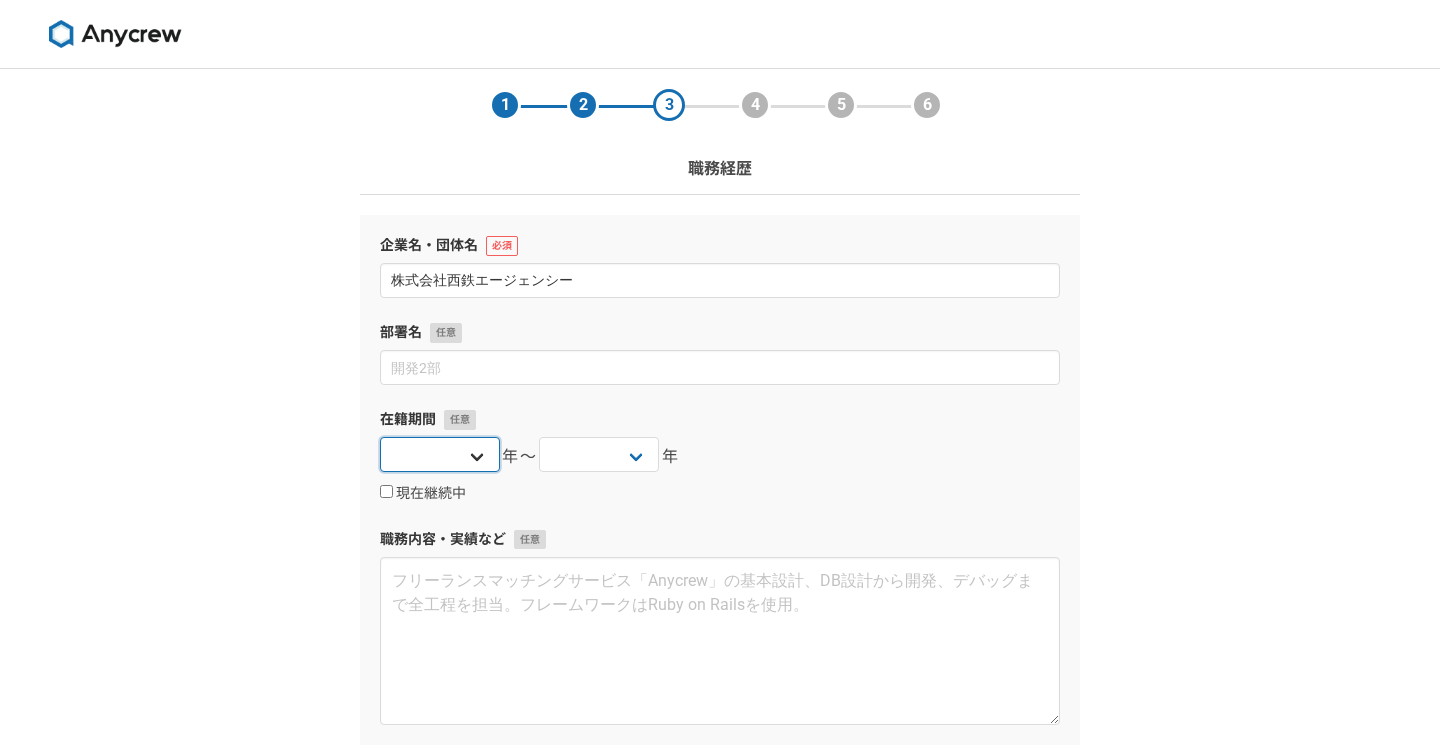 click on "2025 2024 2023 2022 2021 2020 2019 2018 2017 2016 2015 2014 2013 2012 2011 2010 2009 2008 2007 2006 2005 2004 2003 2002 2001 2000 1999 1998 1997 1996 1995 1994 1993 1992 1991 1990 1989 1988 1987 1986 1985 1984 1983 1982 1981 1980 1979 1978 1977 1976" at bounding box center (440, 454) 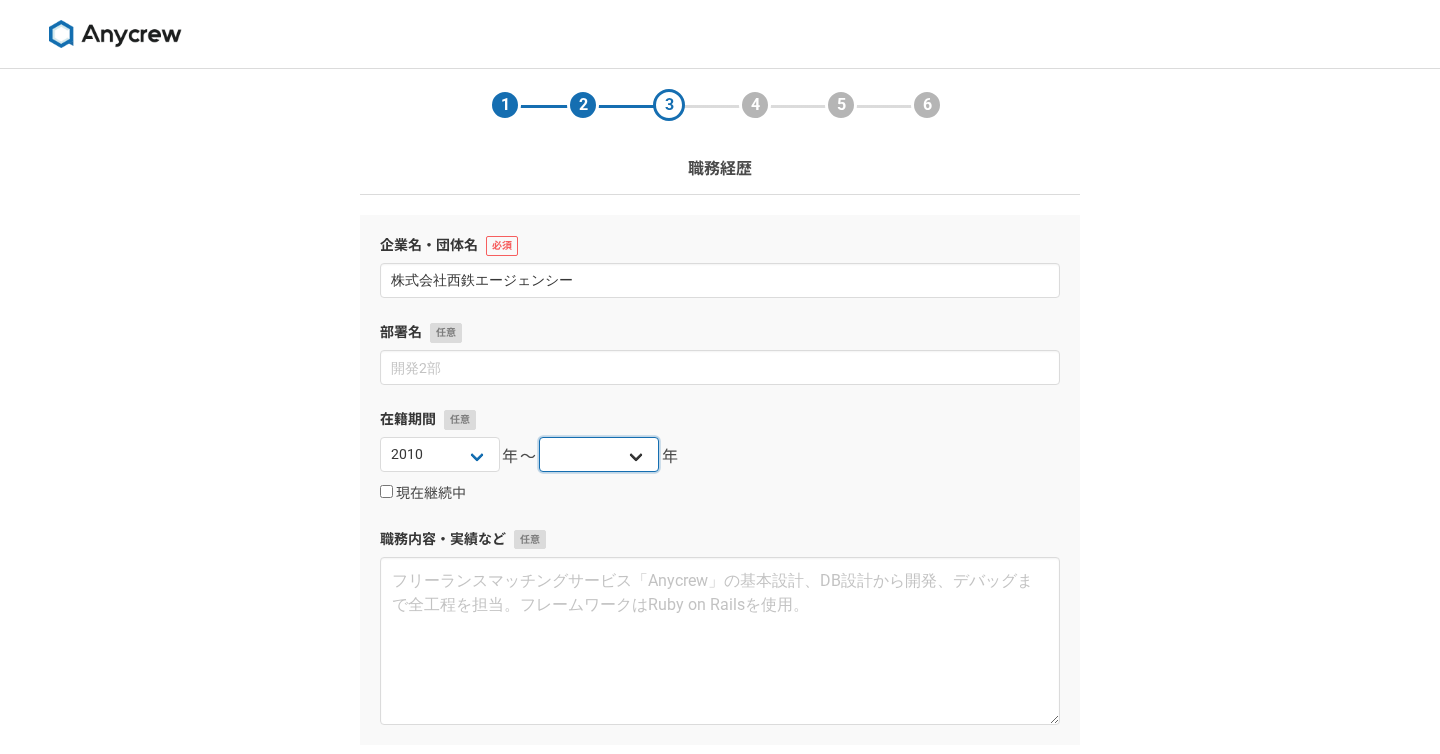 click on "2025 2024 2023 2022 2021 2020 2019 2018 2017 2016 2015 2014 2013 2012 2011 2010 2009 2008 2007 2006 2005 2004 2003 2002 2001 2000 1999 1998 1997 1996 1995 1994 1993 1992 1991 1990 1989 1988 1987 1986 1985 1984 1983 1982 1981 1980 1979 1978 1977 1976" at bounding box center (599, 454) 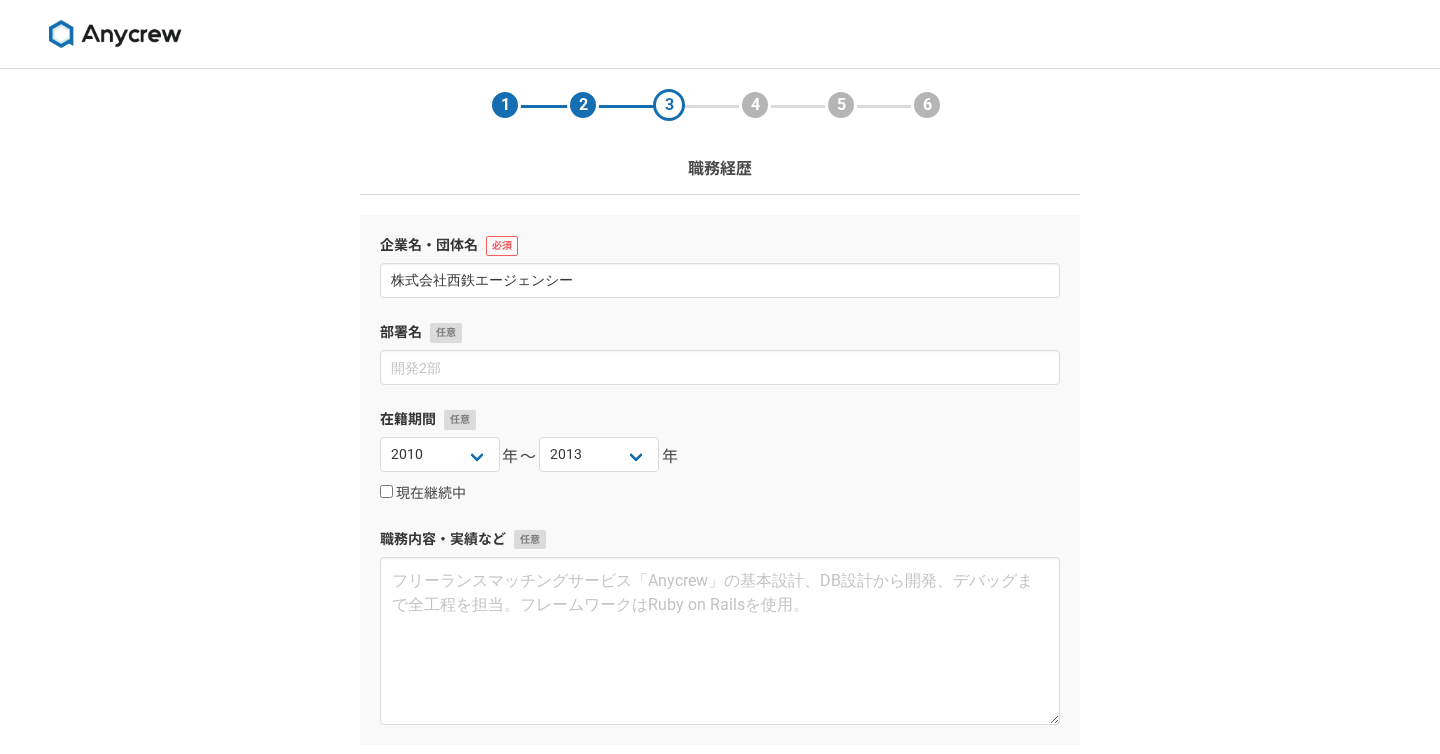 click on "1 2 3 4 5 6 職務経歴 企業名・団体名 株式会社西鉄エージェンシー 部署名 在籍期間 2025 2024 2023 2022 2021 2020 2019 2018 2017 2016 2015 2014 2013 2012 2011 2010 2009 2008 2007 2006 2005 2004 2003 2002 2001 2000 1999 1998 1997 1996 1995 1994 1993 1992 1991 1990 1989 1988 1987 1986 1985 1984 1983 1982 1981 1980 1979 1978 1977 1976 年〜 2025 2024 2023 2022 2021 2020 2019 2018 2017 2016 2015 2014 2013 2012 2011 2010 2009 2008 2007 2006 2005 2004 2003 2002 2001 2000 1999 1998 1997 1996 1995 1994 1993 1992 1991 1990 1989 1988 1987 1986 1985 1984 1983 1982 1981 1980 1979 1978 1977 1976 年   現在継続中 職務内容・実績など 追加 戻る 次へ" at bounding box center (720, 525) 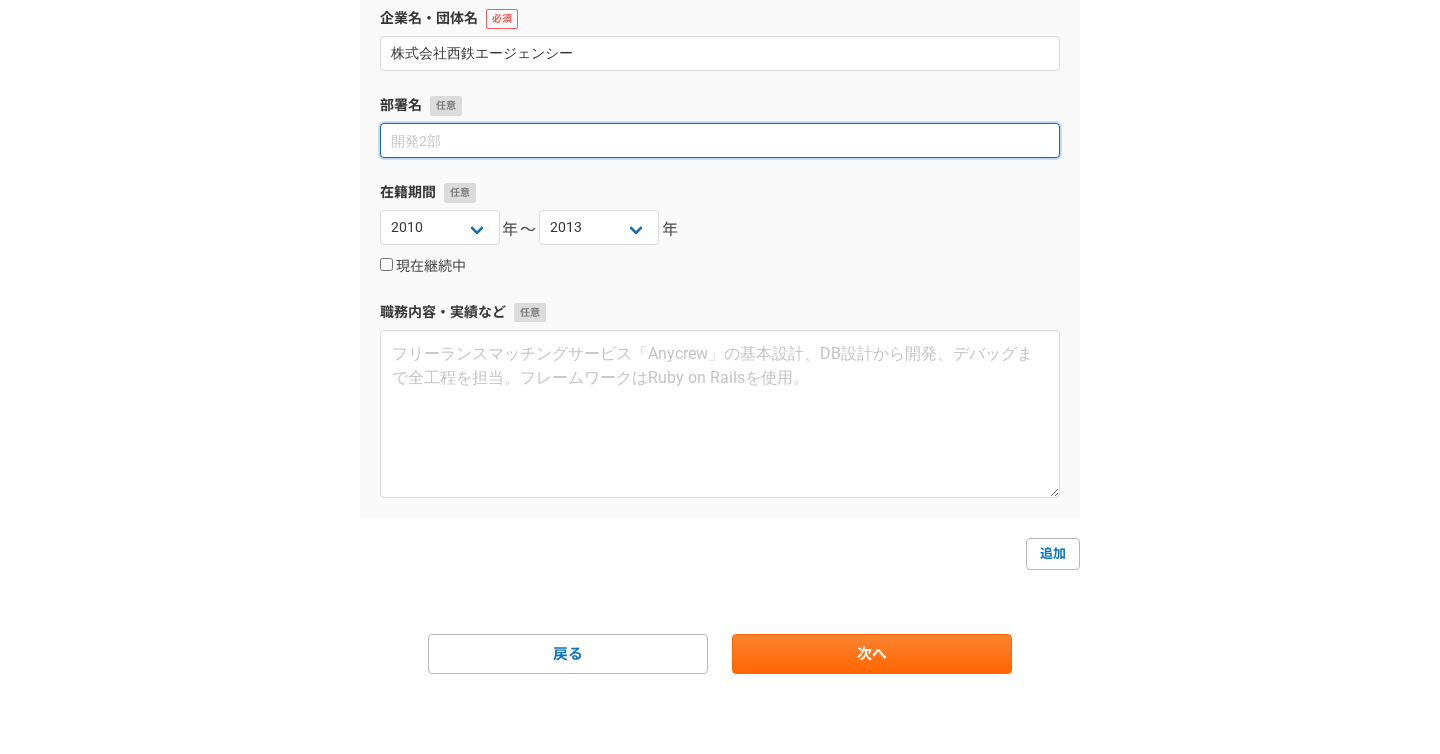click at bounding box center (720, 140) 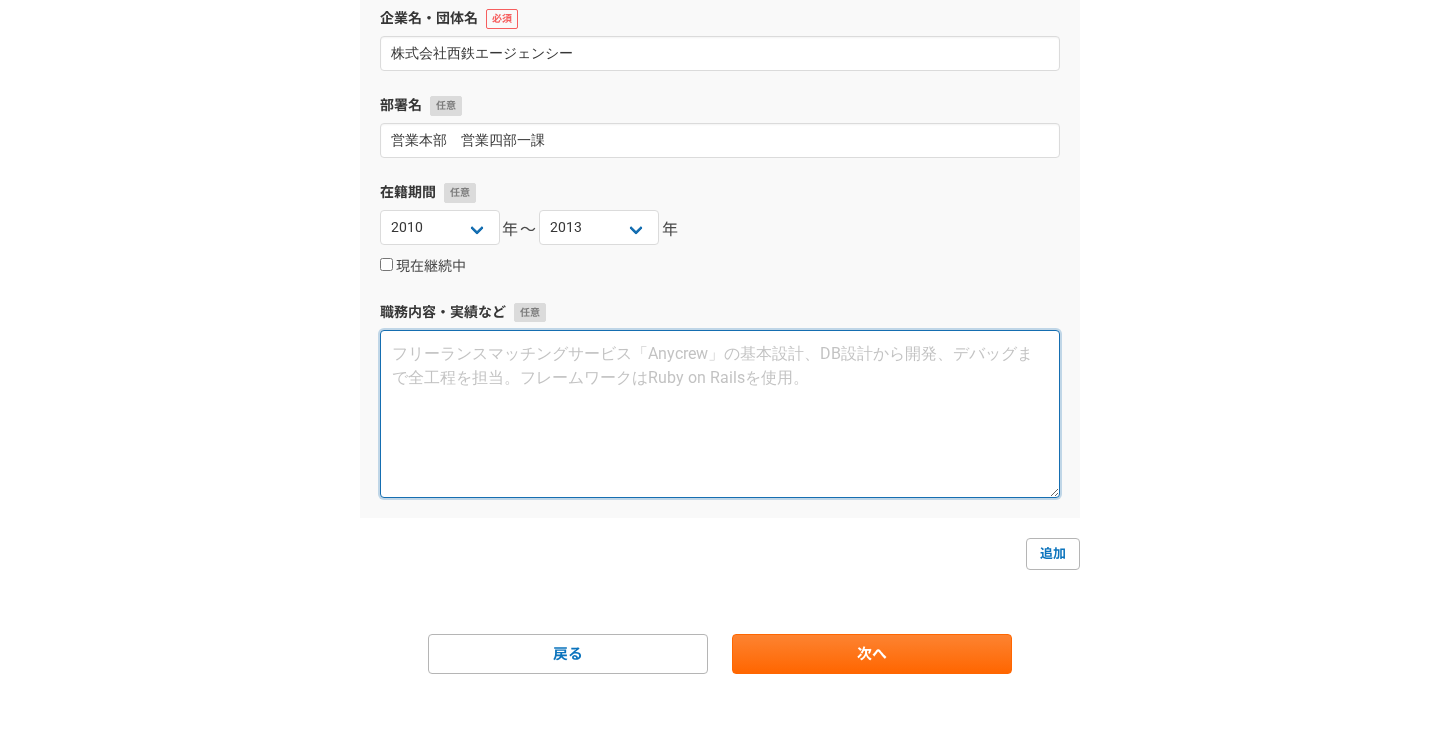 click at bounding box center [720, 414] 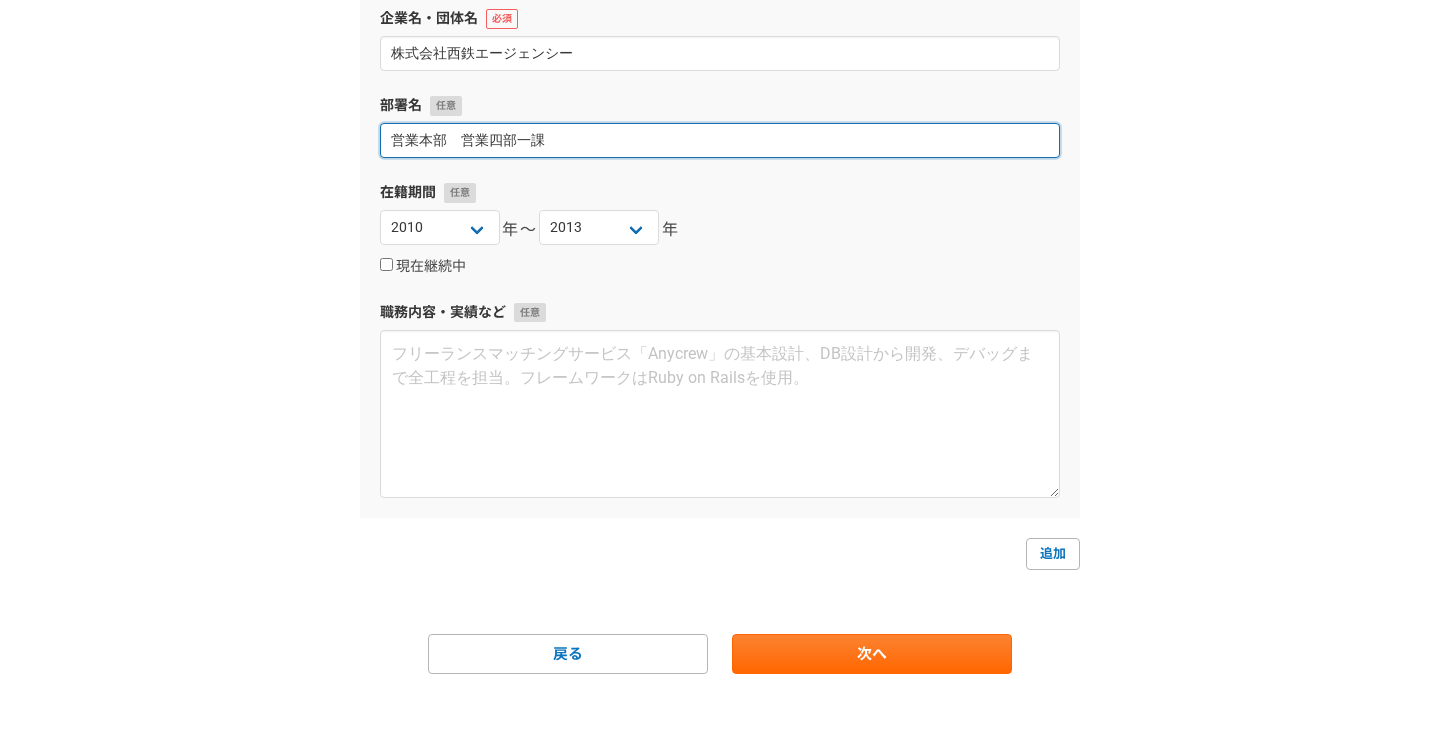 click on "営業本部　営業四部一課" at bounding box center [720, 140] 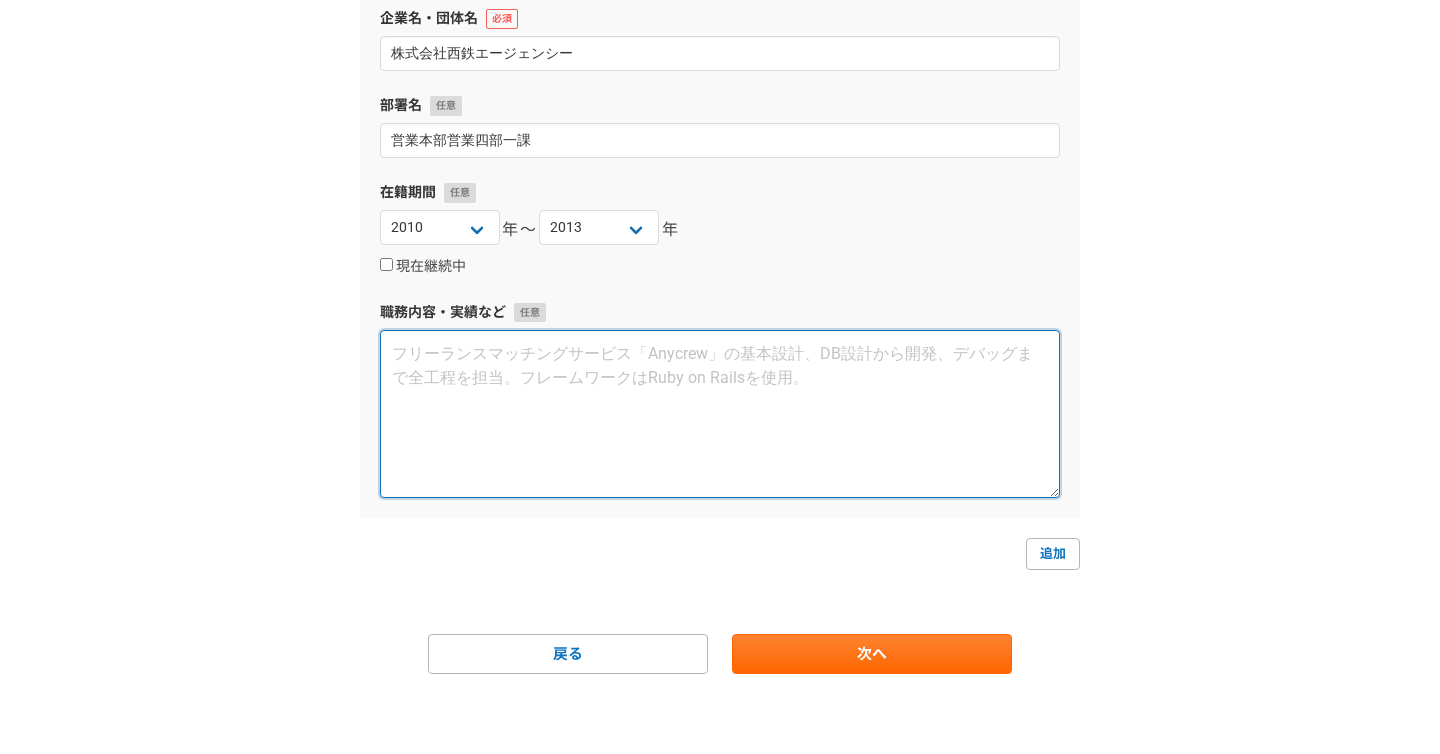 click at bounding box center [720, 414] 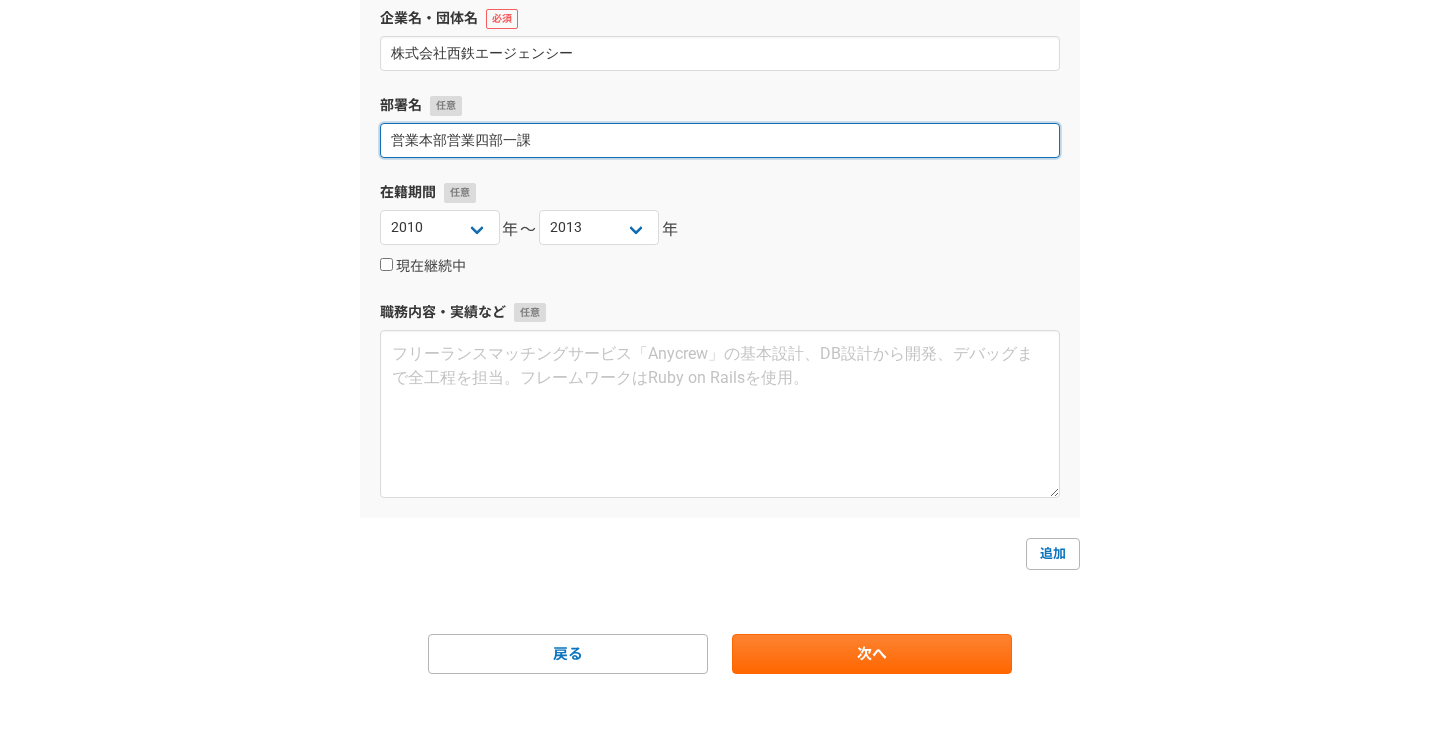 click on "営業本部営業四部一課" at bounding box center [720, 140] 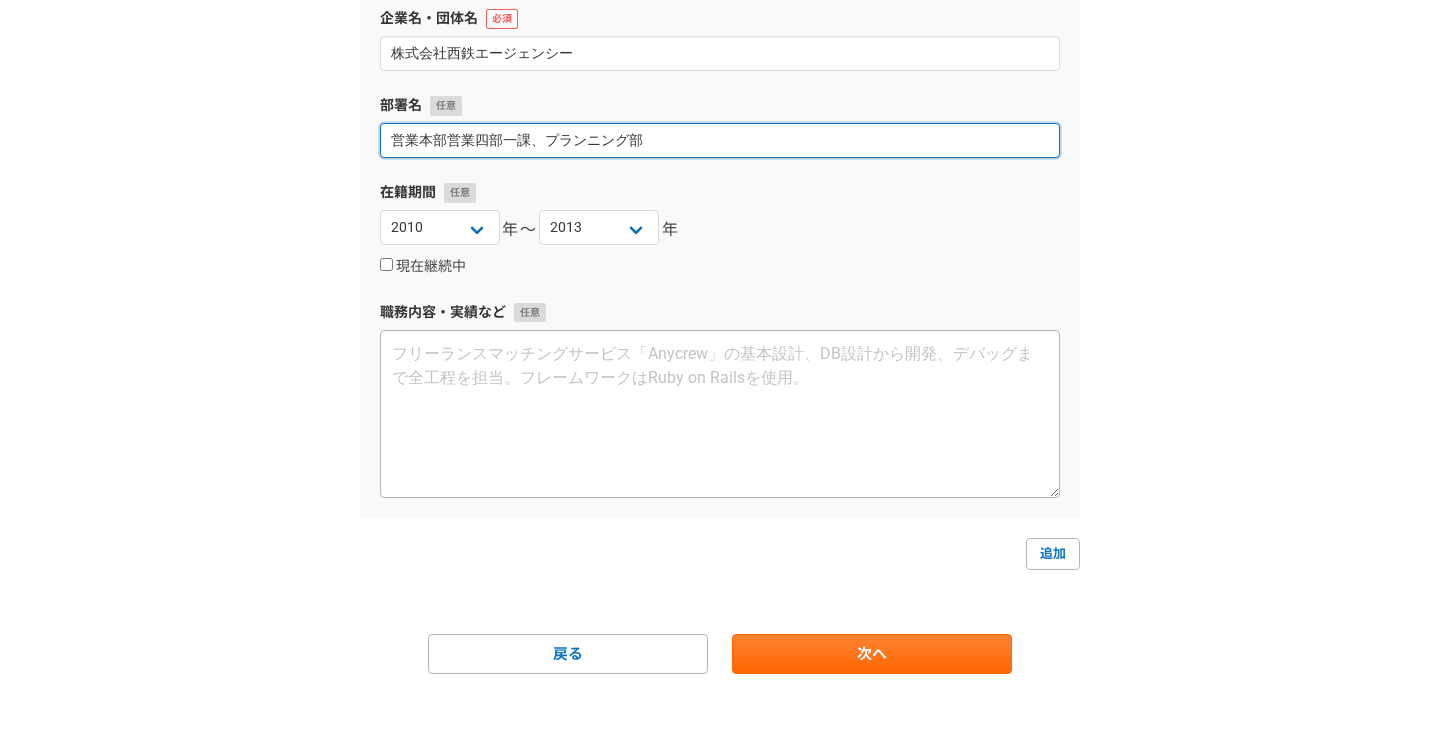 type on "営業本部営業四部一課、プランニング部" 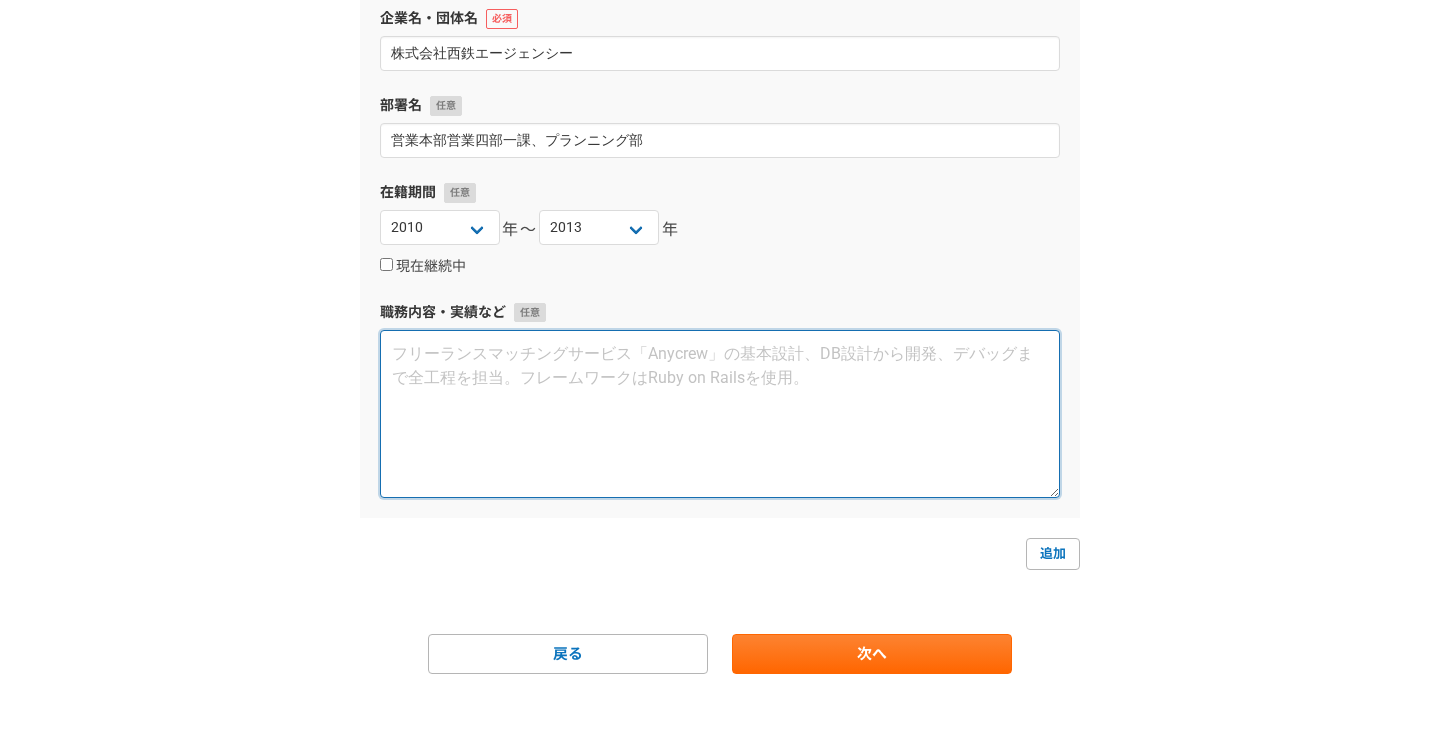 click at bounding box center (720, 414) 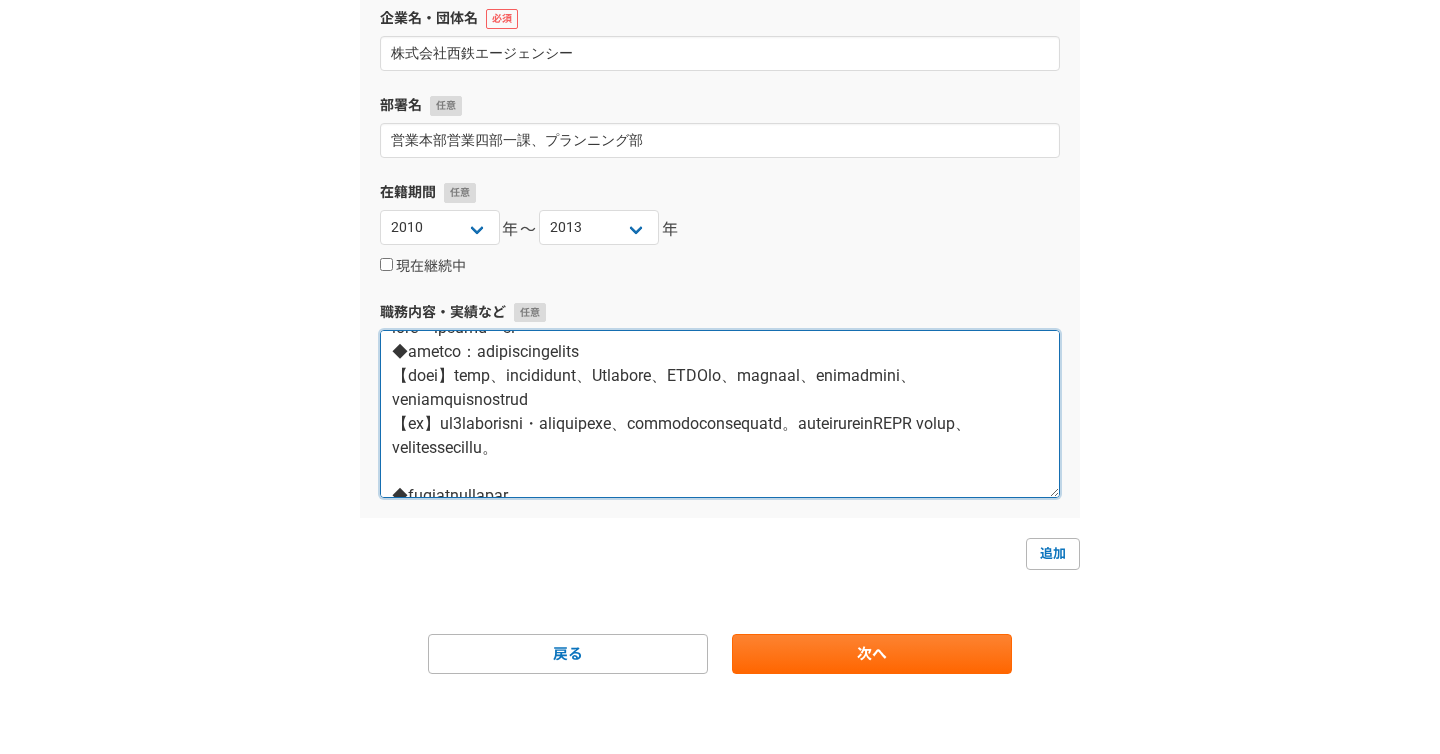 scroll, scrollTop: 0, scrollLeft: 0, axis: both 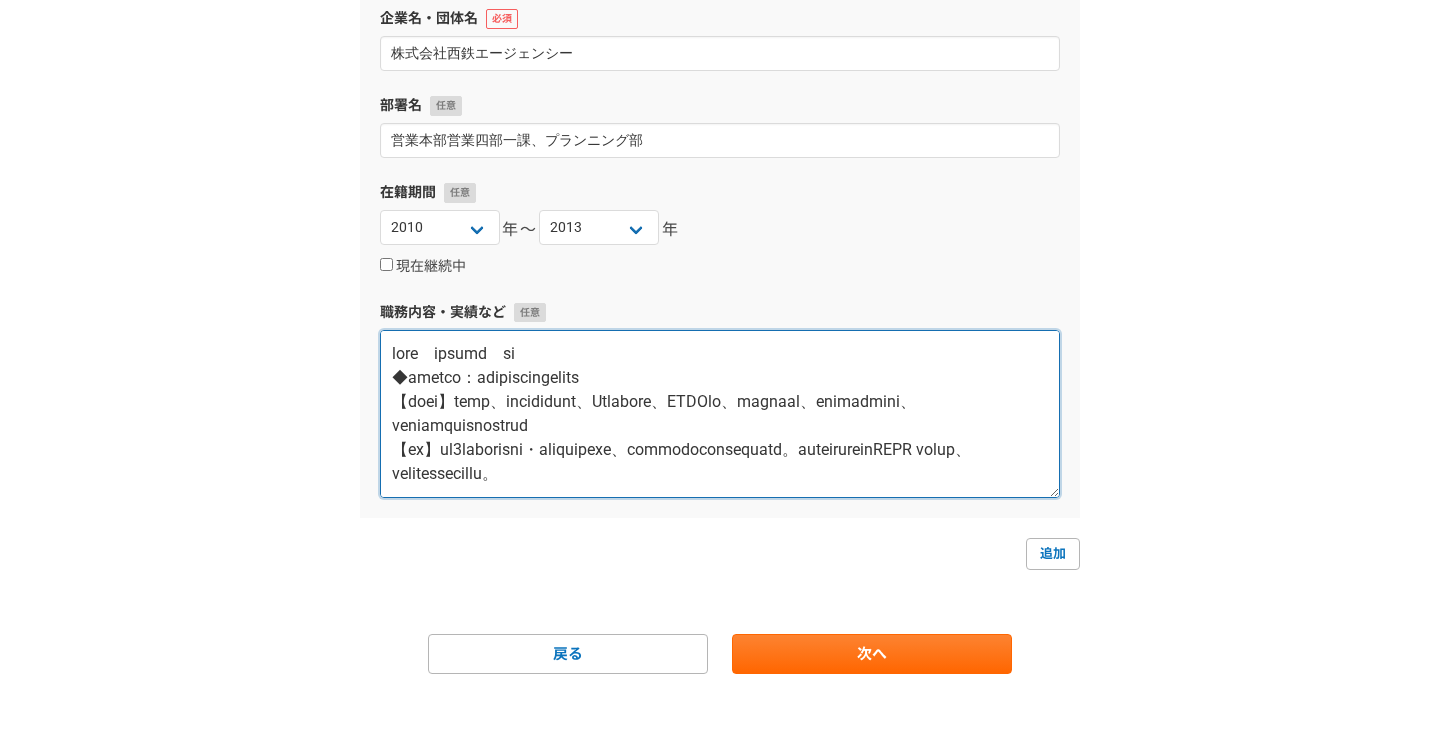 click at bounding box center (720, 414) 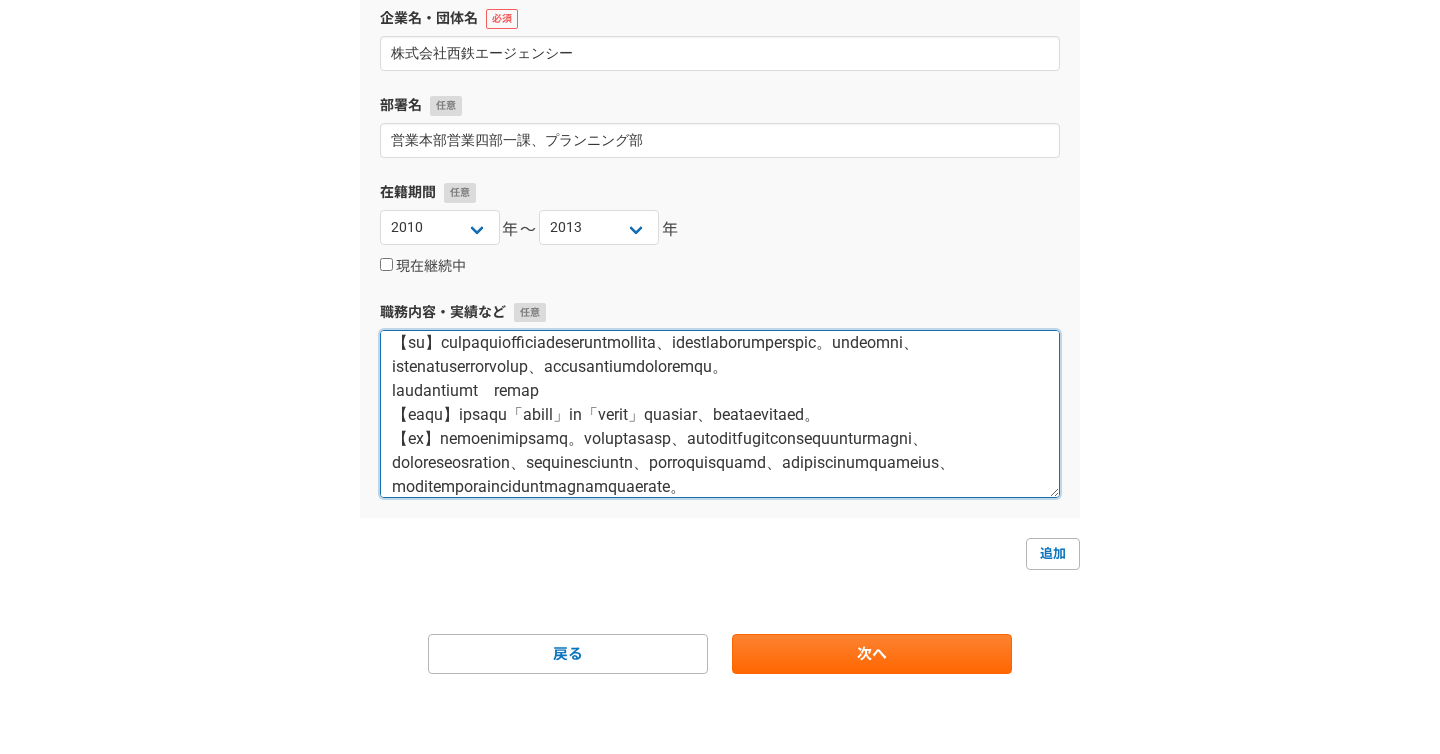 scroll, scrollTop: 203, scrollLeft: 0, axis: vertical 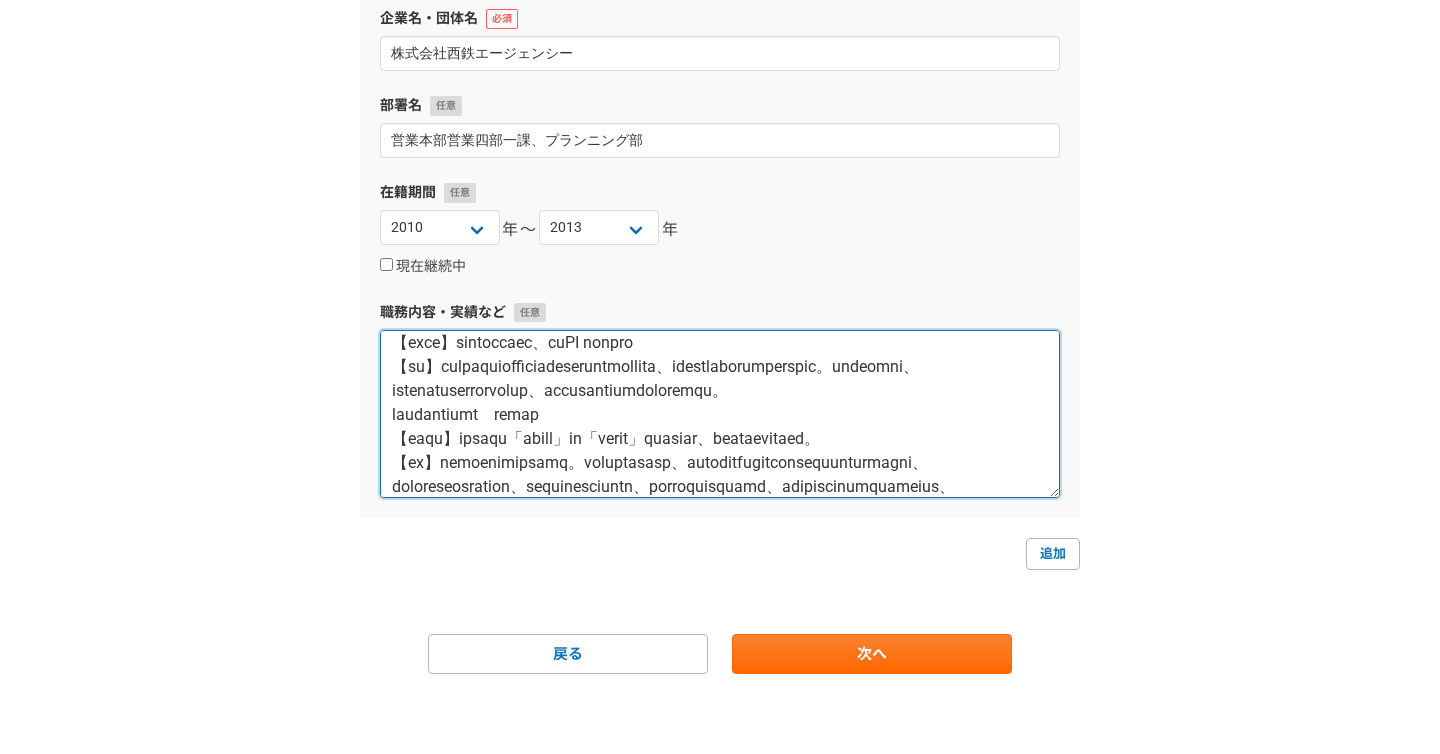 click at bounding box center (720, 414) 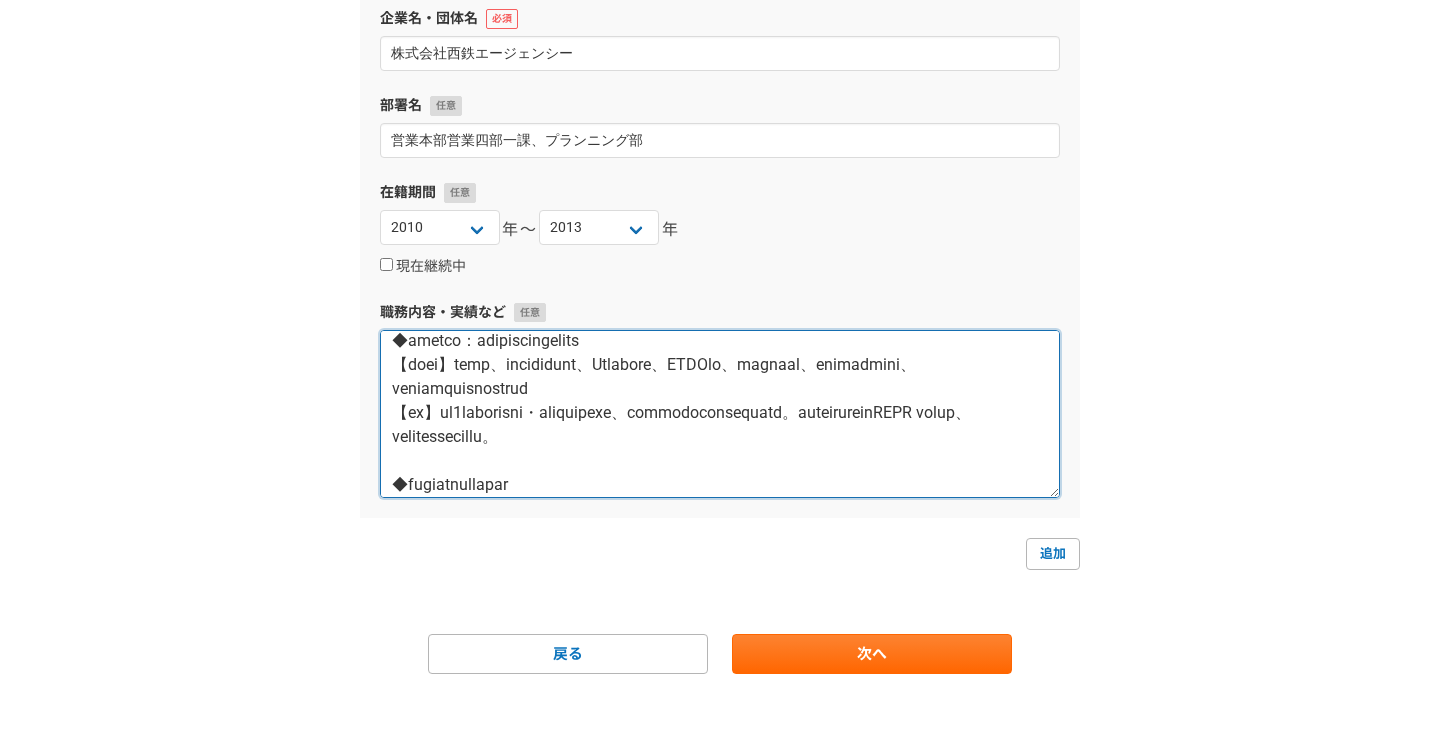 scroll, scrollTop: 0, scrollLeft: 0, axis: both 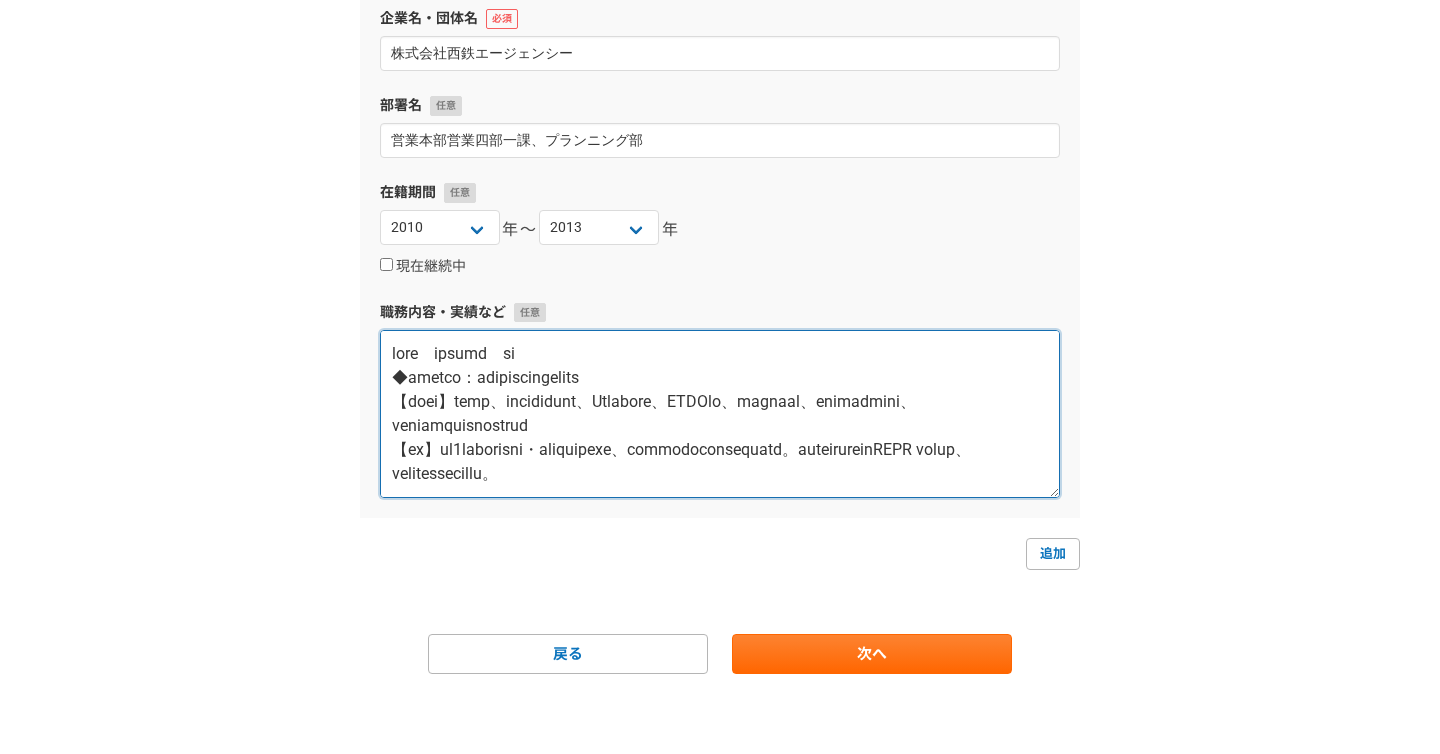 click at bounding box center (720, 414) 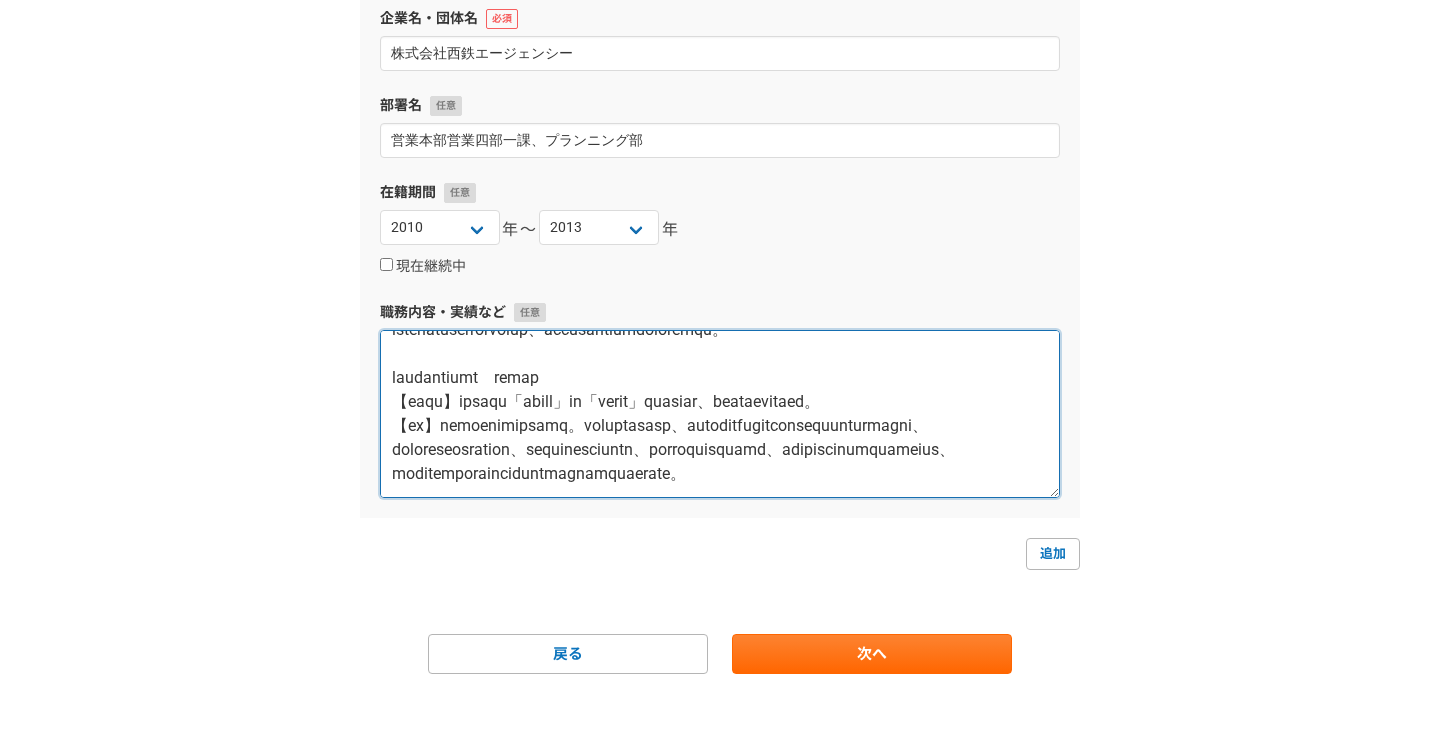 scroll, scrollTop: 360, scrollLeft: 0, axis: vertical 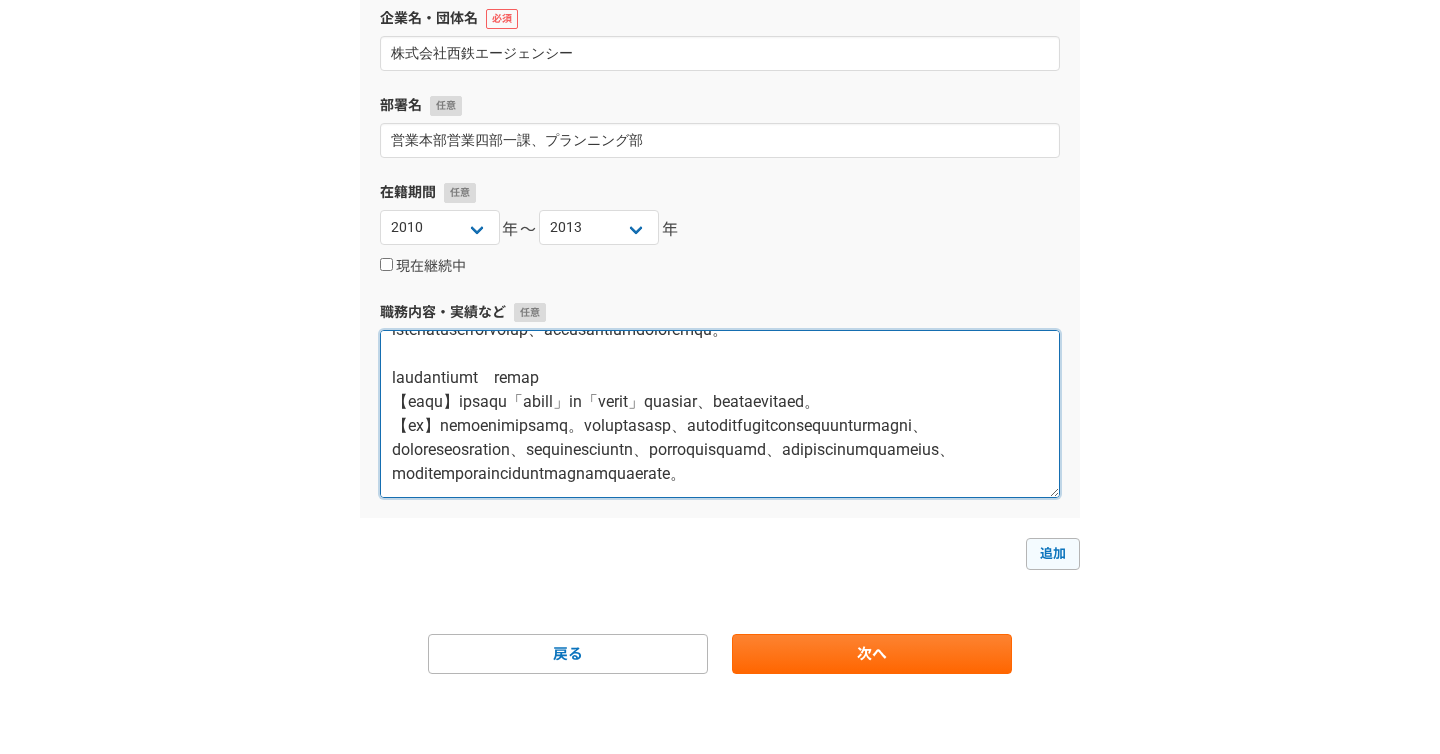 type on "営業本部　営業四部一課　配属
◆鉄道会社担当：ファッションビルの販売促進業務
【業務内容】売上分析、エリアマーケティング、Webサイト管理、TVCM制作、ビジュアル制作、施設誌ディレクション、テレビ番組とのタイアップ企画の実施
【実績】入社２年目で施設全体売上・来館者増等実績を出し、クライアント担当者の業務成績に貢献。数年間ストップしていたTVCM を復活させ、同社年間社長賞銅賞を獲得した。
◆地方自治体の観光事業促進業務
【業務内容】高速バス利用促進業務、観光PR イベント実施
【実績】担当していた鉄道会社が持つ高速路線バスで直行便が立ち上げられ、その一連のプロモーション業務に携わった。それにとどまらず、福岡市街地での観光や物産のイベントなど、観光全体のプロモーション業務に拡大させた。
ソリューションセンター　プランナー
【業務内容】福岡市にある「福岡タワー」内の「恋人の聖地」プロジェクトの、空間デザインのコンペ提案。
【実績】再プレゼンになりながらも獲得。内装の業務ではあったが、そこに来た人たちにソーシャルメディアで拡散させる工夫として、写真撮影をしやすいスポット作りや、カップル用の待ち受け画面提供、各国から来る訪日客にも合わせ、様々な言語の愛の言葉を壁一面に書くなど、それまで景色を見るだけの空間だったスペースにより来る意味をもたせた。..." 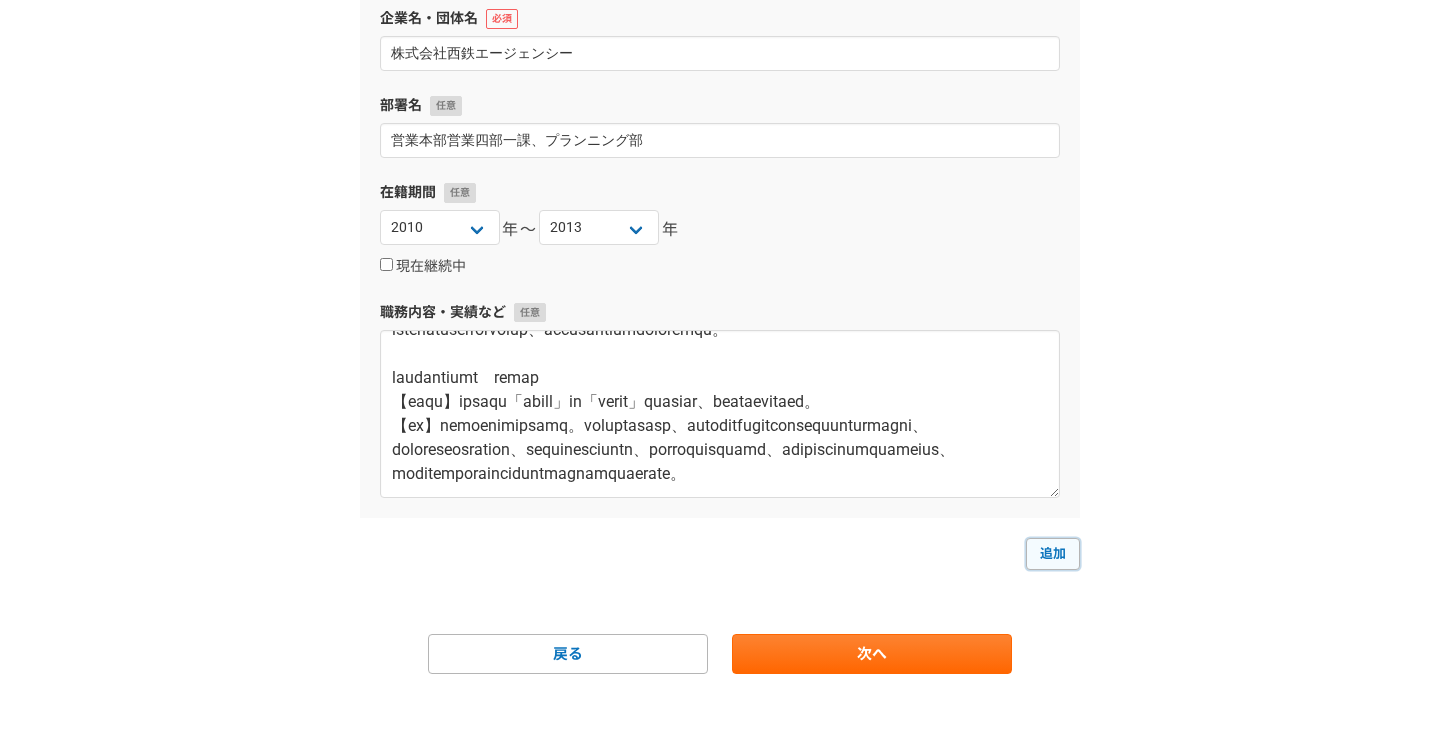 click on "追加" at bounding box center [1053, 554] 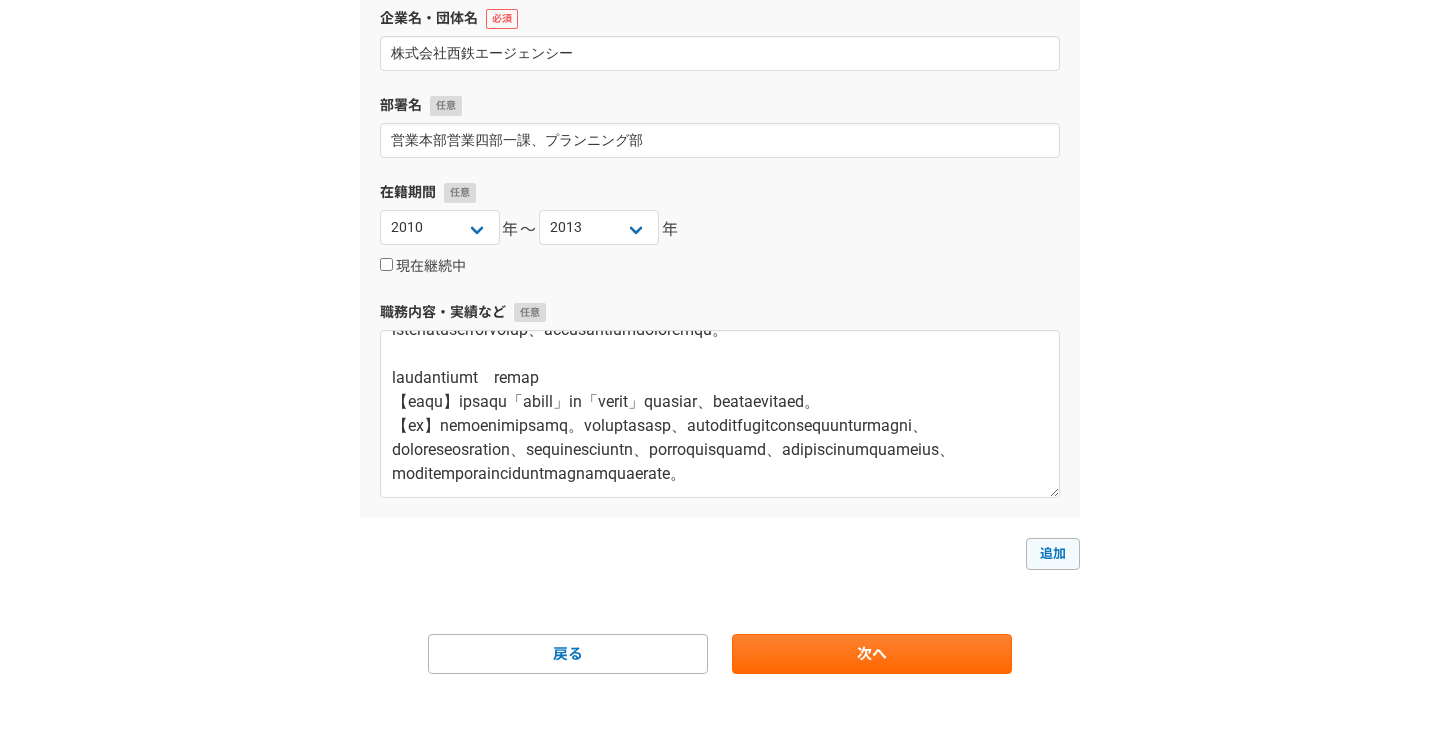 select 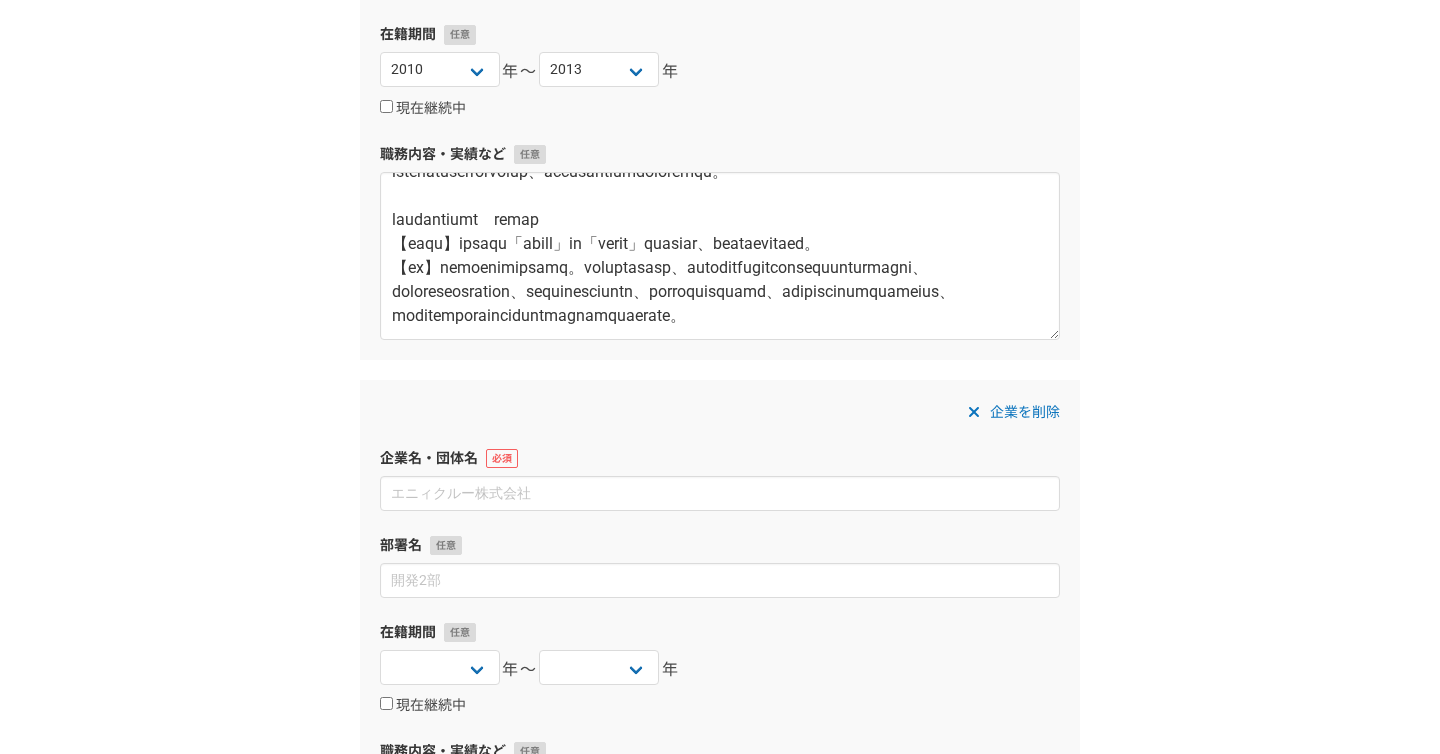 scroll, scrollTop: 435, scrollLeft: 0, axis: vertical 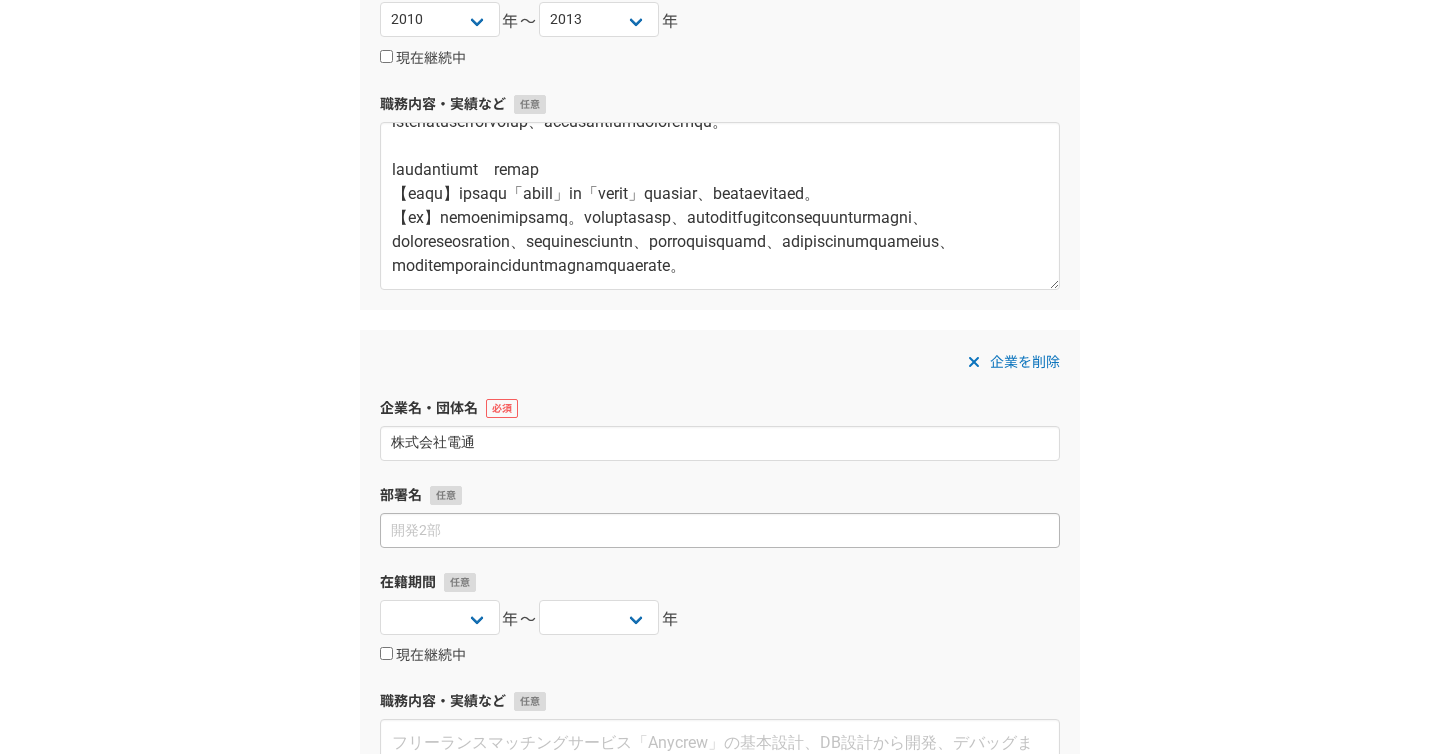 type on "株式会社電通" 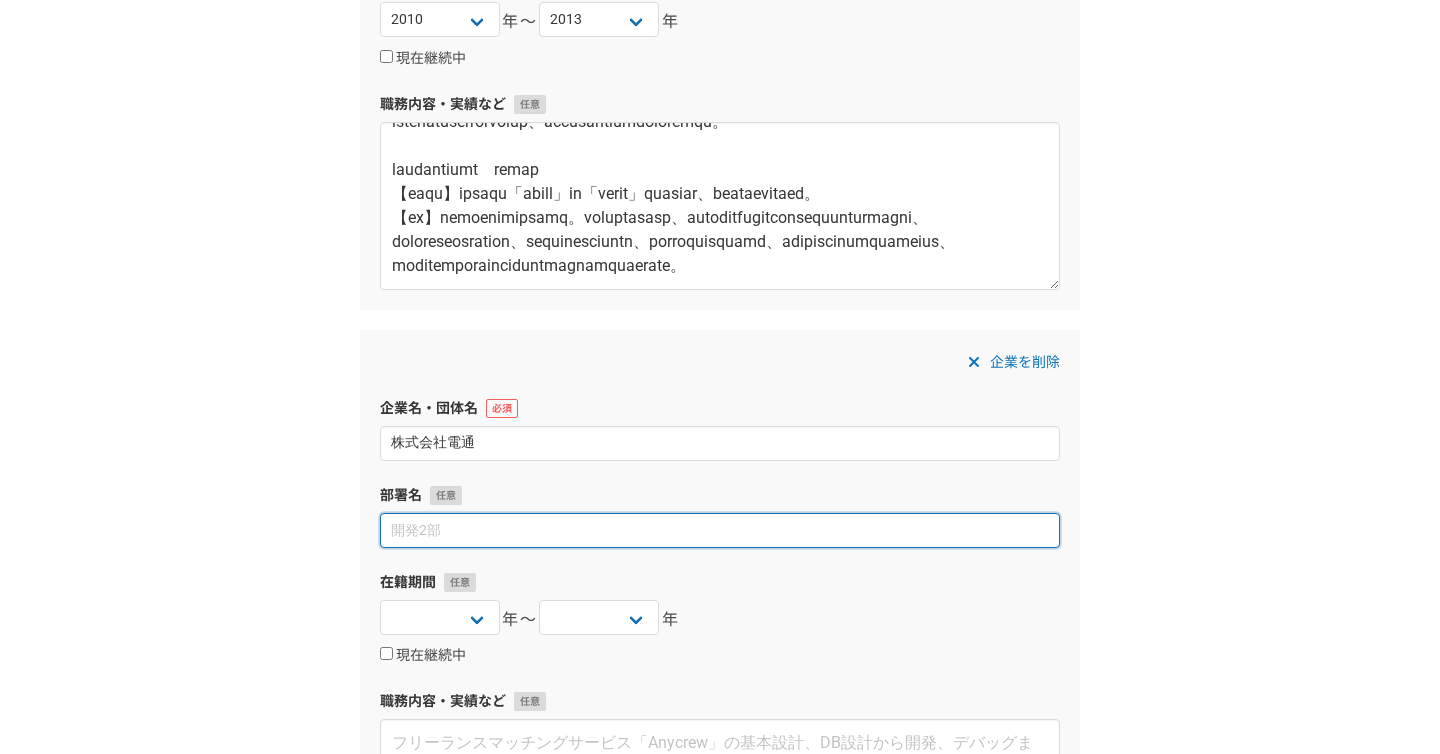 click at bounding box center (720, 530) 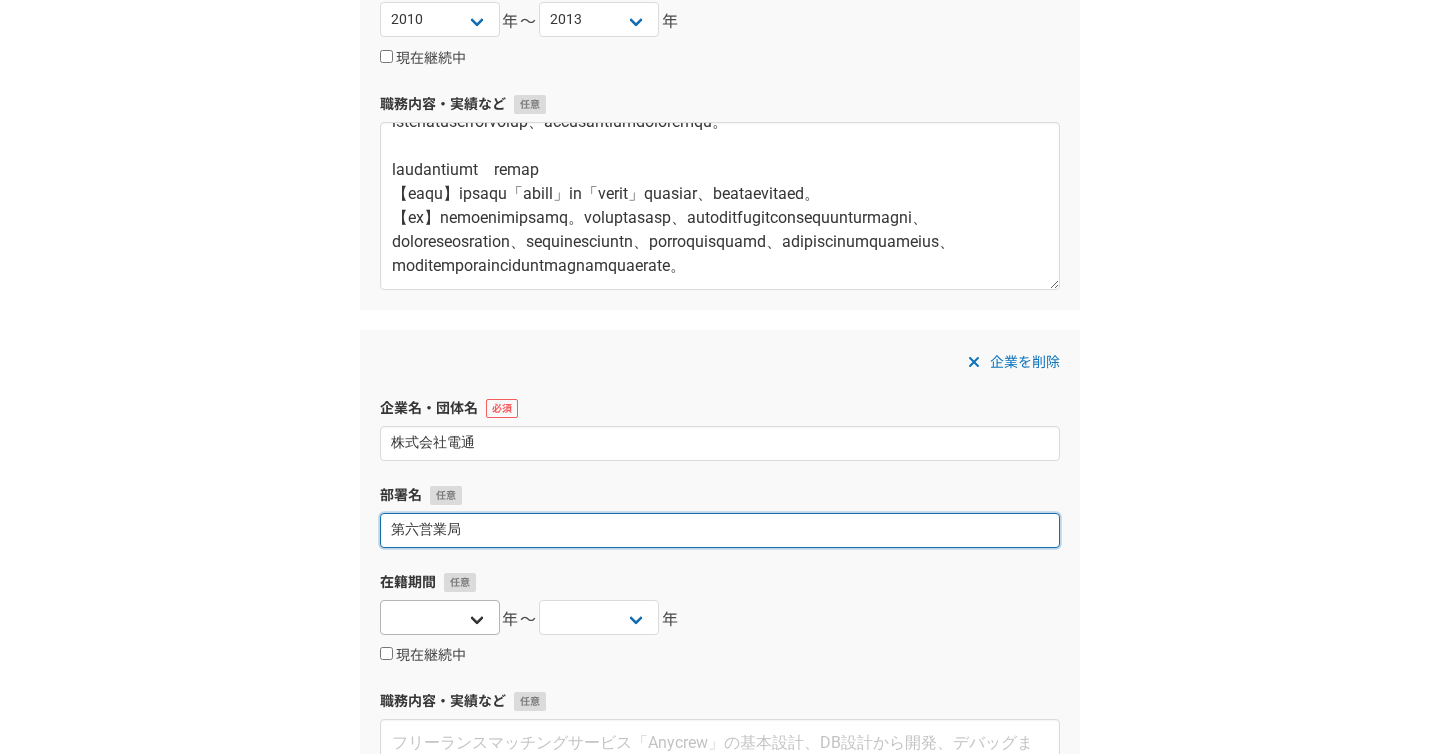 type on "第六営業局" 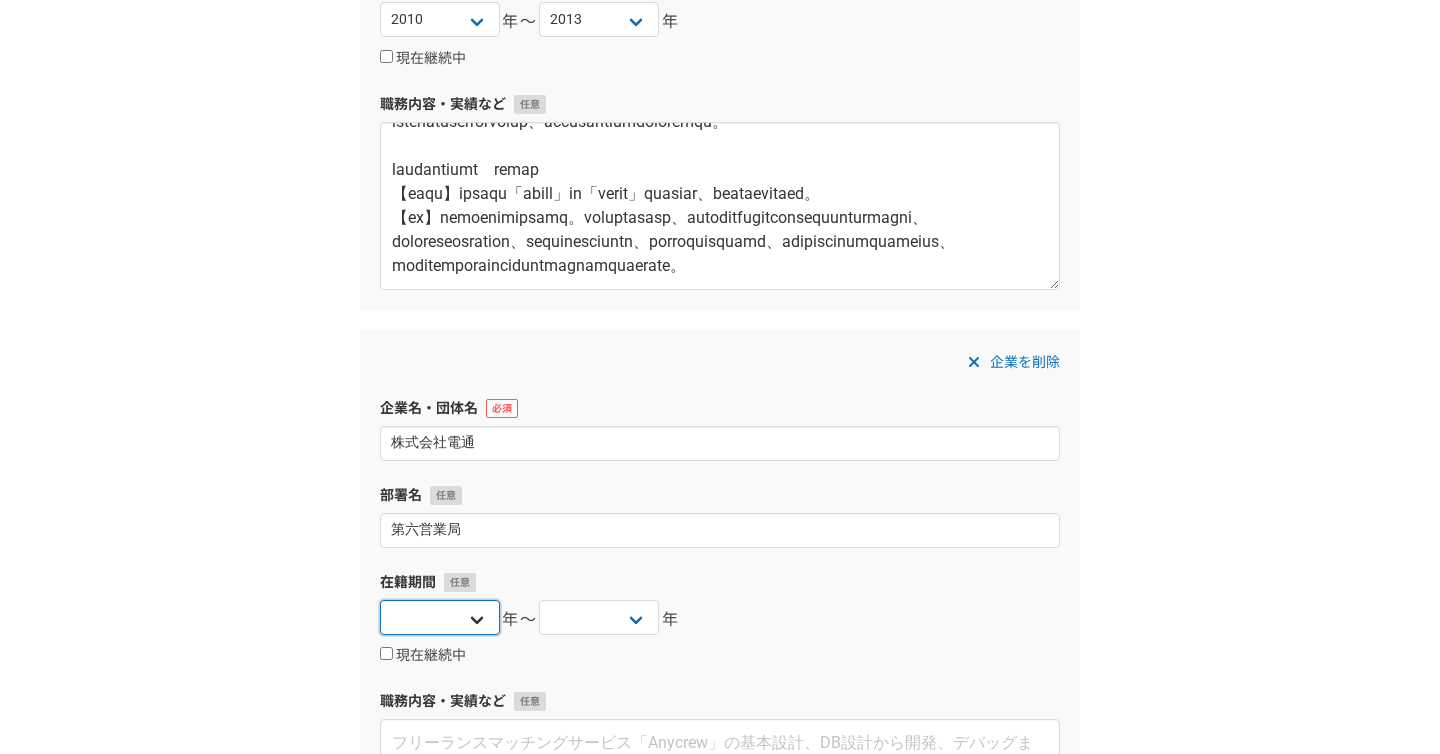 click on "2025 2024 2023 2022 2021 2020 2019 2018 2017 2016 2015 2014 2013 2012 2011 2010 2009 2008 2007 2006 2005 2004 2003 2002 2001 2000 1999 1998 1997 1996 1995 1994 1993 1992 1991 1990 1989 1988 1987 1986 1985 1984 1983 1982 1981 1980 1979 1978 1977 1976" at bounding box center [440, 617] 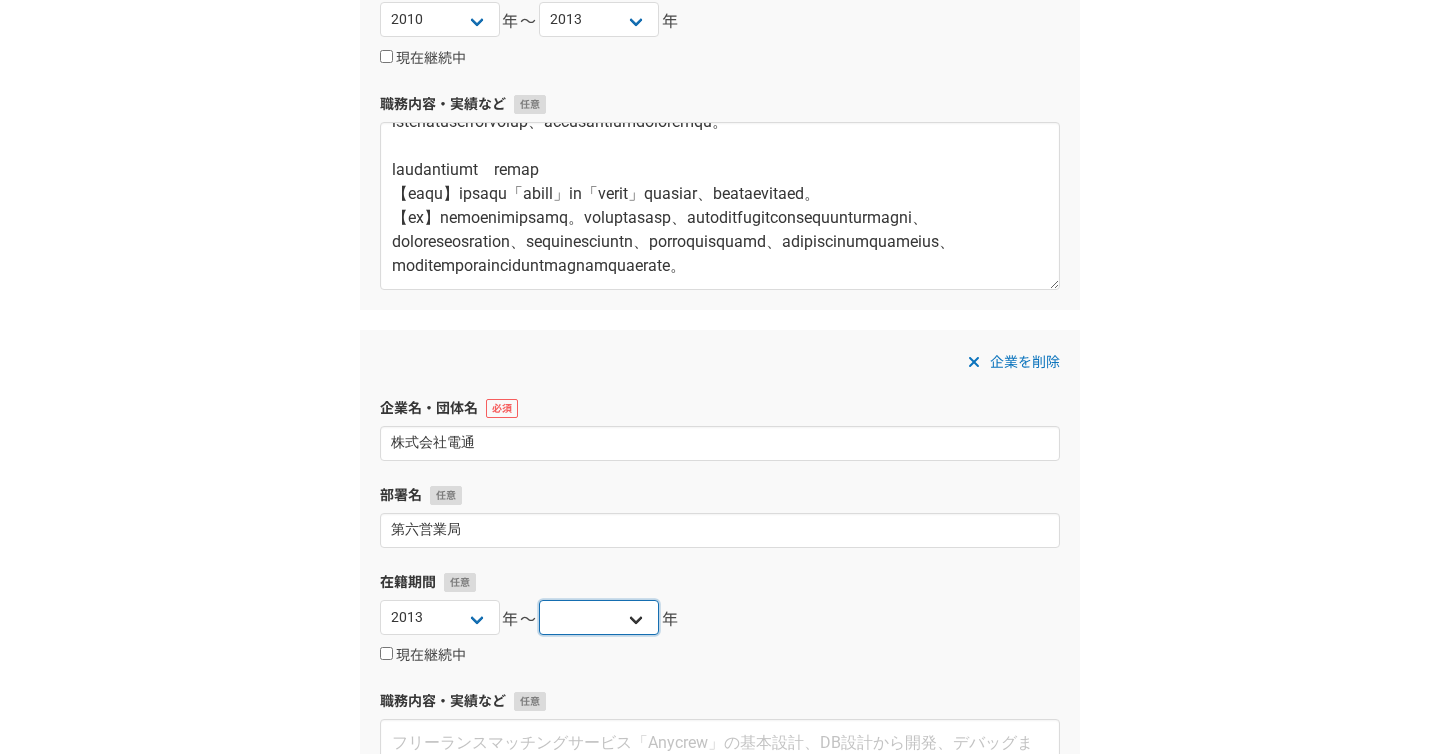 click on "2025 2024 2023 2022 2021 2020 2019 2018 2017 2016 2015 2014 2013 2012 2011 2010 2009 2008 2007 2006 2005 2004 2003 2002 2001 2000 1999 1998 1997 1996 1995 1994 1993 1992 1991 1990 1989 1988 1987 1986 1985 1984 1983 1982 1981 1980 1979 1978 1977 1976" at bounding box center (599, 617) 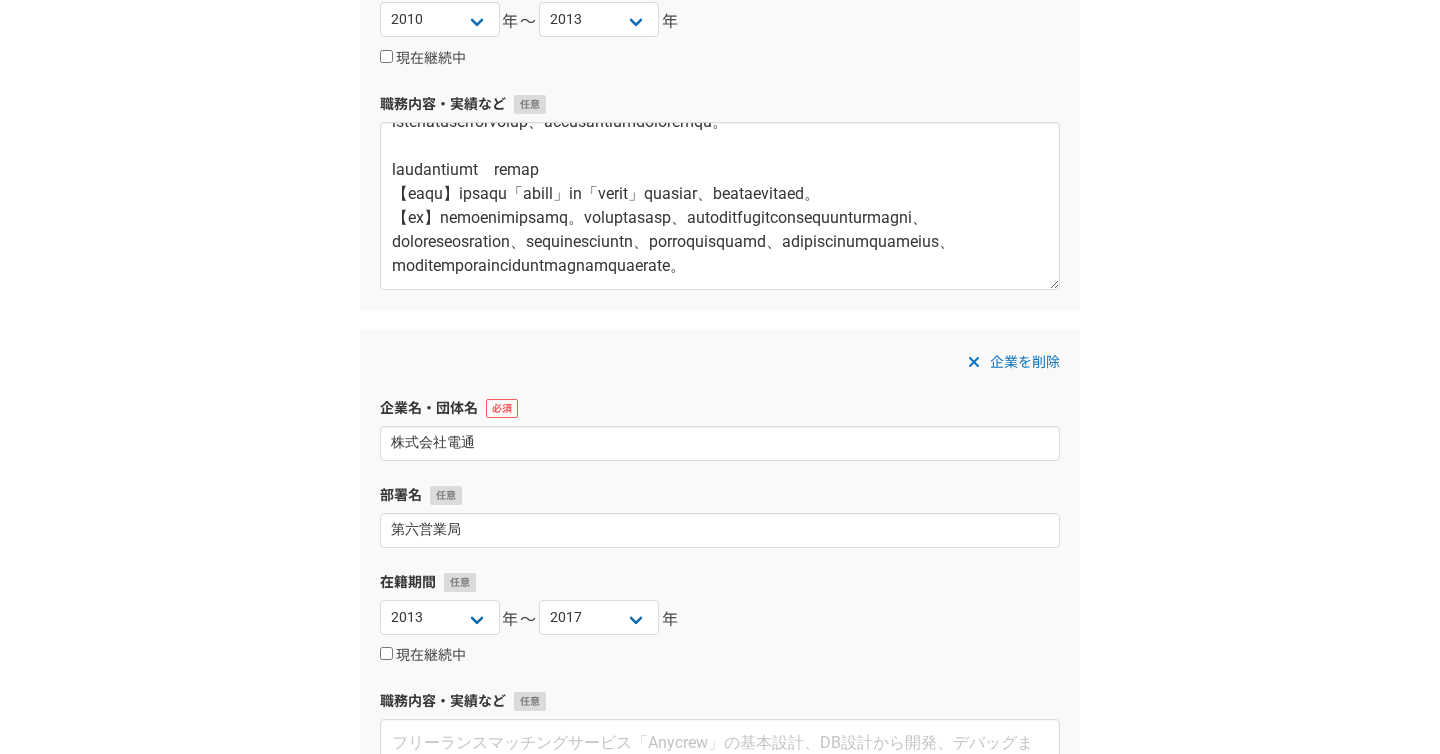 click on "1 2 3 4 5 6 職務経歴 企業名・団体名 株式会社西鉄エージェンシー 部署名 営業本部営業四部一課、プランニング部 在籍期間 2025 2024 2023 2022 2021 2020 2019 2018 2017 2016 2015 2014 2013 2012 2011 2010 2009 2008 2007 2006 2005 2004 2003 2002 2001 2000 1999 1998 1997 1996 1995 1994 1993 1992 1991 1990 1989 1988 1987 1986 1985 1984 1983 1982 1981 1980 1979 1978 1977 1976 年〜 2025 2024 2023 2022 2021 2020 2019 2018 2017 2016 2015 2014 2013 2012 2011 2010 2009 2008 2007 2006 2005 2004 2003 2002 2001 2000 1999 1998 1997 1996 1995 1994 1993 1992 1991 1990 1989 1988 1987 1986 1985 1984 1983 1982 1981 1980 1979 1978 1977 1976 年   現在継続中 職務内容・実績など 企業を削除 企業名・団体名 株式会社電通 部署名 第六営業局 在籍期間 2025 2024 2023 2022 2021 2020 2019 2018 2017 2016 2015 2014 2013 2012 2011 2010 2009 2008 2007 2006 2005 2004 2003 2002 2001 2000 1999 1998 1997 1996 1995 1994 1993 1992 1991 1990 1989 1988 1987 1986 1985" at bounding box center (720, 388) 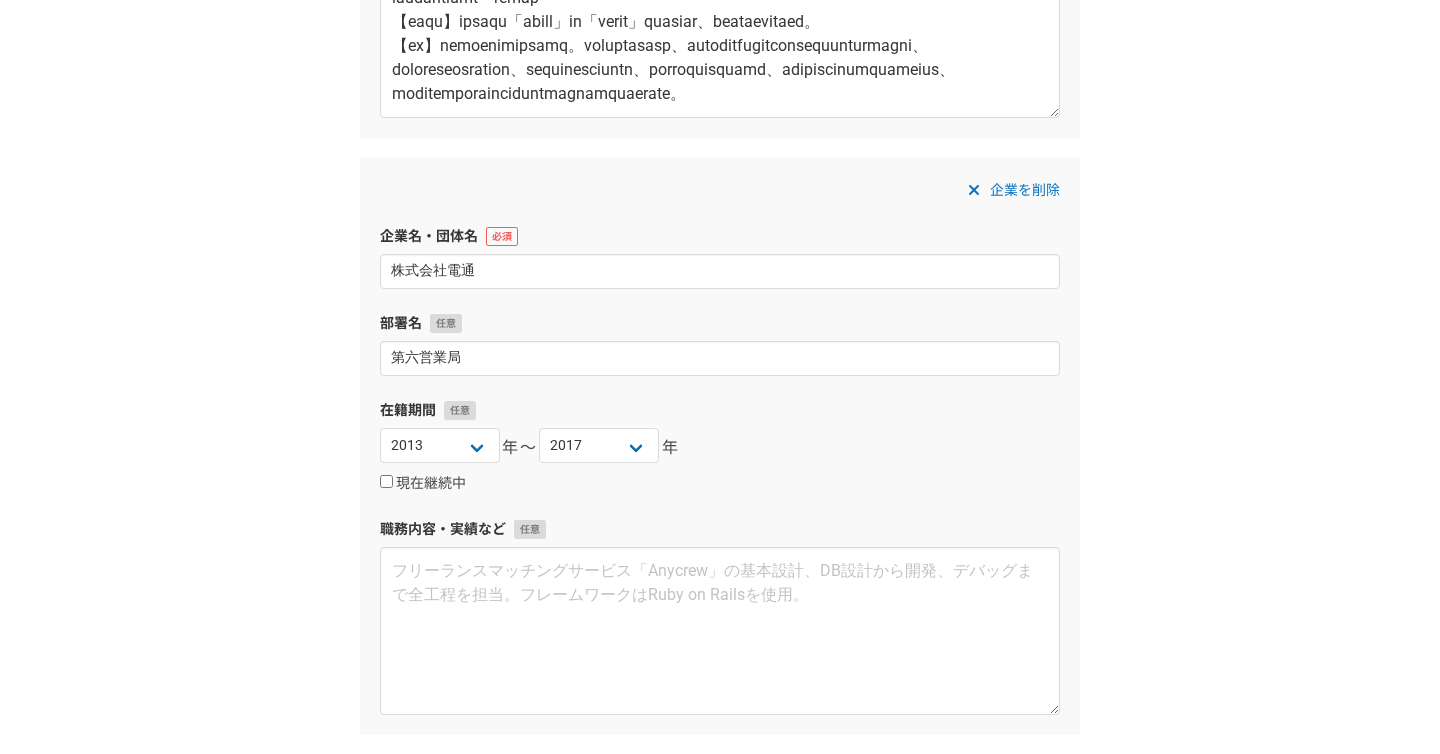 scroll, scrollTop: 636, scrollLeft: 0, axis: vertical 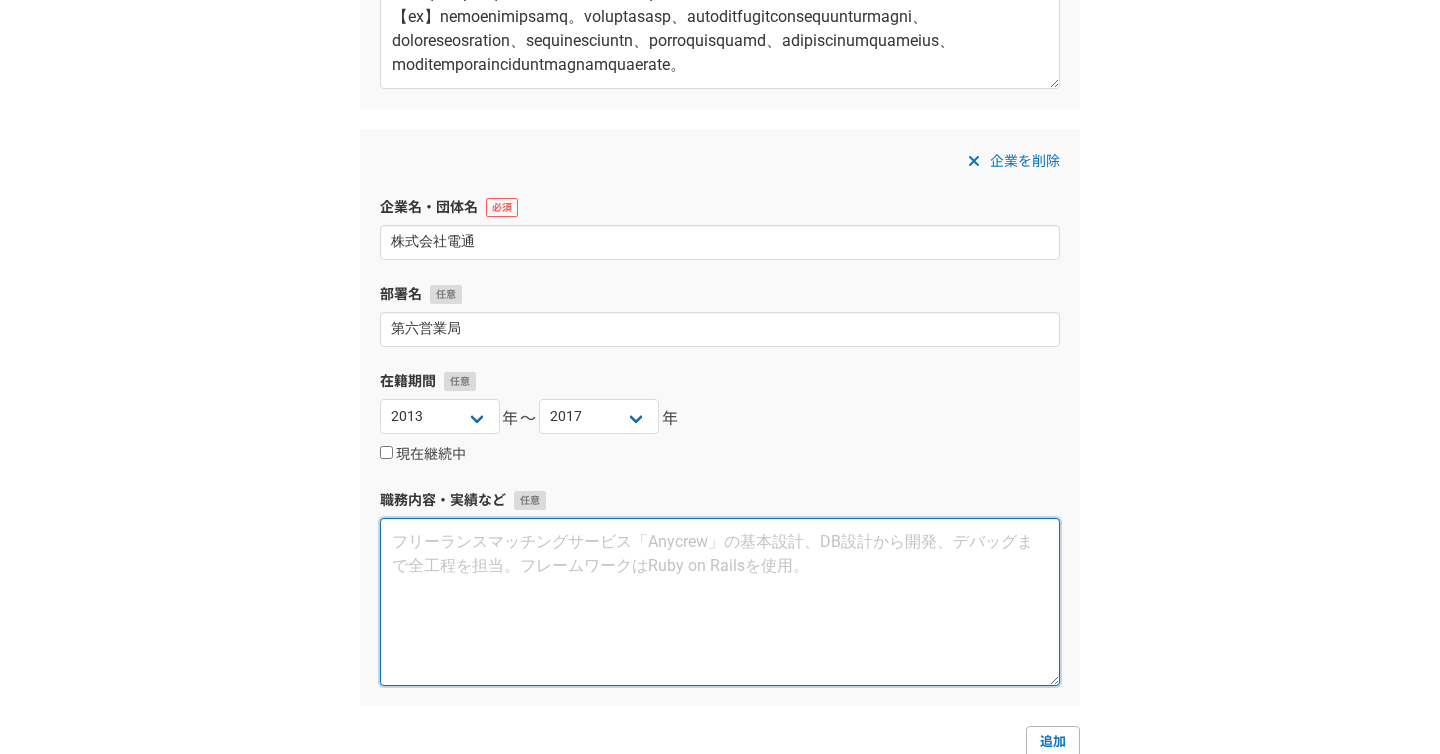 click at bounding box center (720, 602) 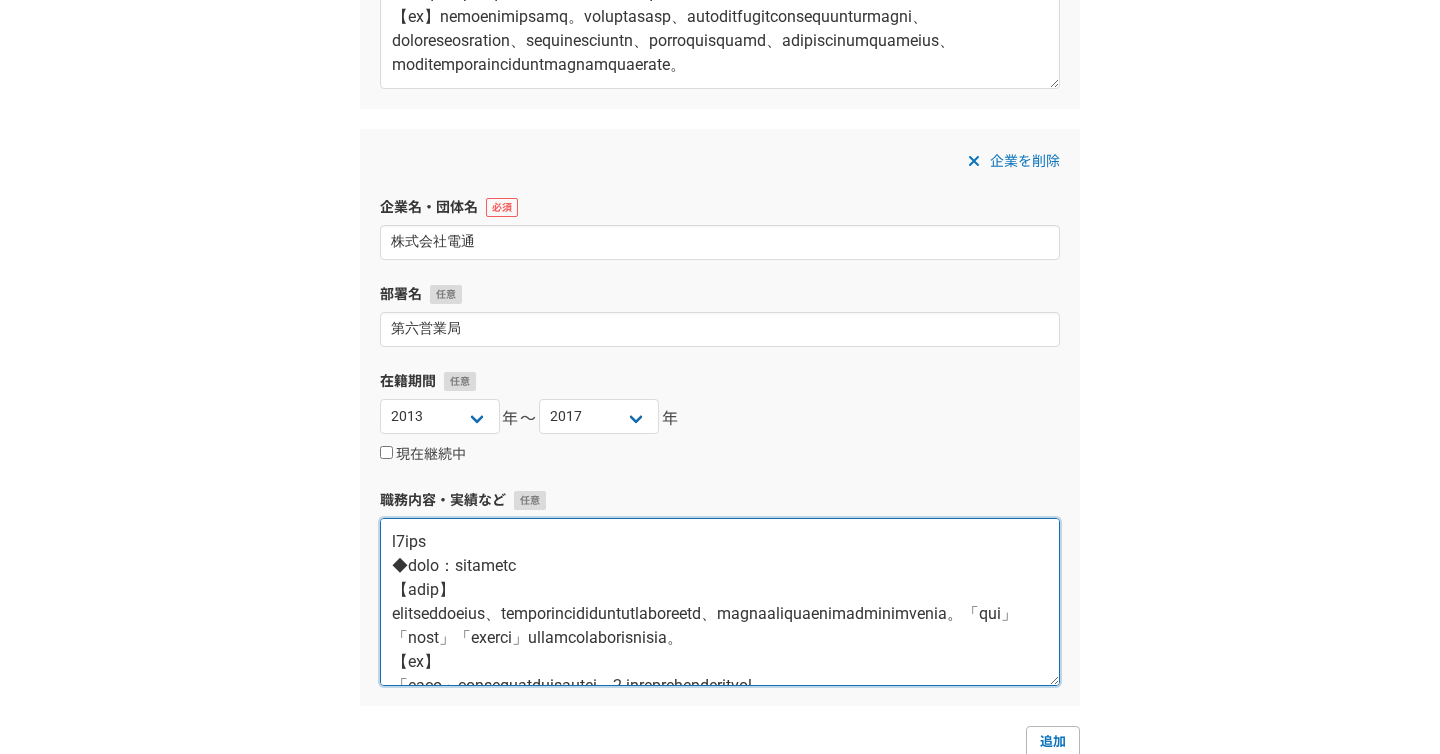 scroll, scrollTop: 658, scrollLeft: 0, axis: vertical 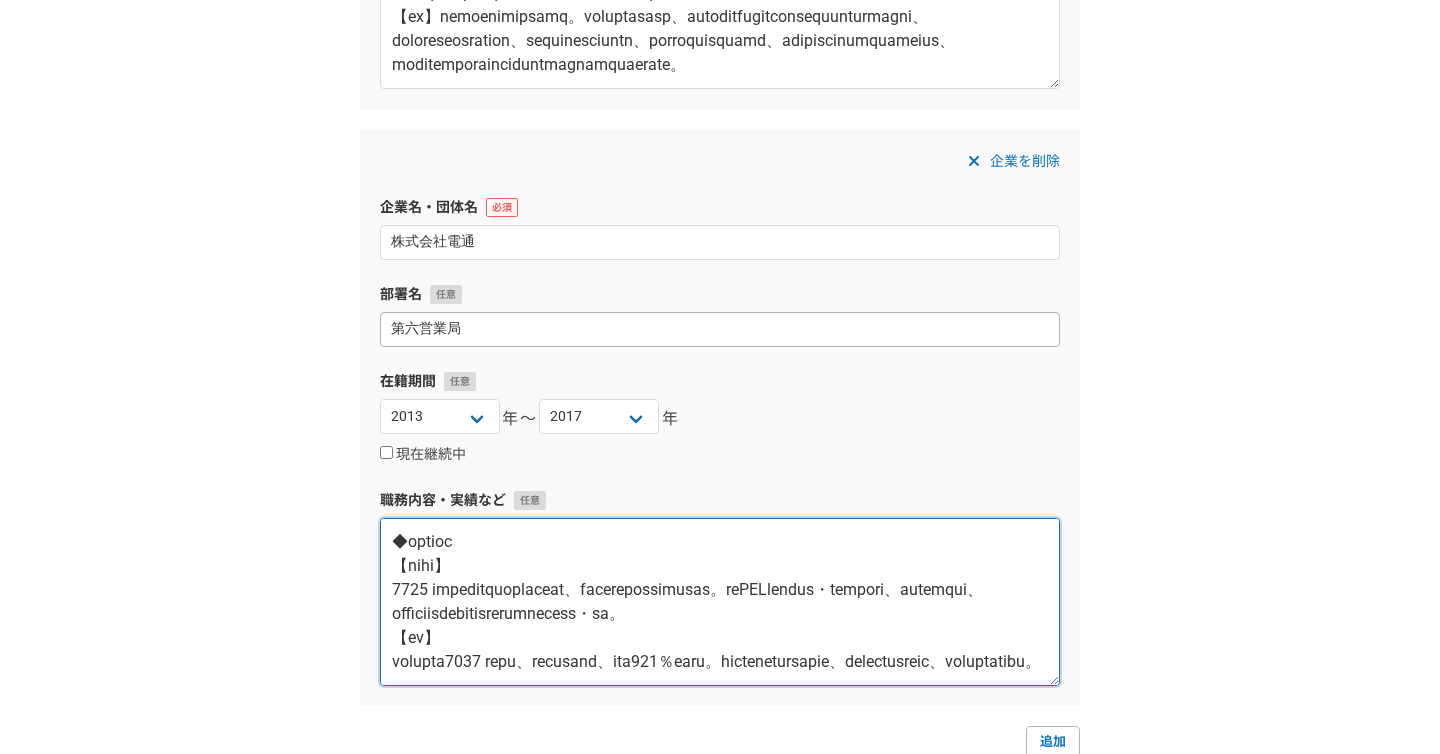 type on "第6営業局
◆製薬会社：医療用医薬品担当
【業務内容】
医療用医薬品ブランディング、対医療従事者および一般にむけてのコミュニケーション作業、その他コーポレートコミュニケーション部の媒体作業を担当。「認知症」「骨粗鬆症」「虚血性心疾患」領域の疾患啓発プロモーション全般を獲得。
【実績】
「骨粗鬆症」領域の生活者向けコミュニケーションを、0 の状態からクライアントに寄り添い獲得。
新規に売上高年間7000 万円規模に拡大させた。
「認知症」領域では、その当時「G8認知症サミット」が行われており、クライアントの認知症に取り組む姿勢をアピールする機会と捉え、日本代表諮問委員の医師と同社社長の対談を企画、全国新聞と海外展開もある英字雑誌にて記事掲載を行なった。同企画は、日経広告研究所発行の『広告コミュニケーションの総合講座2018』に事例として掲載されている。
◆製薬会社：市販薬および基礎化粧品担当
【業務内容】
医薬品及び基礎化粧品のTVCM の企画・制作、Webプロモーションの企画・実施などに携わった。20 代～40 代の女性消費者をターゲットにインサイトを分析し、広告のコンセプトの決定コミュニケーション戦略を提案。
【実績】
CMメインのクライアントだったが、Webでのプロモーションやインフルエンサー（その当時はアメブロなど）をアサインした新商品発表イベントなどを行なった。マスメディア中心から、デジタルシフトしていきたいクライアントの意向を後押しするよう取り組んだ。
◆旅行会社担当
【業務内容】
2020 東京オリンピックスポンサード業務や、企業ブランディング業務全般を担当。広報WEBサイトの制作・運営をしており、制作だけではなく、ソーシャルメディアを使ったプロモーション展開等も提案・実施。
【業績】
担当になる前の2014 年度より、大幅に売上拡大し、前年比120％となった。徹底的にクライアントに寄り添い、課題を共に認識することで、次の提案につなげてきた。
..." 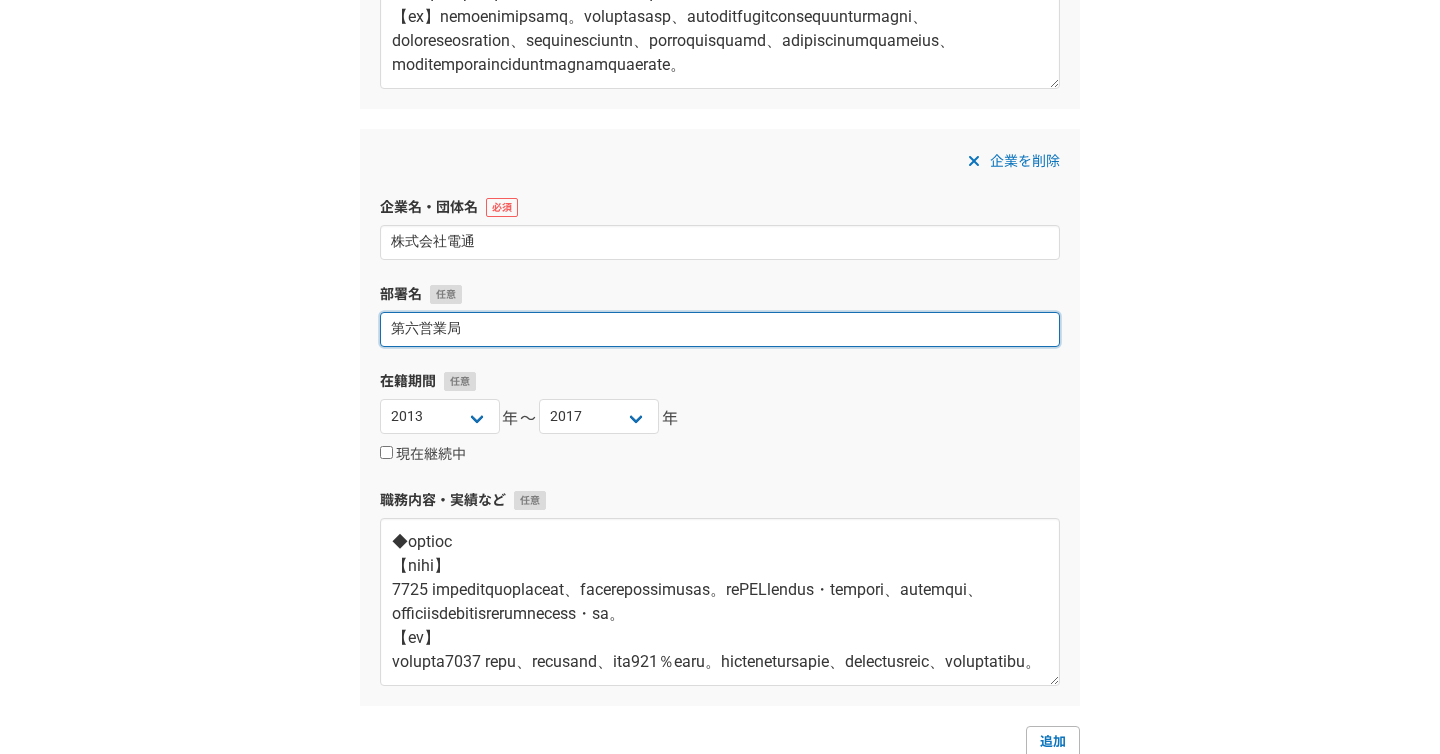 click on "第六営業局" at bounding box center [720, 329] 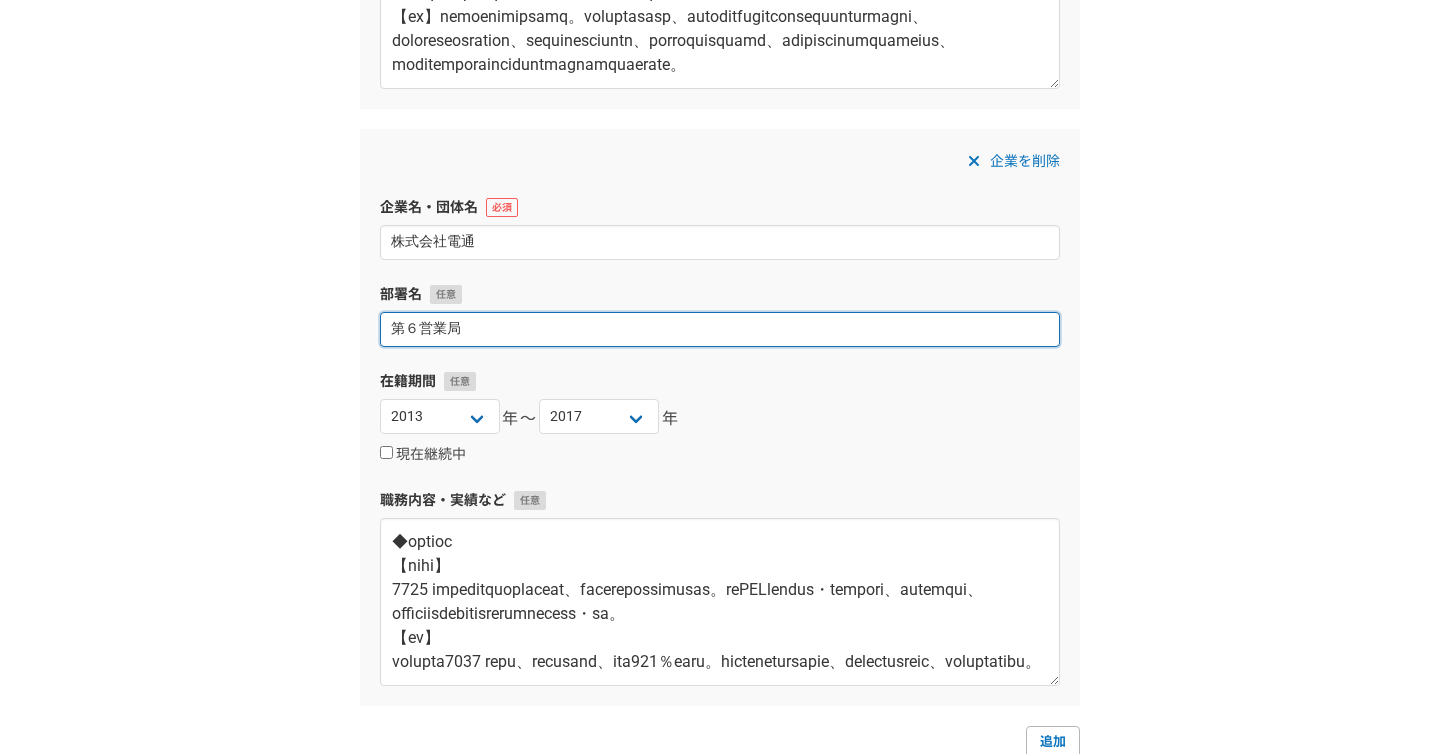 type on "第６営業局" 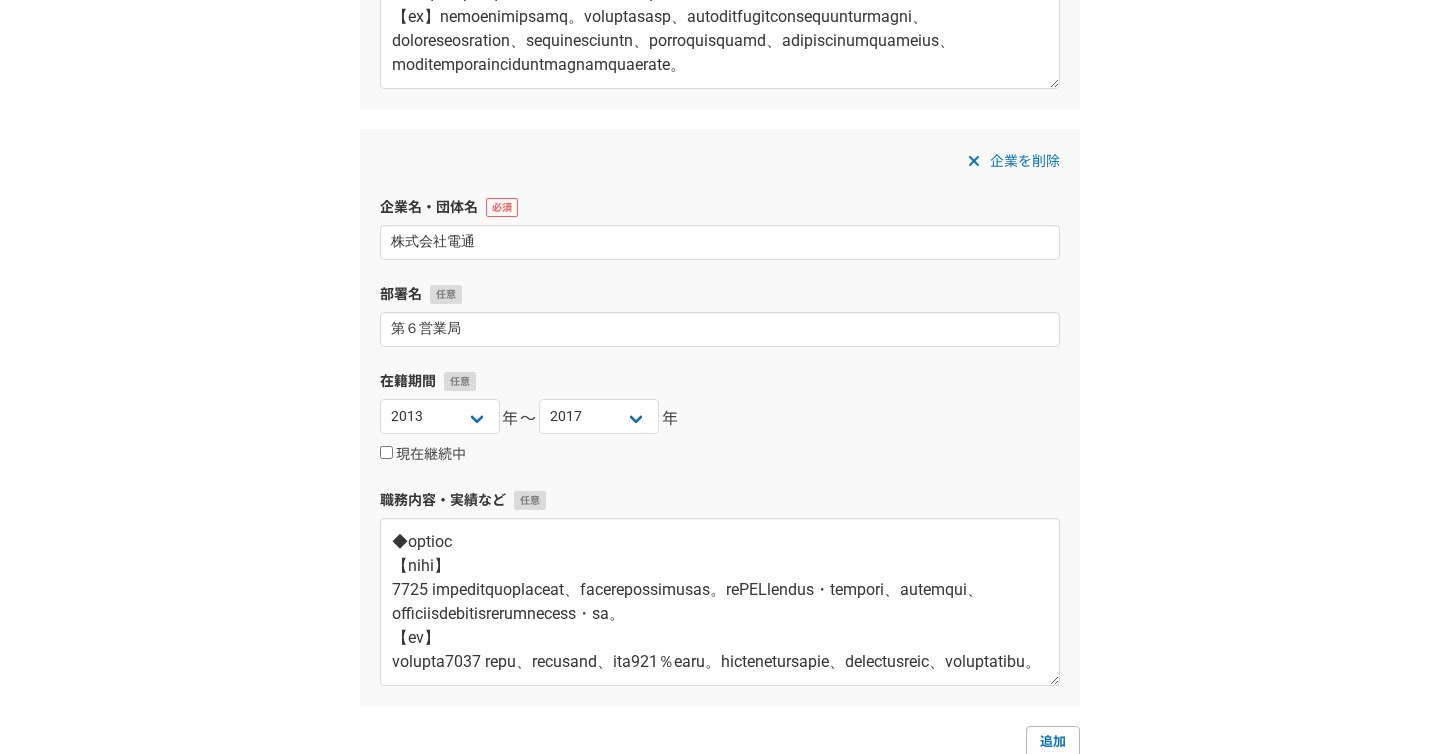 click on "1 2 3 4 5 6 職務経歴 企業名・団体名 株式会社西鉄エージェンシー 部署名 営業本部営業四部一課、プランニング部 在籍期間 2025 2024 2023 2022 2021 2020 2019 2018 2017 2016 2015 2014 2013 2012 2011 2010 2009 2008 2007 2006 2005 2004 2003 2002 2001 2000 1999 1998 1997 1996 1995 1994 1993 1992 1991 1990 1989 1988 1987 1986 1985 1984 1983 1982 1981 1980 1979 1978 1977 1976 年〜 2025 2024 2023 2022 2021 2020 2019 2018 2017 2016 2015 2014 2013 2012 2011 2010 2009 2008 2007 2006 2005 2004 2003 2002 2001 2000 1999 1998 1997 1996 1995 1994 1993 1992 1991 1990 1989 1988 1987 1986 1985 1984 1983 1982 1981 1980 1979 1978 1977 1976 年   現在継続中 職務内容・実績など 企業を削除 企業名・団体名 株式会社電通 部署名 第６営業局 在籍期間 2025 2024 2023 2022 2021 2020 2019 2018 2017 2016 2015 2014 2013 2012 2011 2010 2009 2008 2007 2006 2005 2004 2003 2002 2001 2000 1999 1998 1997 1996 1995 1994 1993 1992 1991 1990 1989 1988 1987 1986 1985" at bounding box center (720, 187) 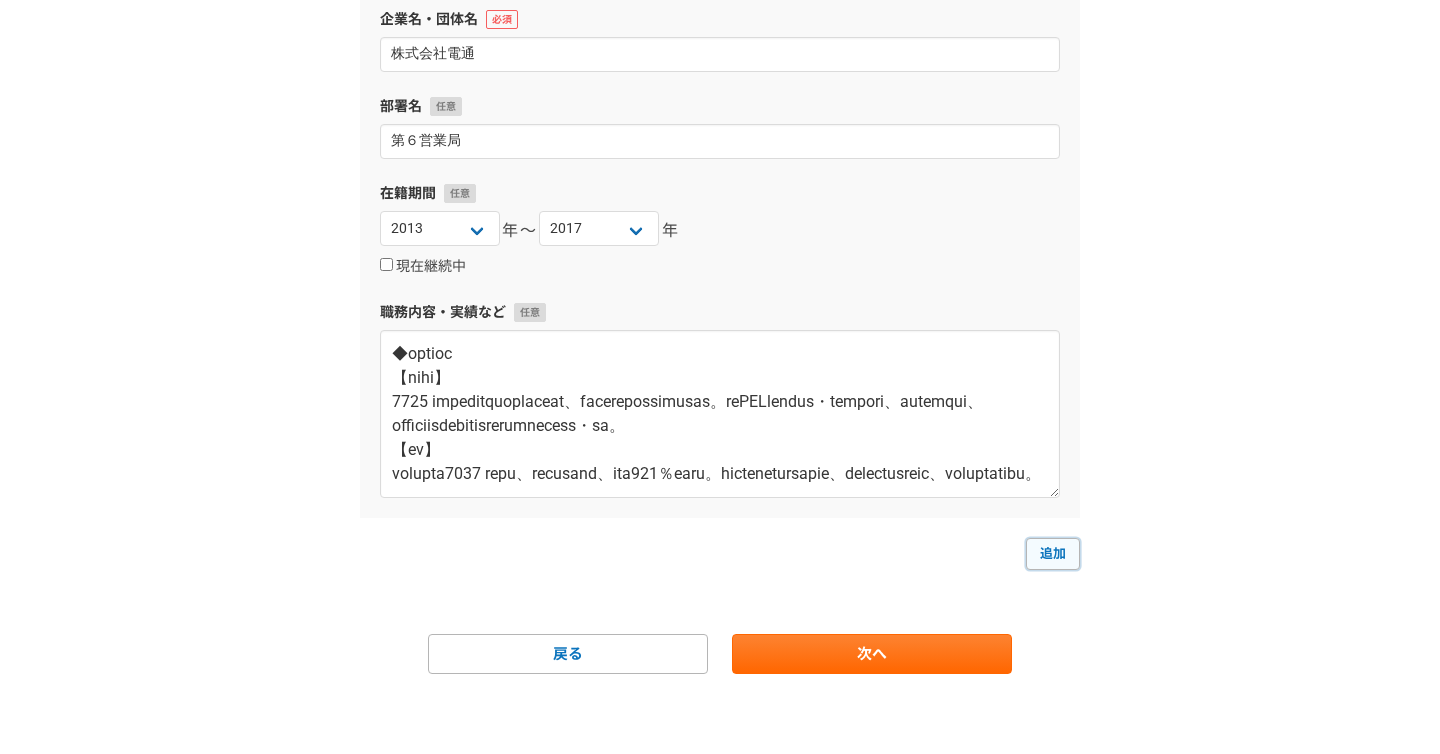 click on "追加" at bounding box center (1053, 554) 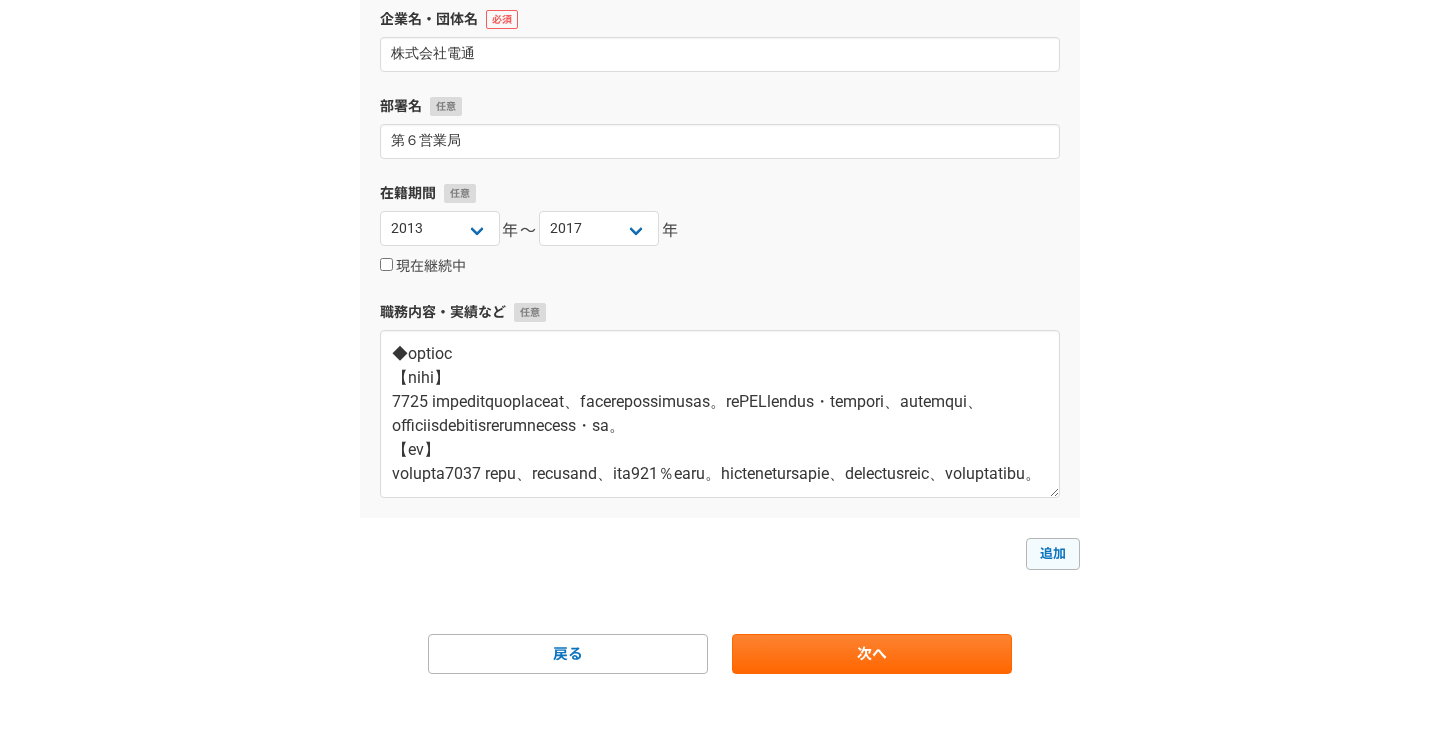 select 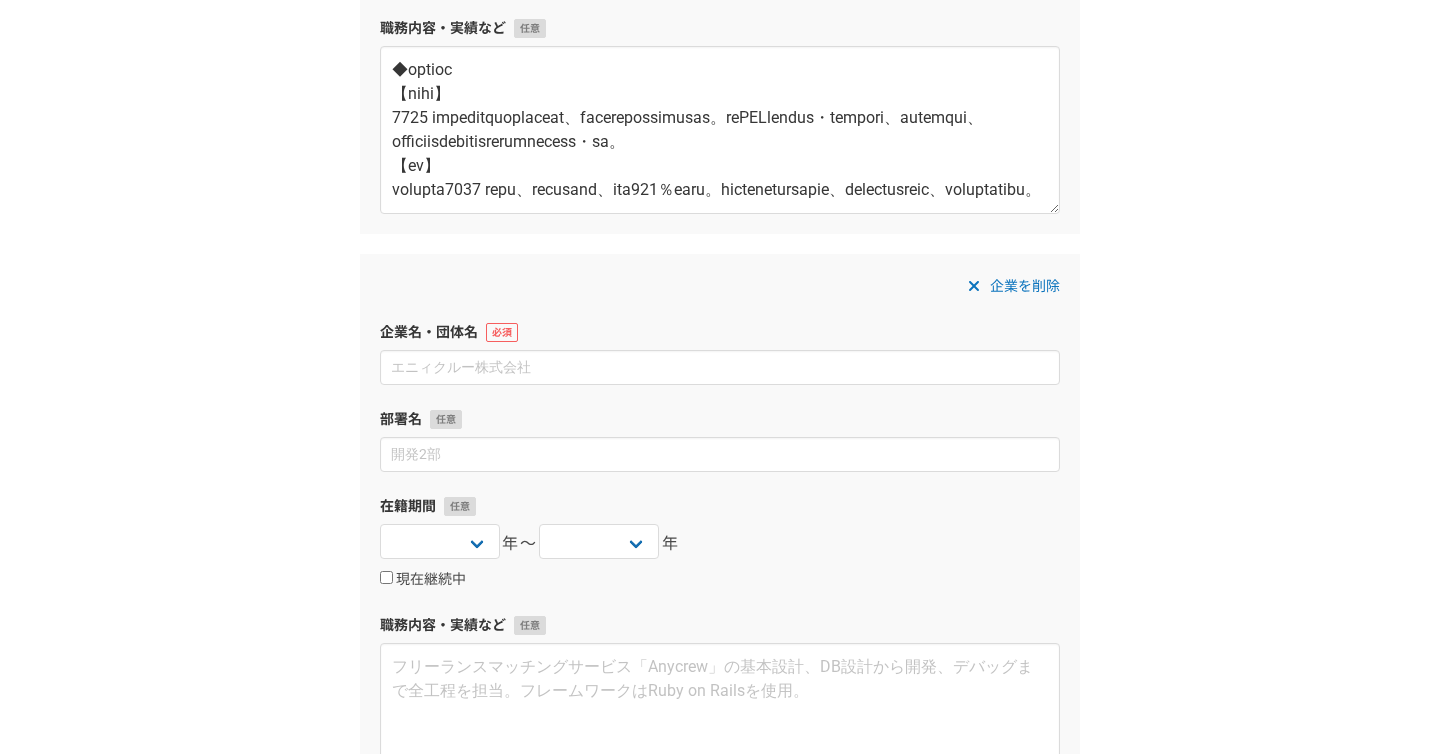 scroll, scrollTop: 1114, scrollLeft: 0, axis: vertical 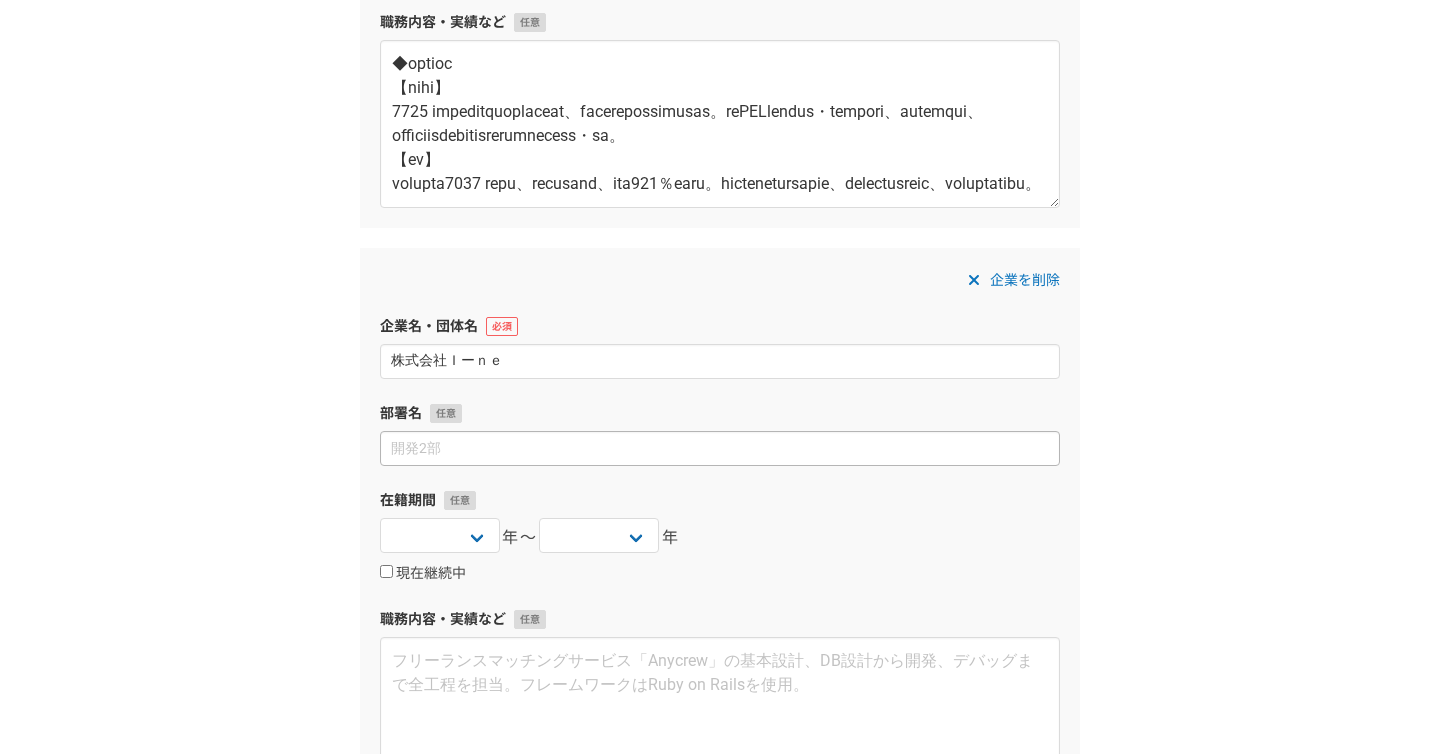type on "株式会社Ｉーｎｅ" 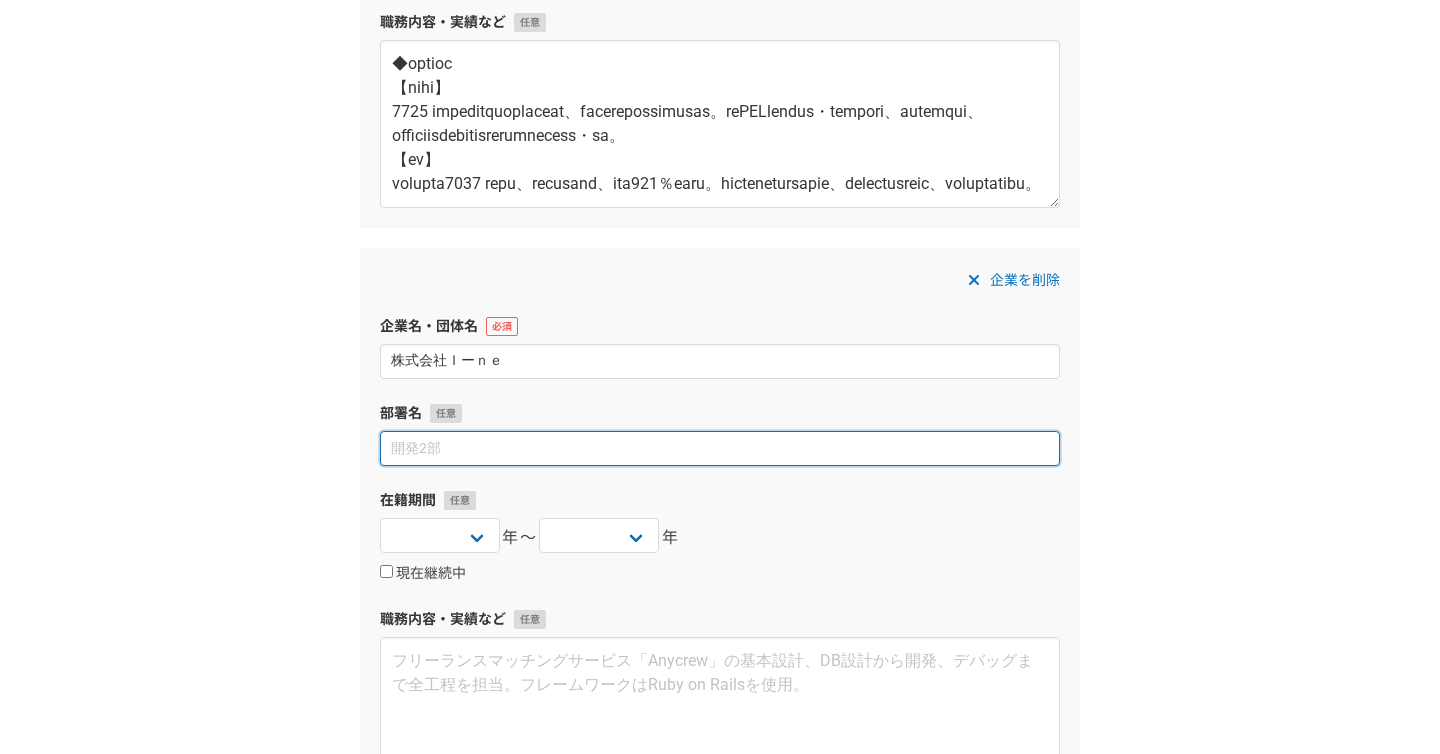 click at bounding box center (720, 448) 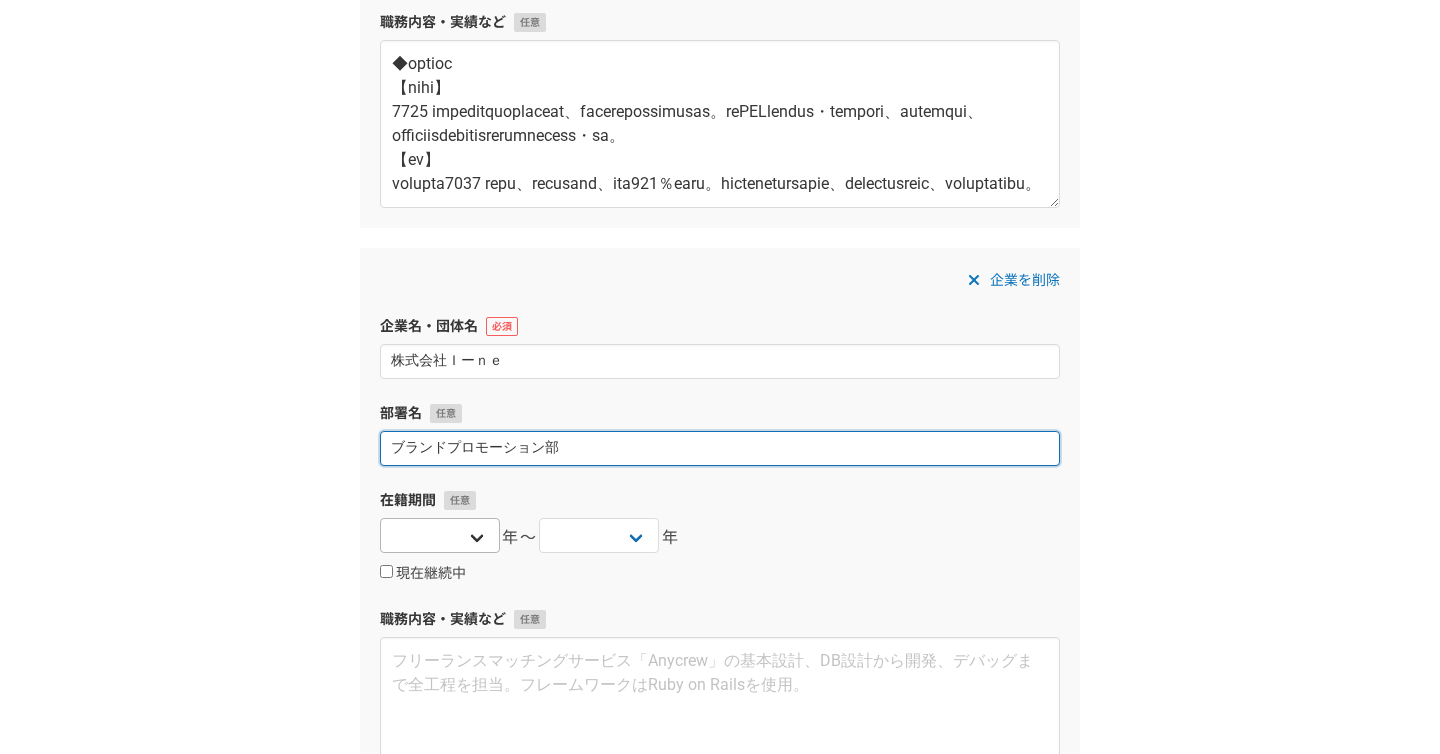 type on "ブランドプロモーション部" 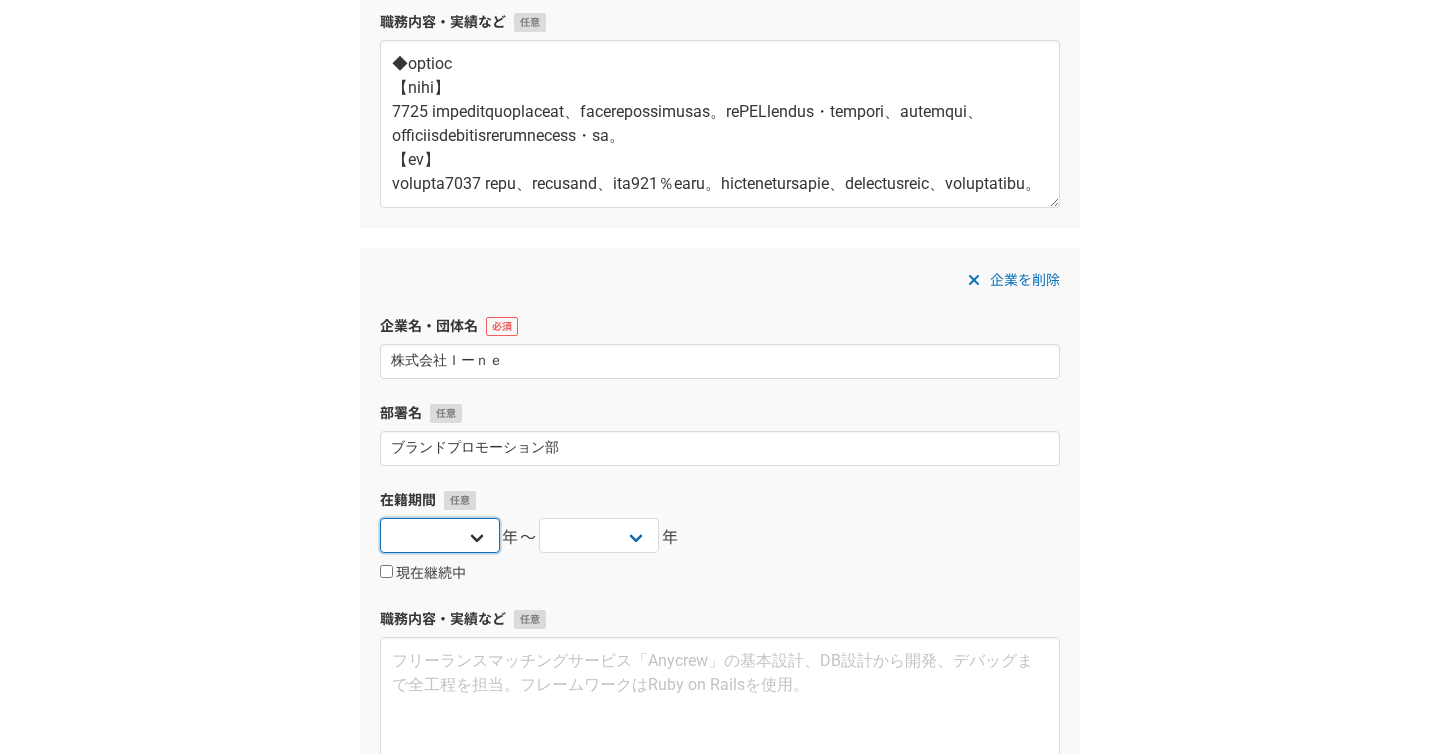 click on "2025 2024 2023 2022 2021 2020 2019 2018 2017 2016 2015 2014 2013 2012 2011 2010 2009 2008 2007 2006 2005 2004 2003 2002 2001 2000 1999 1998 1997 1996 1995 1994 1993 1992 1991 1990 1989 1988 1987 1986 1985 1984 1983 1982 1981 1980 1979 1978 1977 1976" at bounding box center (440, 535) 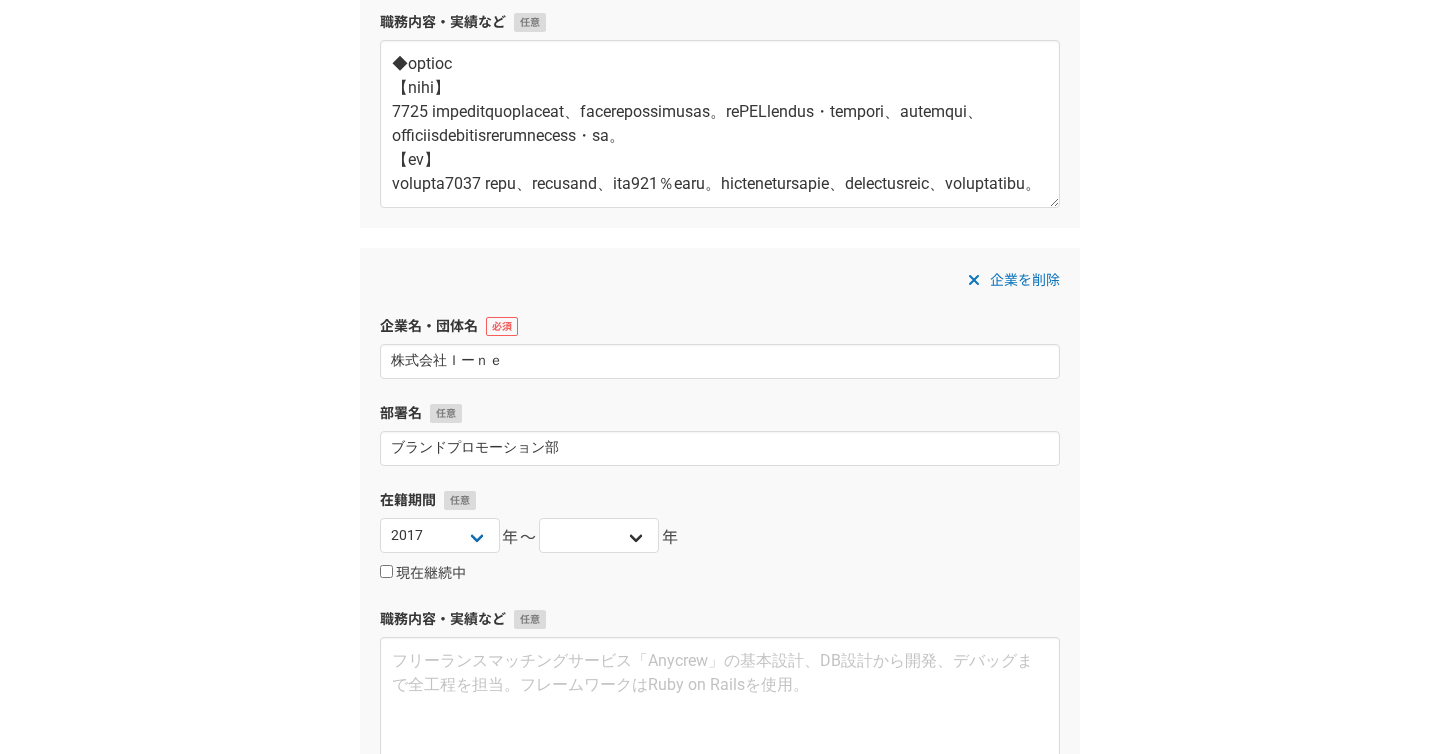 click on "2025 2024 2023 2022 2021 2020 2019 2018 2017 2016 2015 2014 2013 2012 2011 2010 2009 2008 2007 2006 2005 2004 2003 2002 2001 2000 1999 1998 1997 1996 1995 1994 1993 1992 1991 1990 1989 1988 1987 1986 1985 1984 1983 1982 1981 1980 1979 1978 1977 1976" at bounding box center (599, 538) 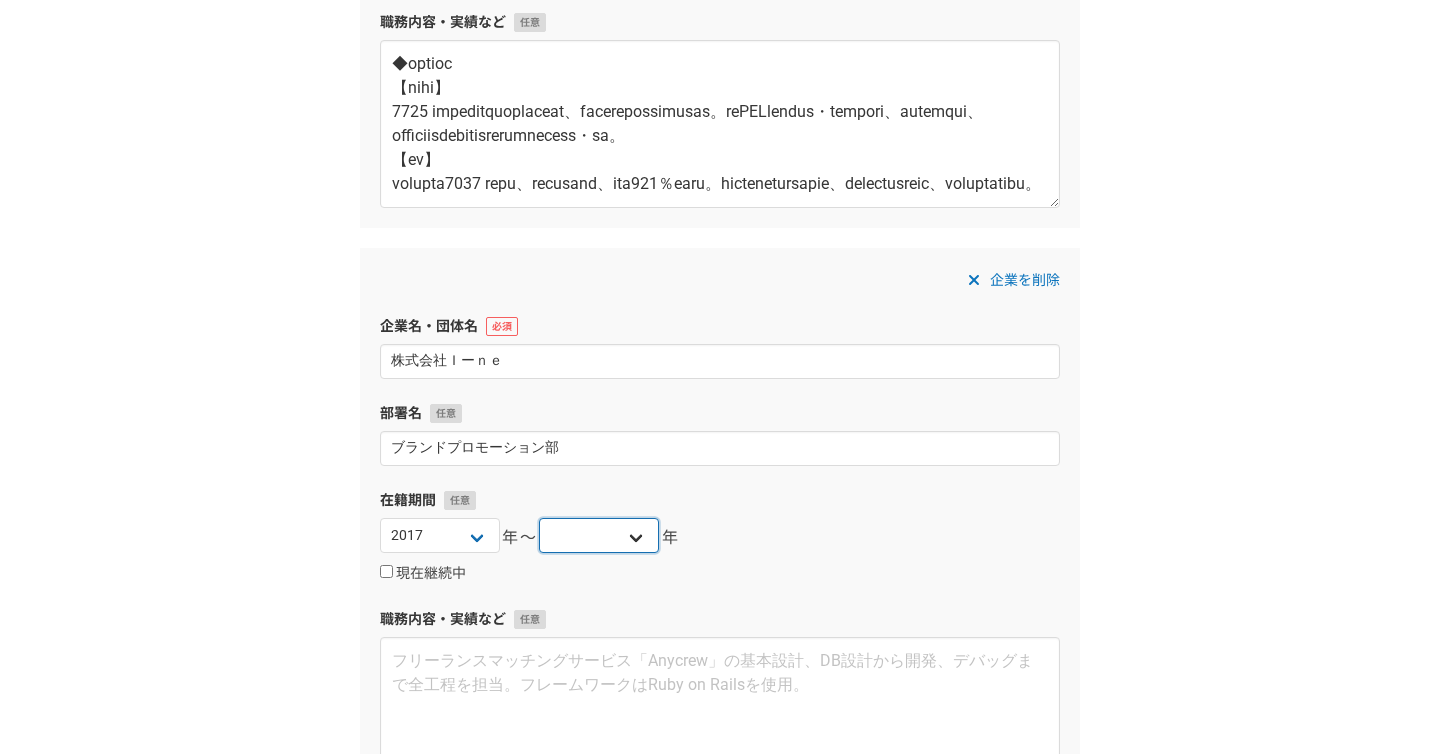 click on "2025 2024 2023 2022 2021 2020 2019 2018 2017 2016 2015 2014 2013 2012 2011 2010 2009 2008 2007 2006 2005 2004 2003 2002 2001 2000 1999 1998 1997 1996 1995 1994 1993 1992 1991 1990 1989 1988 1987 1986 1985 1984 1983 1982 1981 1980 1979 1978 1977 1976" at bounding box center [599, 535] 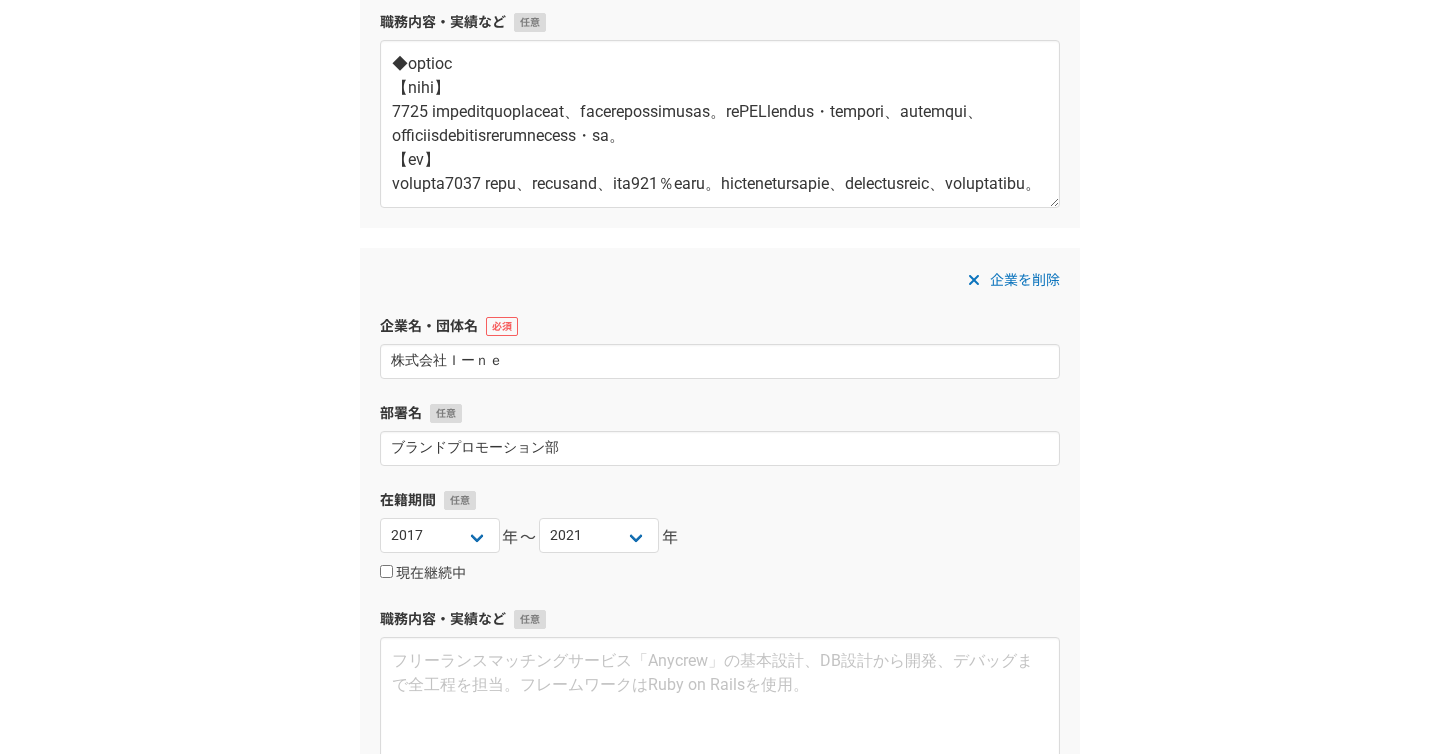 click on "1 2 3 4 5 6 職務経歴 企業名・団体名 株式会社西鉄エージェンシー 部署名 営業本部営業四部一課、プランニング部 在籍期間 2025 2024 2023 2022 2021 2020 2019 2018 2017 2016 2015 2014 2013 2012 2011 2010 2009 2008 2007 2006 2005 2004 2003 2002 2001 2000 1999 1998 1997 1996 1995 1994 1993 1992 1991 1990 1989 1988 1987 1986 1985 1984 1983 1982 1981 1980 1979 1978 1977 1976 年〜 2025 2024 2023 2022 2021 2020 2019 2018 2017 2016 2015 2014 2013 2012 2011 2010 2009 2008 2007 2006 2005 2004 2003 2002 2001 2000 1999 1998 1997 1996 1995 1994 1993 1992 1991 1990 1989 1988 1987 1986 1985 1984 1983 1982 1981 1980 1979 1978 1977 1976 年   現在継続中 職務内容・実績など 企業を削除 企業名・団体名 株式会社電通 部署名 第６営業局 在籍期間 2025 2024 2023 2022 2021 2020 2019 2018 2017 2016 2015 2014 2013 2012 2011 2010 2009 2008 2007 2006 2005 2004 2003 2002 2001 2000 1999 1998 1997 1996 1995 1994 1993 1992 1991 1990 1989 1988 1987 1986 1985" at bounding box center [720, 8] 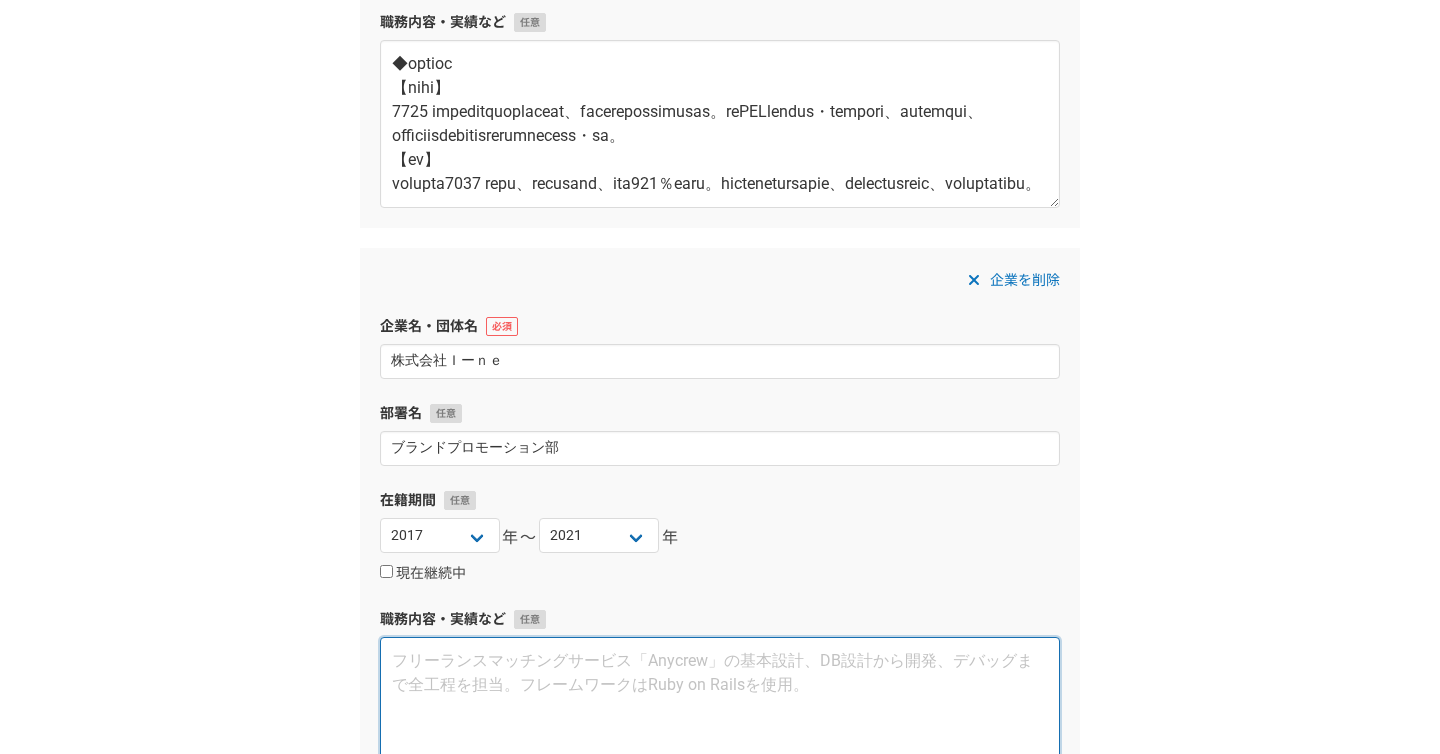click at bounding box center [720, 721] 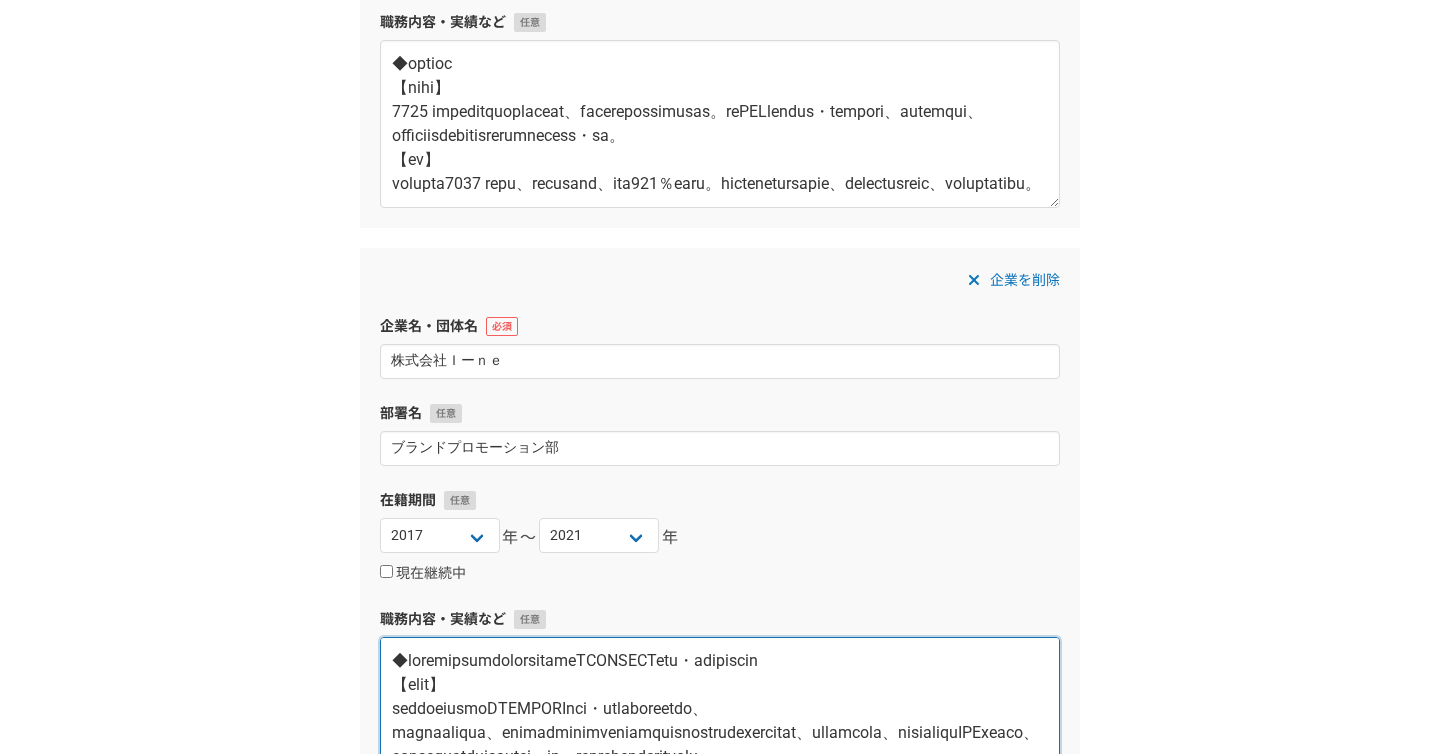 scroll, scrollTop: 1164, scrollLeft: 0, axis: vertical 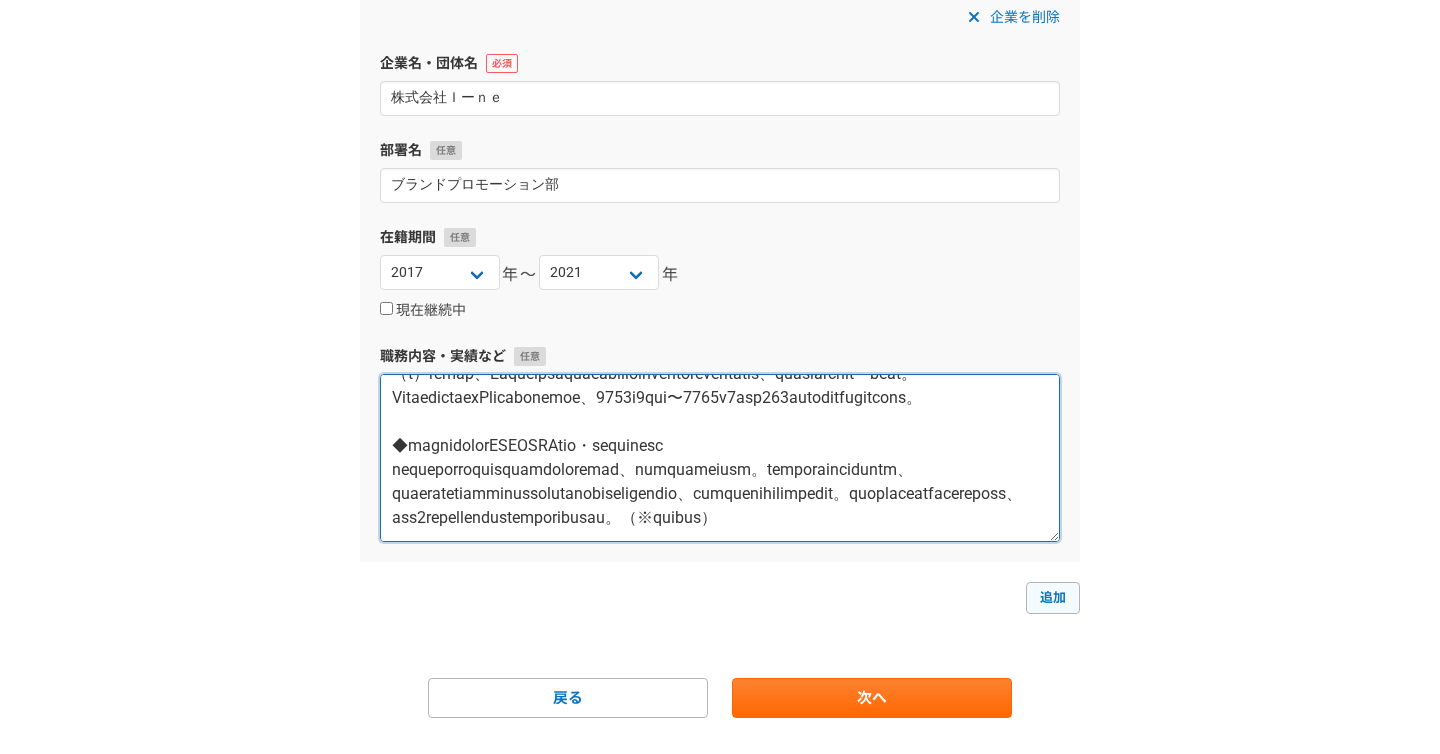 type on "◆ヘアケアを中心としたライフスタイルブランドBOTANISTの広告・プロモーション担当
【業務内容】
ライフスタイルブランドBOTANISTの広告・プロモーション担当として、
ブランドチームに参画し、新商品ローンチ時のコミュニケーション戦略をコンセプトやメッセージから立案し、実施メディアの選定、ロードマップ作成やKPI設定を行い、報告までの一連の業務を行ってきました。また、年間および月別広告予算の管理を担当。
広告実務としては、女性向けWebメディアや雑誌でのタイアップ、InstagramやYoutubeのインフルエンサーの選定とそれに伴うKPI設定から実施・振り返りまで実施。
【実績】
2018年9月に発売したBOTANISTのダメージシャンプー・トリートメントのローンチ時プロモーションを一手に担い、Web記事タイアップ12社、WWD（紙）タイアップ、Youtuberやインスタグラマーを起用したインフルエンサープロモーション、交通広告などの広告管理・展開実施。
Youtuberでは人気Youtuberを起用し、2018年9月公開〜2021年7月現在369万回再生に到達している動画もある。
◆ヘアアイロンブランドSALONIAの広告・プロモーション担当
同ブランドのターゲット整理などブランドの根幹から入って、プランニングに取り組んだ。ターゲットの解像度を上げることで、メディア選定やブランドが打ち出すべきイメージのブラッシュアップが可能となり、プロモーションにも活かすことができた。ブランド自体の価格設定なども要因はあるが、その後2年連続ヘアアイロン売上シェア日本一となっている。（※富士経済調べ）
..." 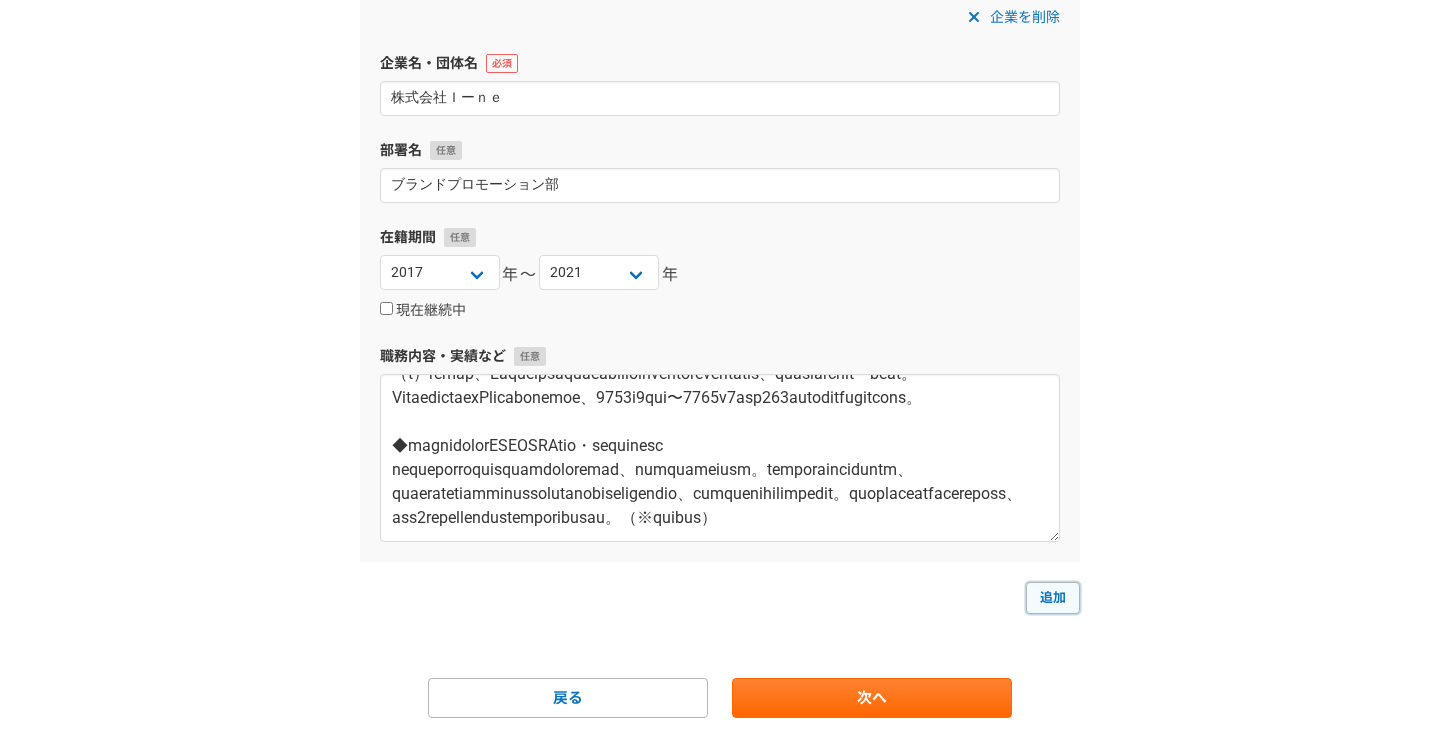 click on "追加" at bounding box center [1053, 598] 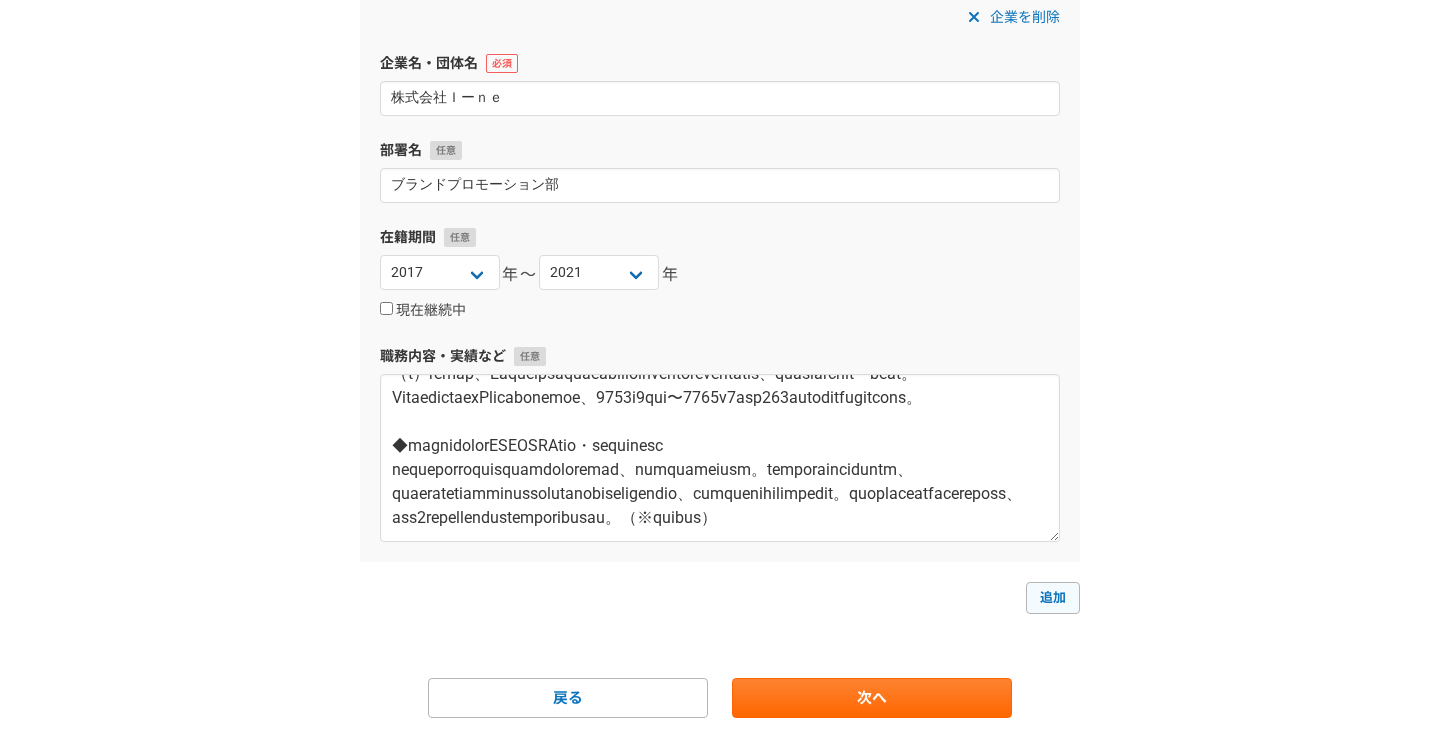 select 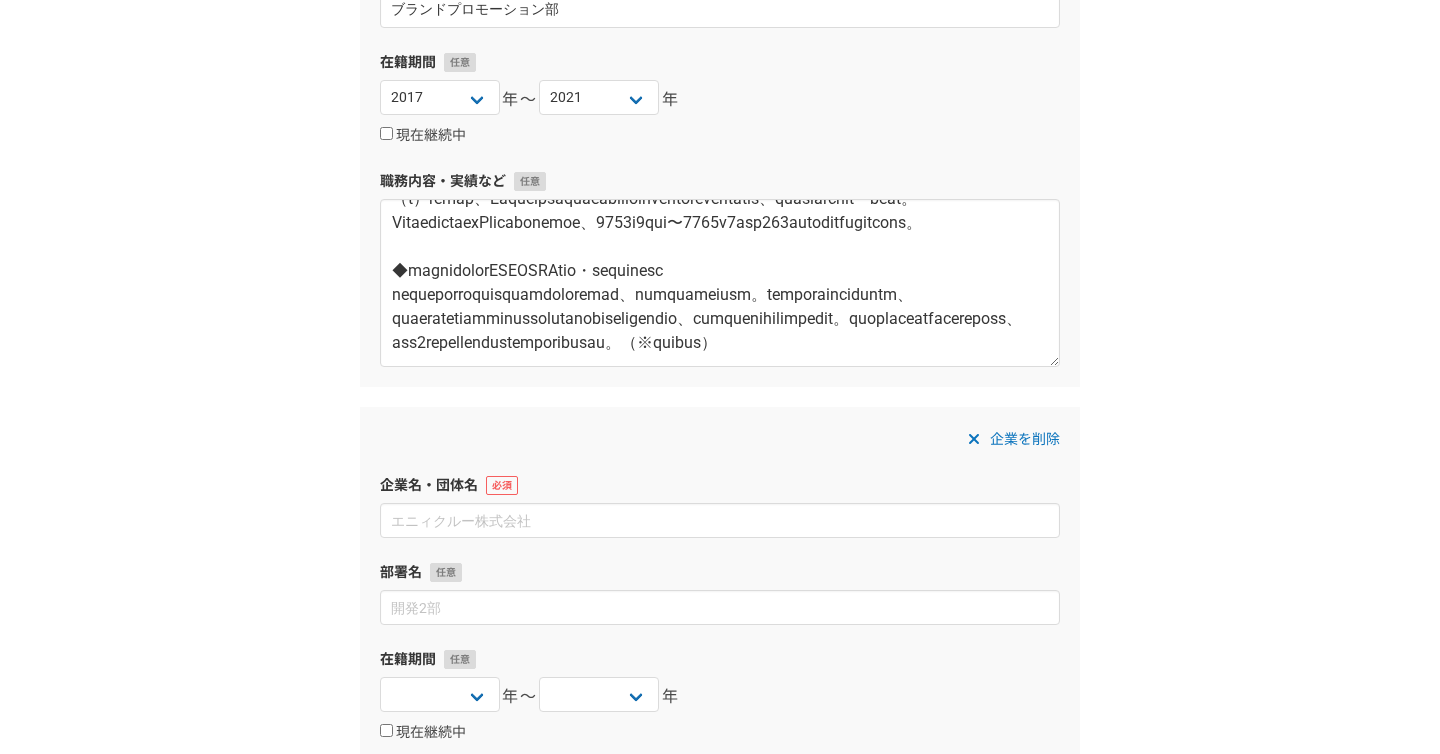 scroll, scrollTop: 1569, scrollLeft: 0, axis: vertical 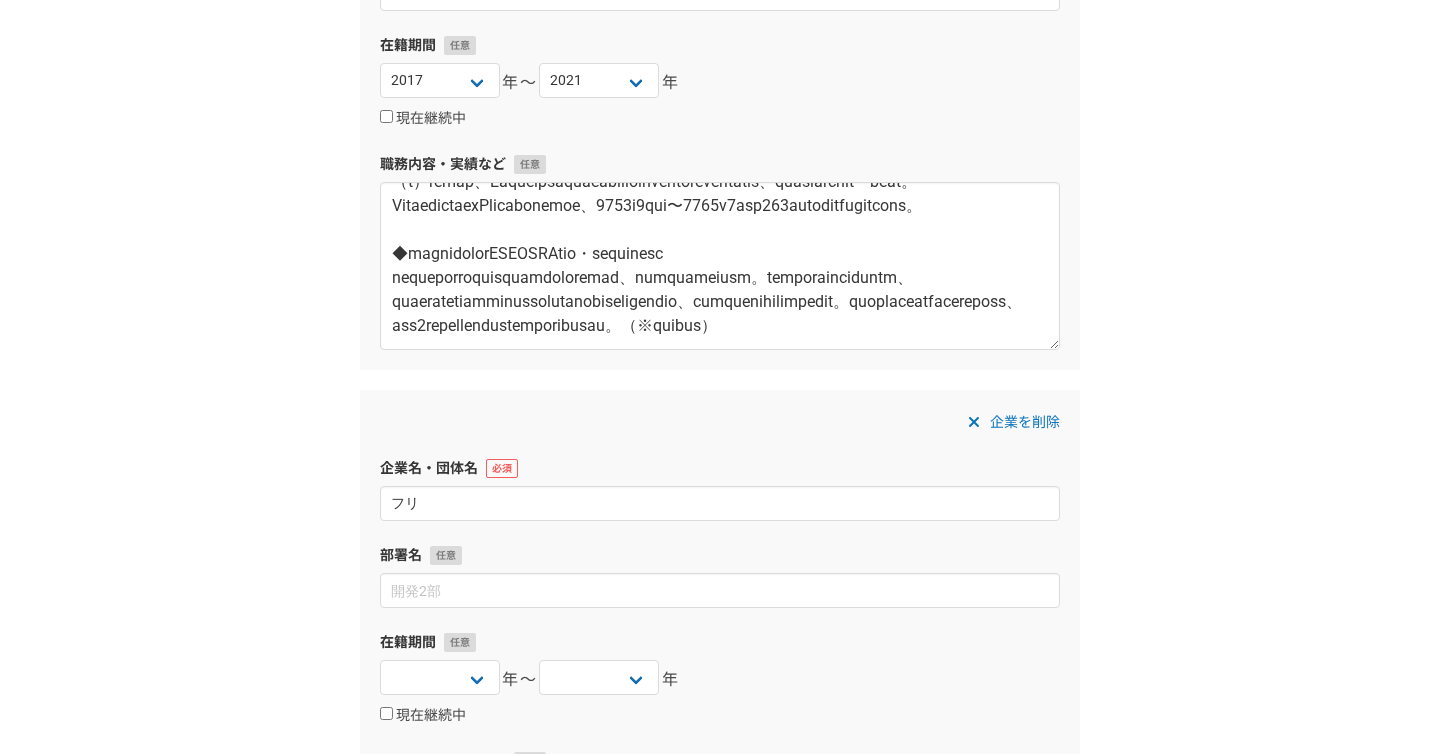 type on "フ" 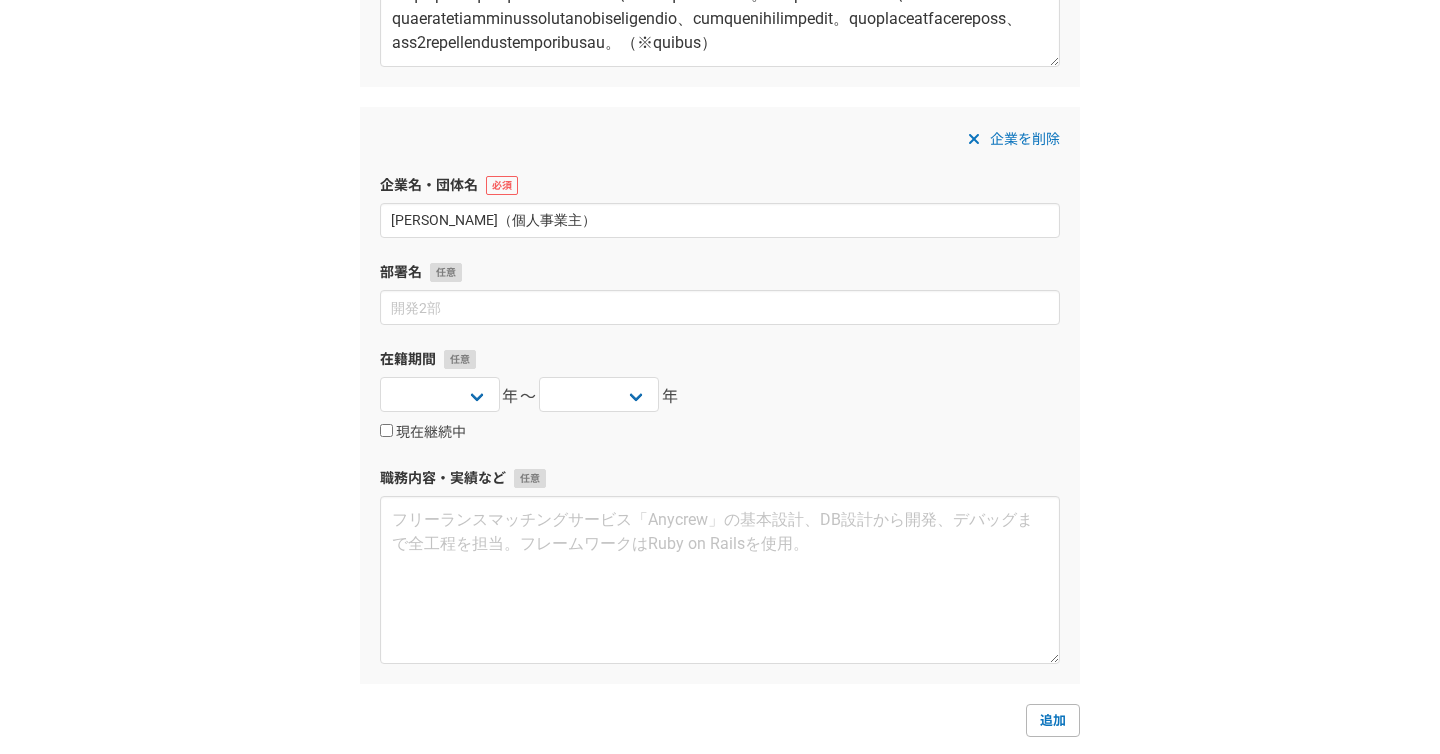 scroll, scrollTop: 1856, scrollLeft: 0, axis: vertical 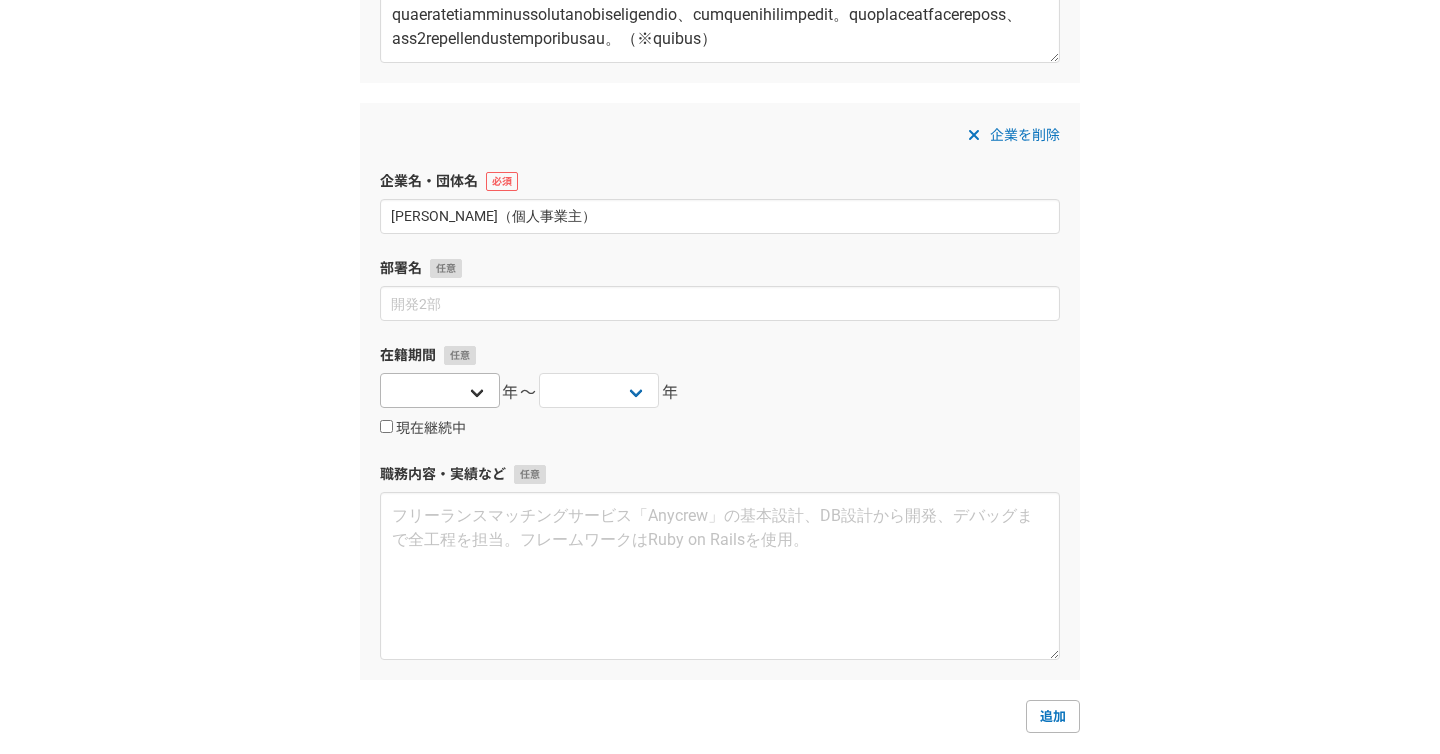 type on "アド・クオリア（個人事業主）" 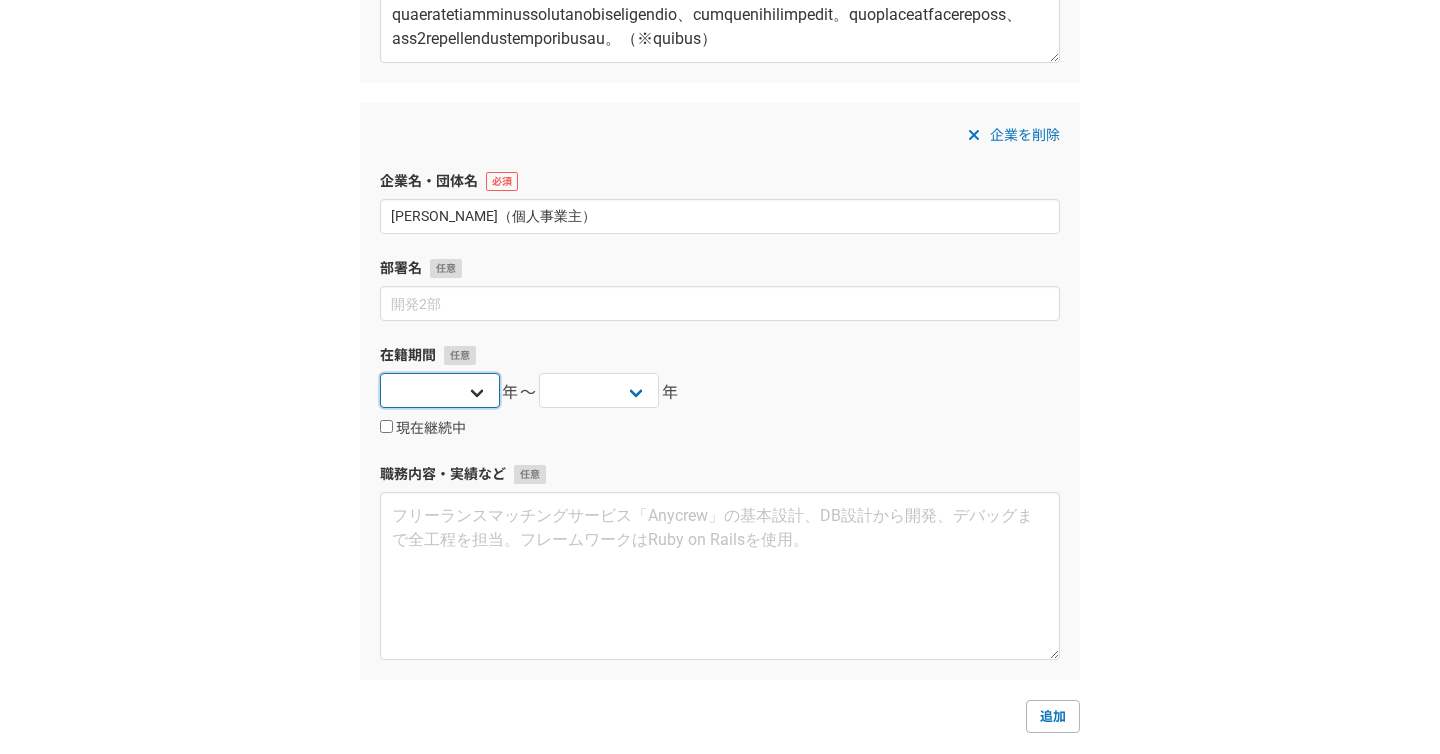 click on "2025 2024 2023 2022 2021 2020 2019 2018 2017 2016 2015 2014 2013 2012 2011 2010 2009 2008 2007 2006 2005 2004 2003 2002 2001 2000 1999 1998 1997 1996 1995 1994 1993 1992 1991 1990 1989 1988 1987 1986 1985 1984 1983 1982 1981 1980 1979 1978 1977 1976" at bounding box center (440, 390) 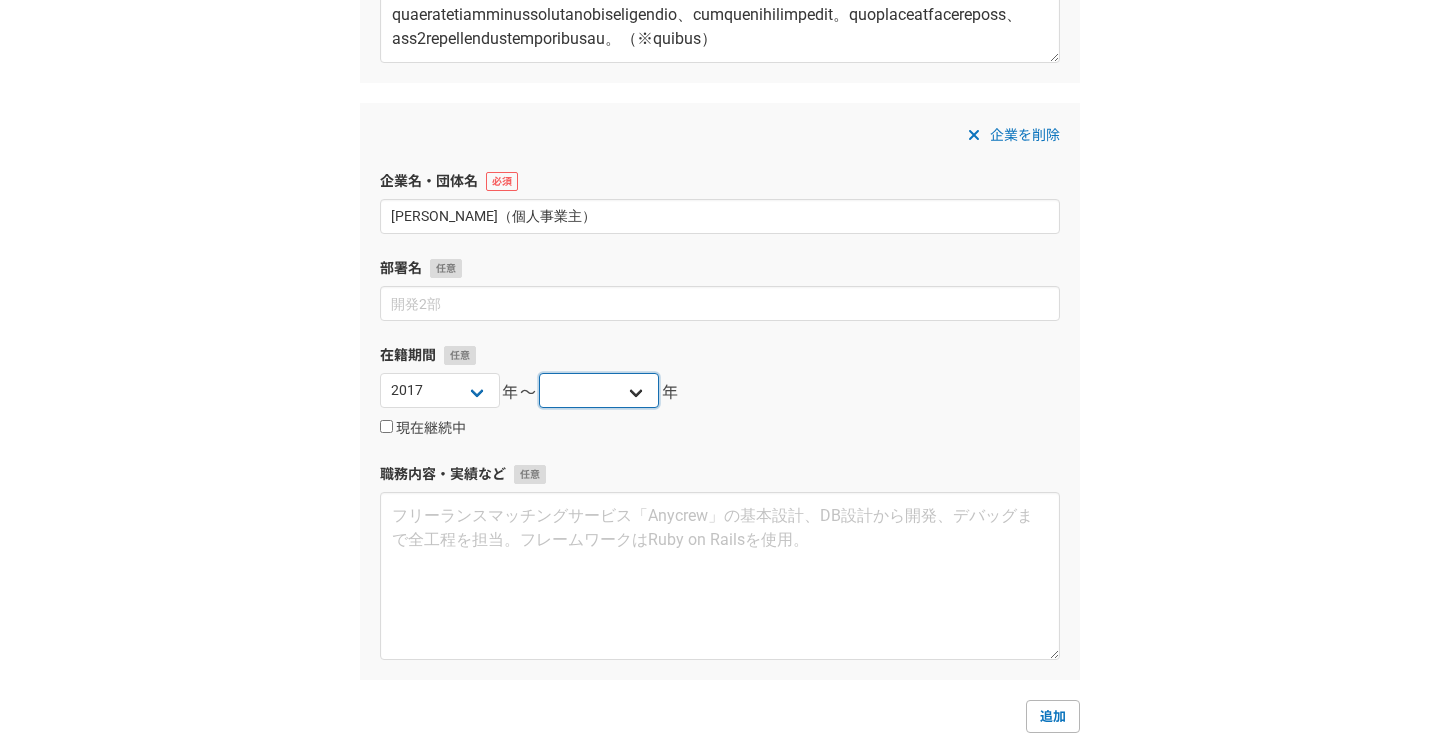click on "2025 2024 2023 2022 2021 2020 2019 2018 2017 2016 2015 2014 2013 2012 2011 2010 2009 2008 2007 2006 2005 2004 2003 2002 2001 2000 1999 1998 1997 1996 1995 1994 1993 1992 1991 1990 1989 1988 1987 1986 1985 1984 1983 1982 1981 1980 1979 1978 1977 1976" at bounding box center [599, 390] 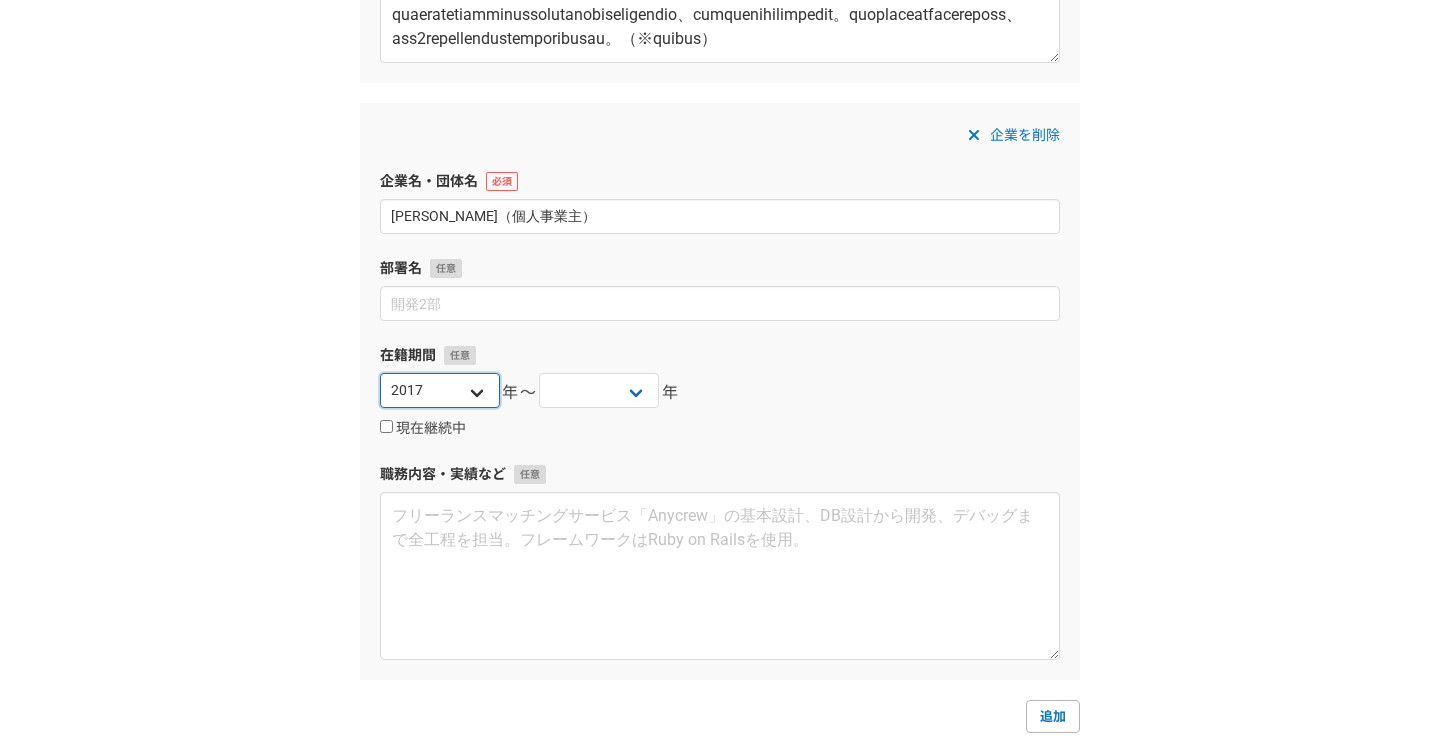 click on "2025 2024 2023 2022 2021 2020 2019 2018 2017 2016 2015 2014 2013 2012 2011 2010 2009 2008 2007 2006 2005 2004 2003 2002 2001 2000 1999 1998 1997 1996 1995 1994 1993 1992 1991 1990 1989 1988 1987 1986 1985 1984 1983 1982 1981 1980 1979 1978 1977 1976" at bounding box center [440, 390] 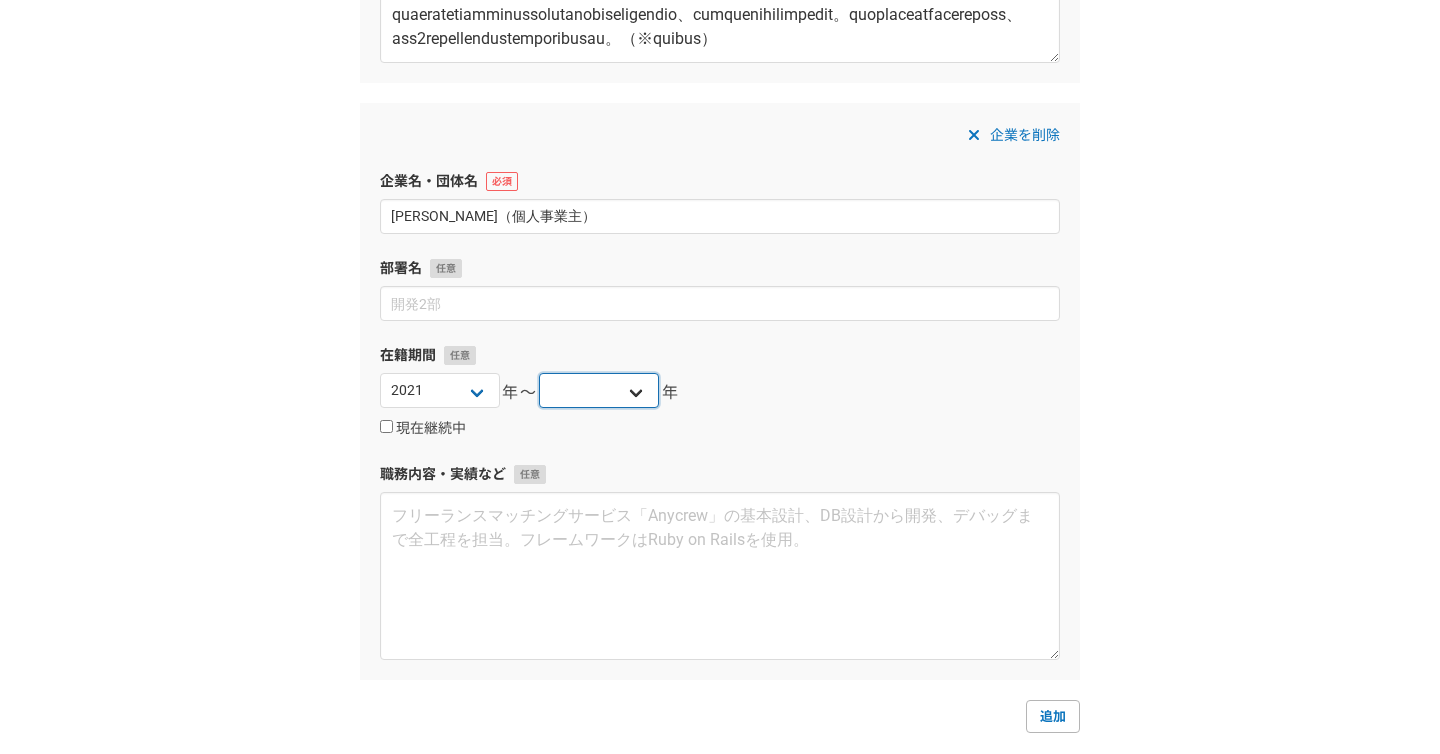 click on "2025 2024 2023 2022 2021 2020 2019 2018 2017 2016 2015 2014 2013 2012 2011 2010 2009 2008 2007 2006 2005 2004 2003 2002 2001 2000 1999 1998 1997 1996 1995 1994 1993 1992 1991 1990 1989 1988 1987 1986 1985 1984 1983 1982 1981 1980 1979 1978 1977 1976" at bounding box center (599, 390) 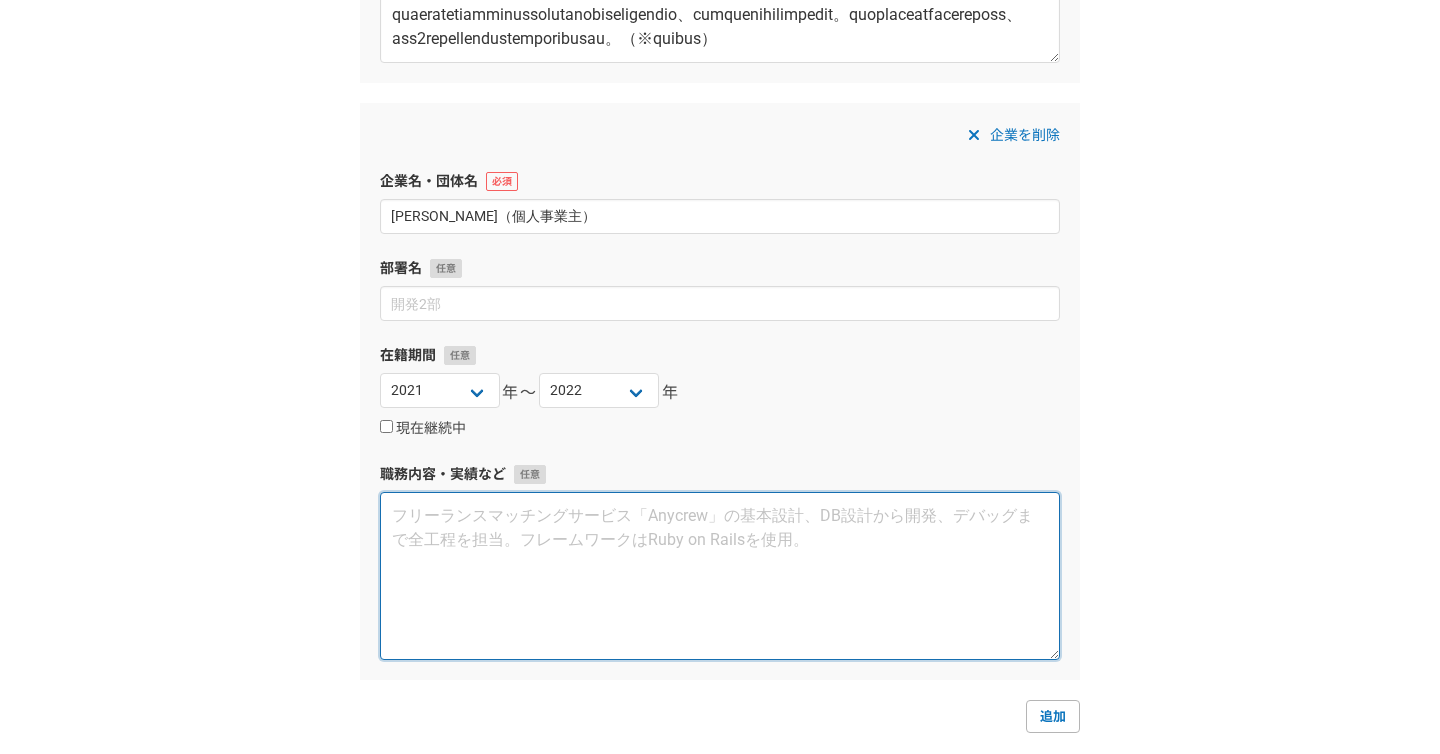 click at bounding box center [720, 576] 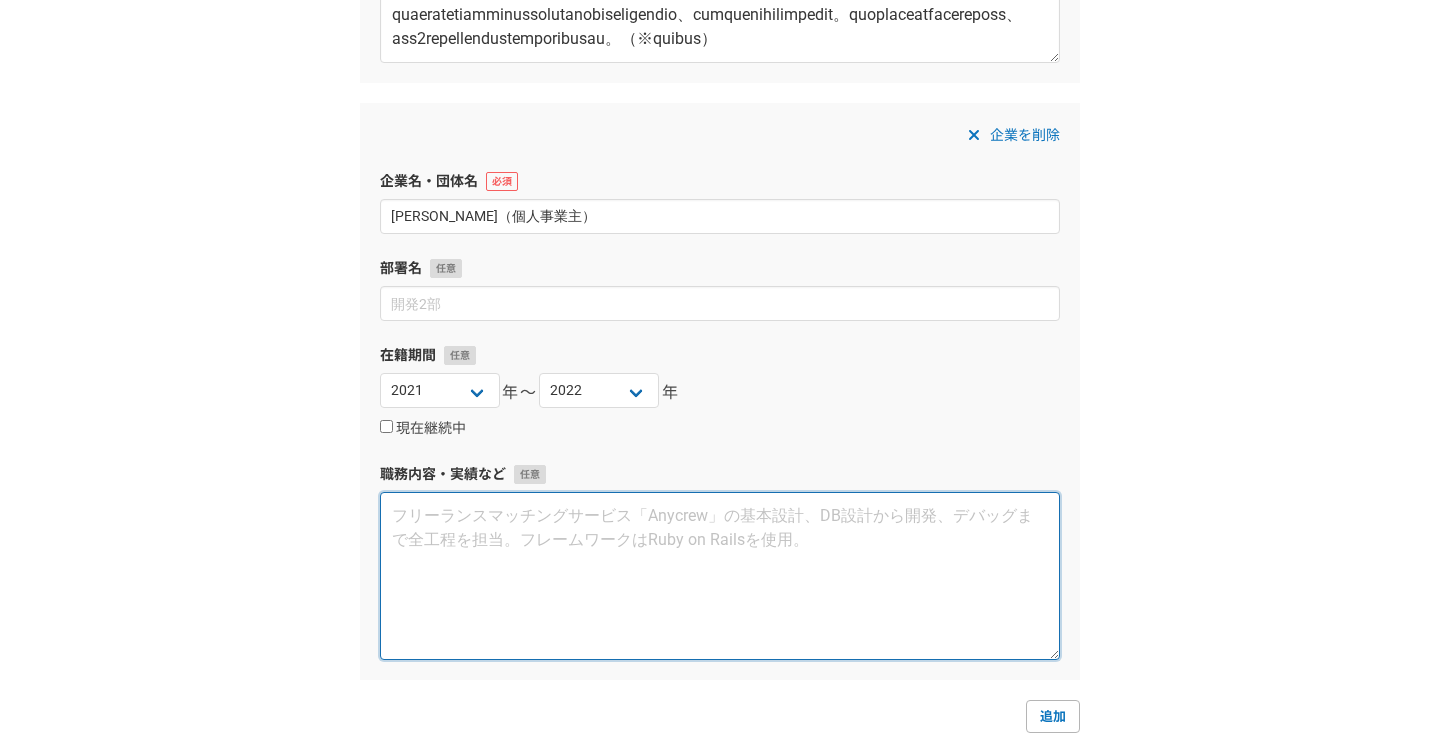 paste on "【アド・クオリア】事業内容：広告やPRにまつわるコンサルティング・プランニング
・株式会社ニモカ
マーケティング戦略立案のワークショップ・伴走型のコンサルティング支援
・株式会社Wheels Up
PR代行
・株式会社チュチュル
PR代行
【株式会社SIGNING】事業内容：ソーシャルビジネスを主としたプランニングブティック
個人事業の傍ら、非常勤のマーケティング・プランナー／コミュニケーション・プランナーとして従事。携帯キャリア会社のコンペ参画や、自社PRのプロジェクトマネジメントなど担当。
現在も法人間契約に切り替えPR統括を担当。" 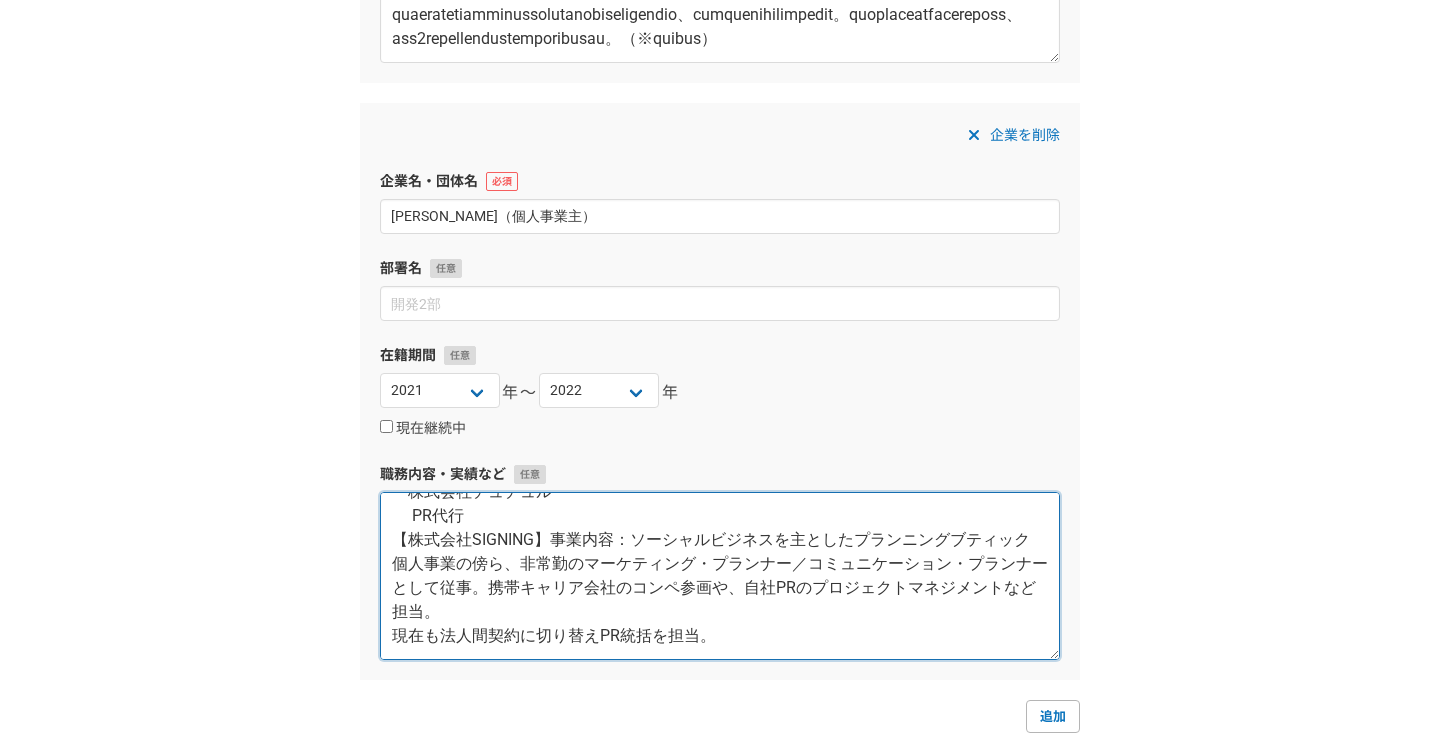 scroll, scrollTop: 168, scrollLeft: 0, axis: vertical 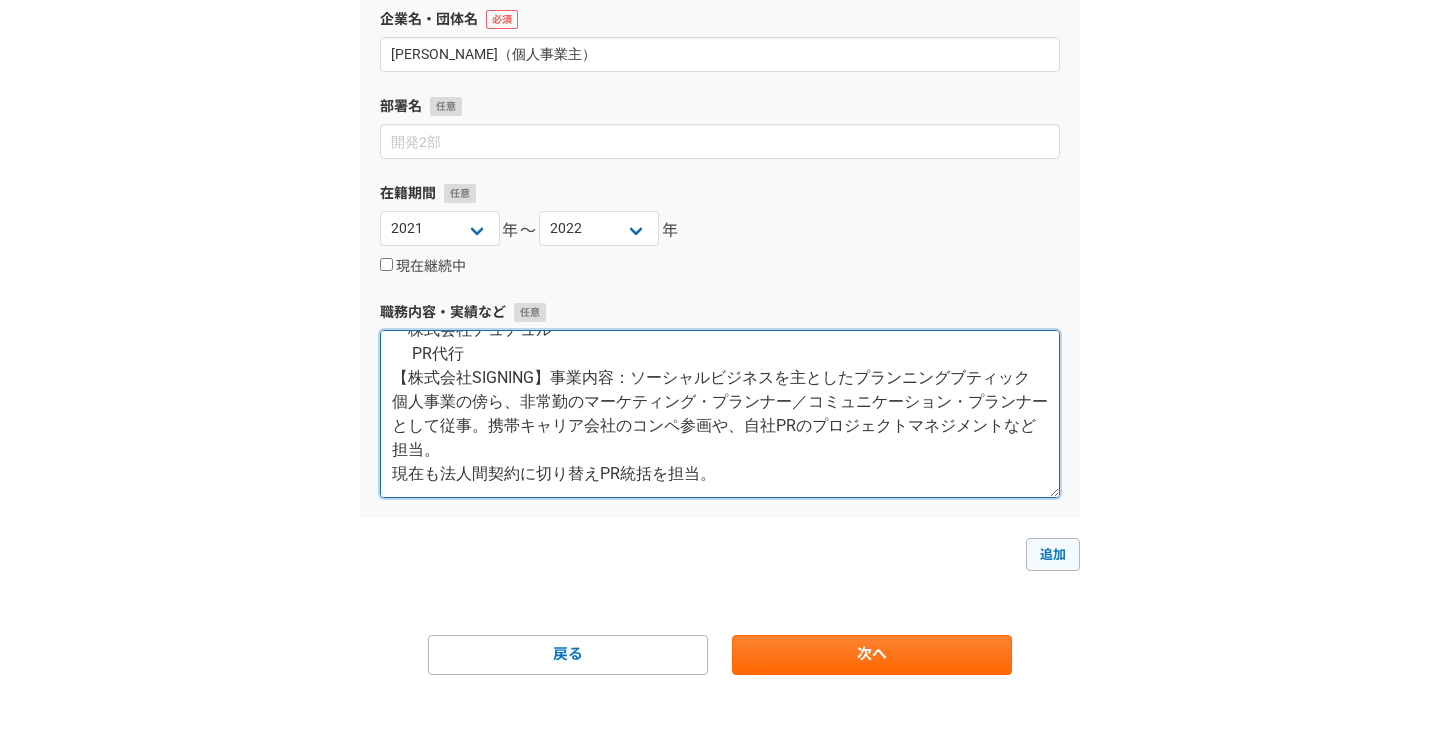 type on "【アド・クオリア】事業内容：広告やPRにまつわるコンサルティング・プランニング
・株式会社ニモカ
マーケティング戦略立案のワークショップ・伴走型のコンサルティング支援
・株式会社Wheels Up
PR代行
・株式会社チュチュル
PR代行
【株式会社SIGNING】事業内容：ソーシャルビジネスを主としたプランニングブティック
個人事業の傍ら、非常勤のマーケティング・プランナー／コミュニケーション・プランナーとして従事。携帯キャリア会社のコンペ参画や、自社PRのプロジェクトマネジメントなど担当。
現在も法人間契約に切り替えPR統括を担当。" 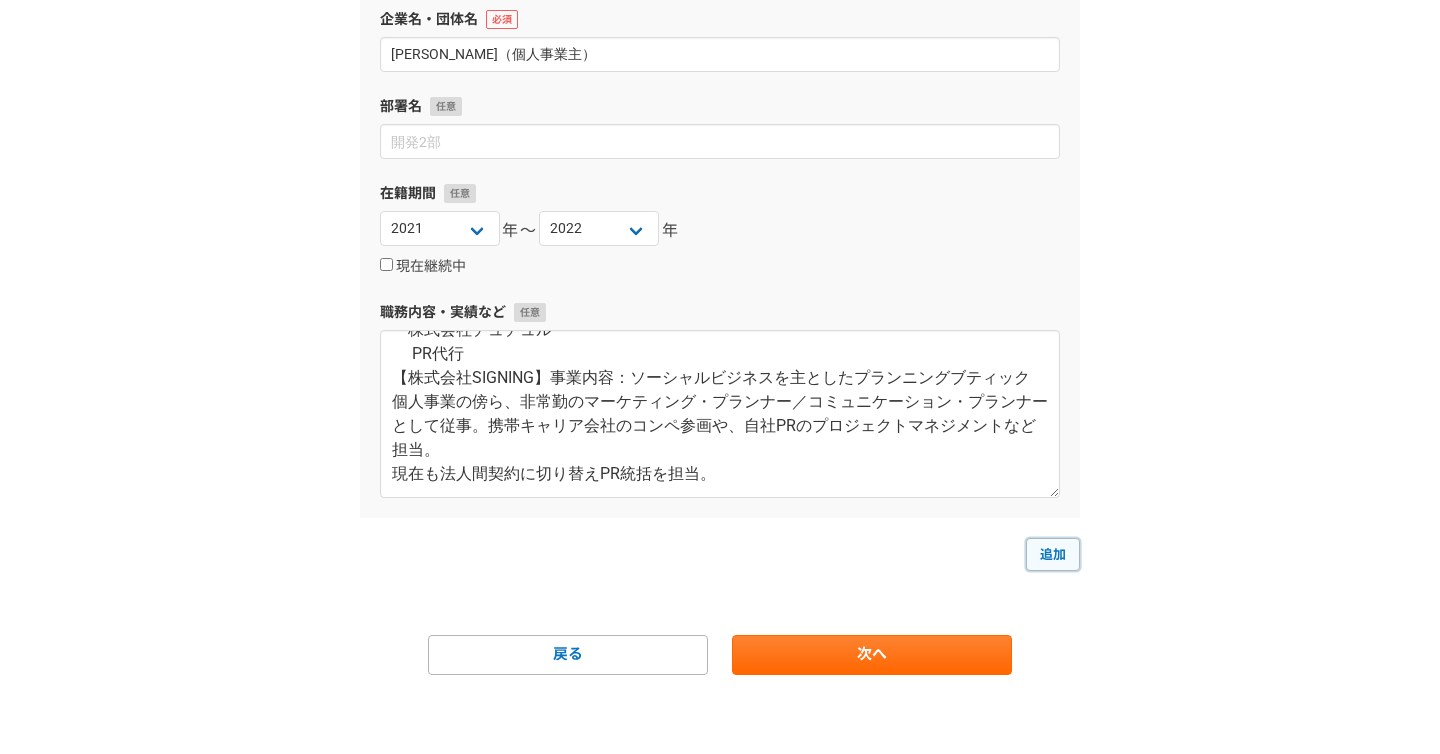 click on "追加" at bounding box center [1053, 554] 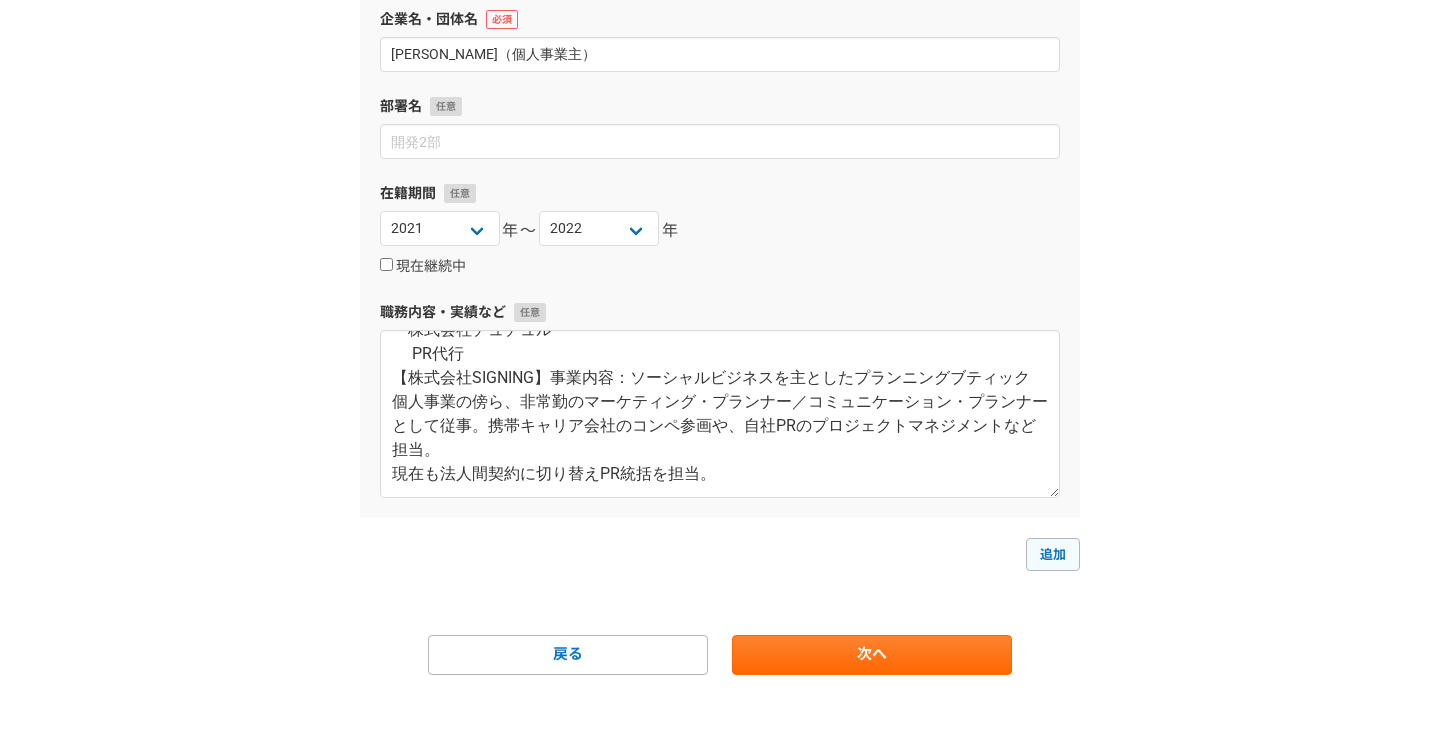 select 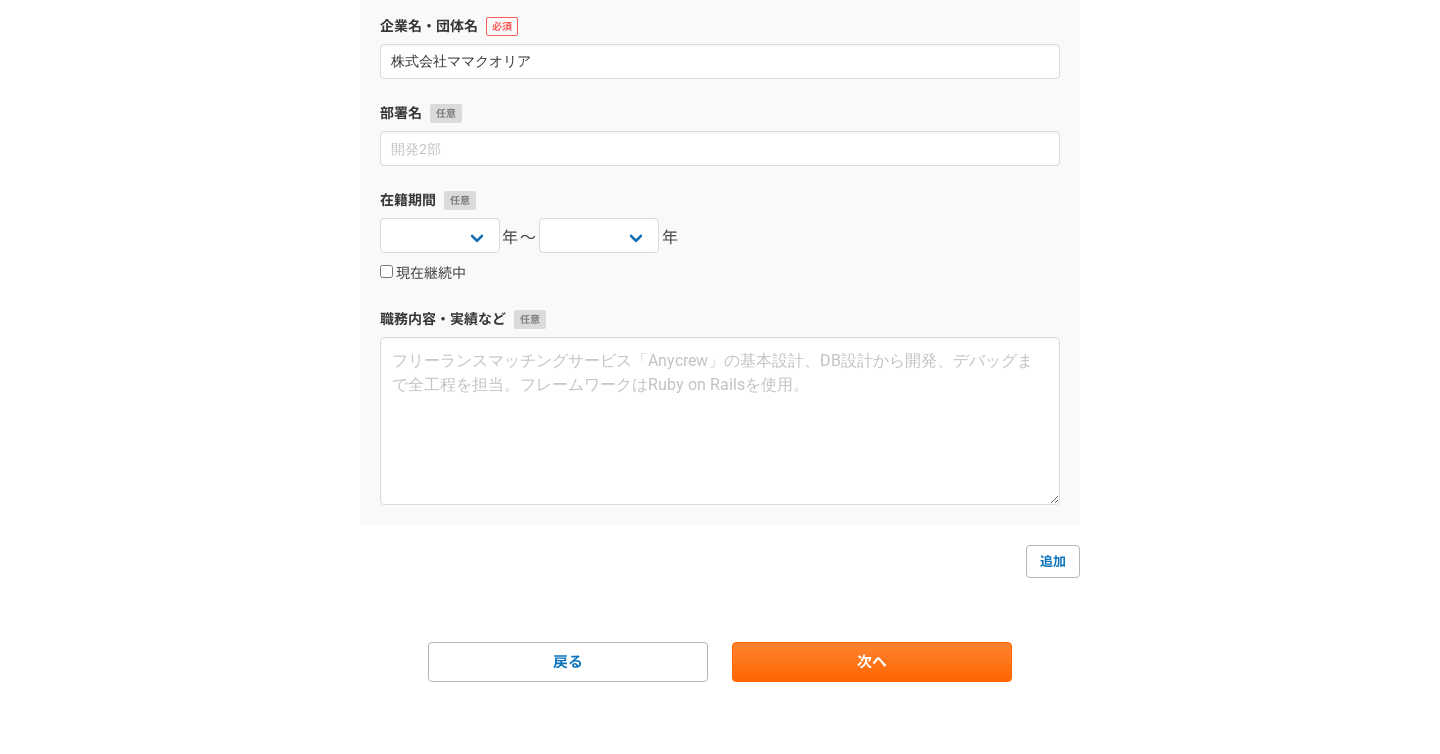 scroll, scrollTop: 2616, scrollLeft: 0, axis: vertical 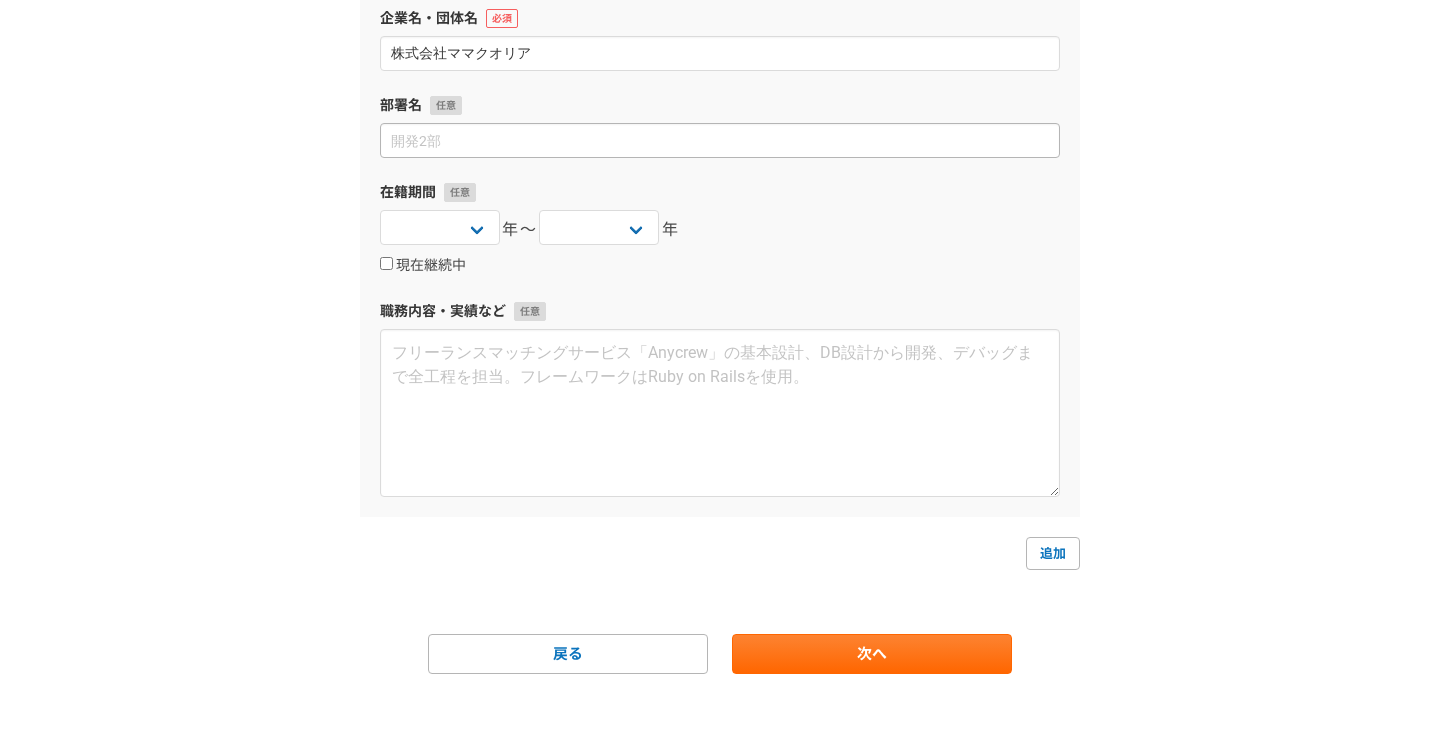 type on "株式会社ママクオリア" 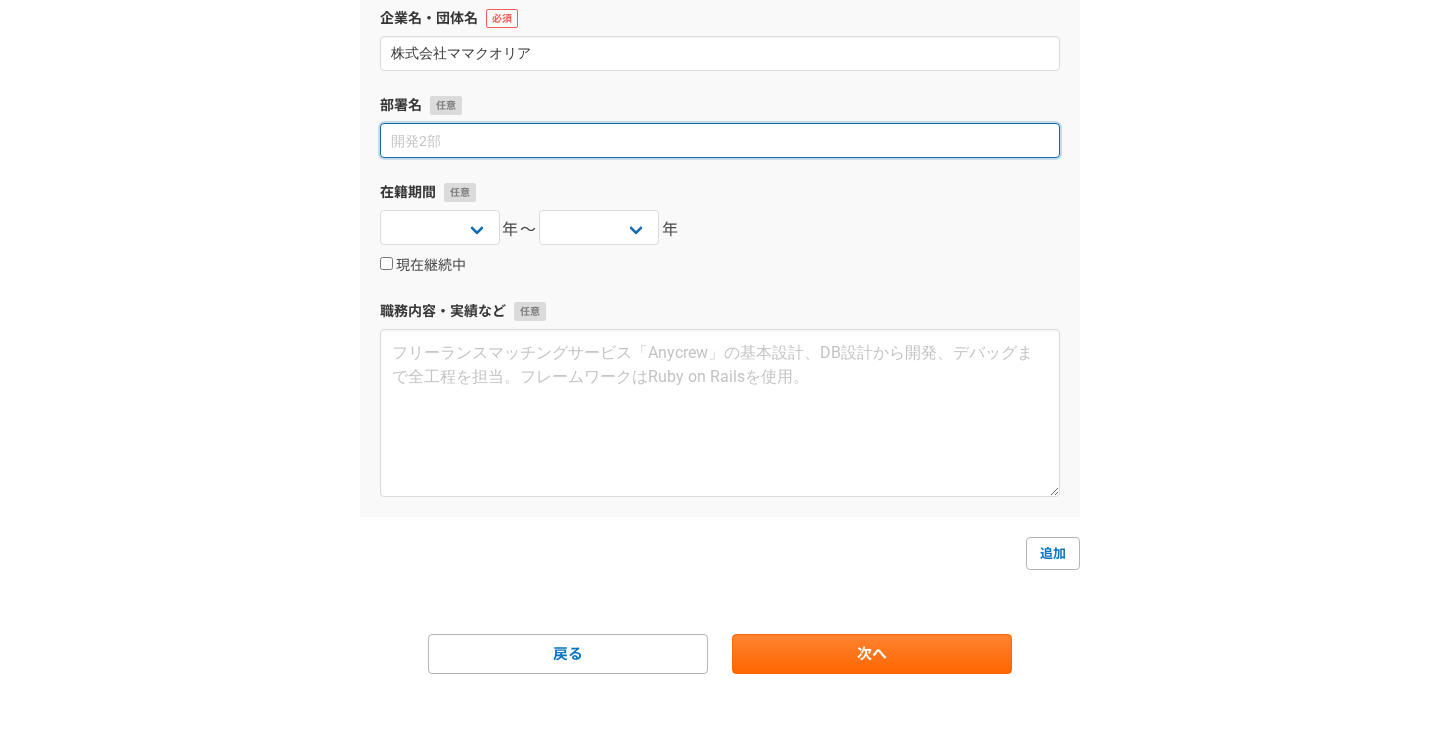 click at bounding box center (720, 140) 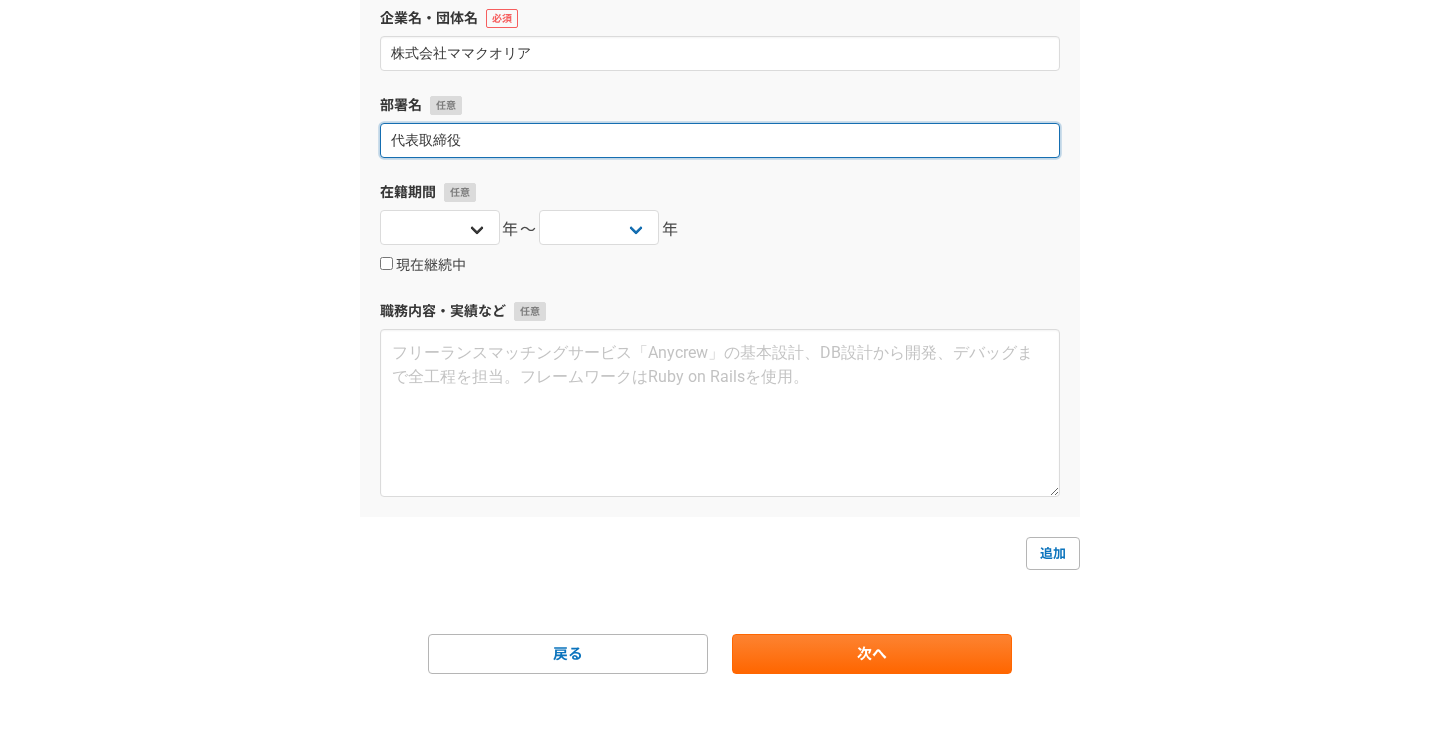 type on "代表取締役" 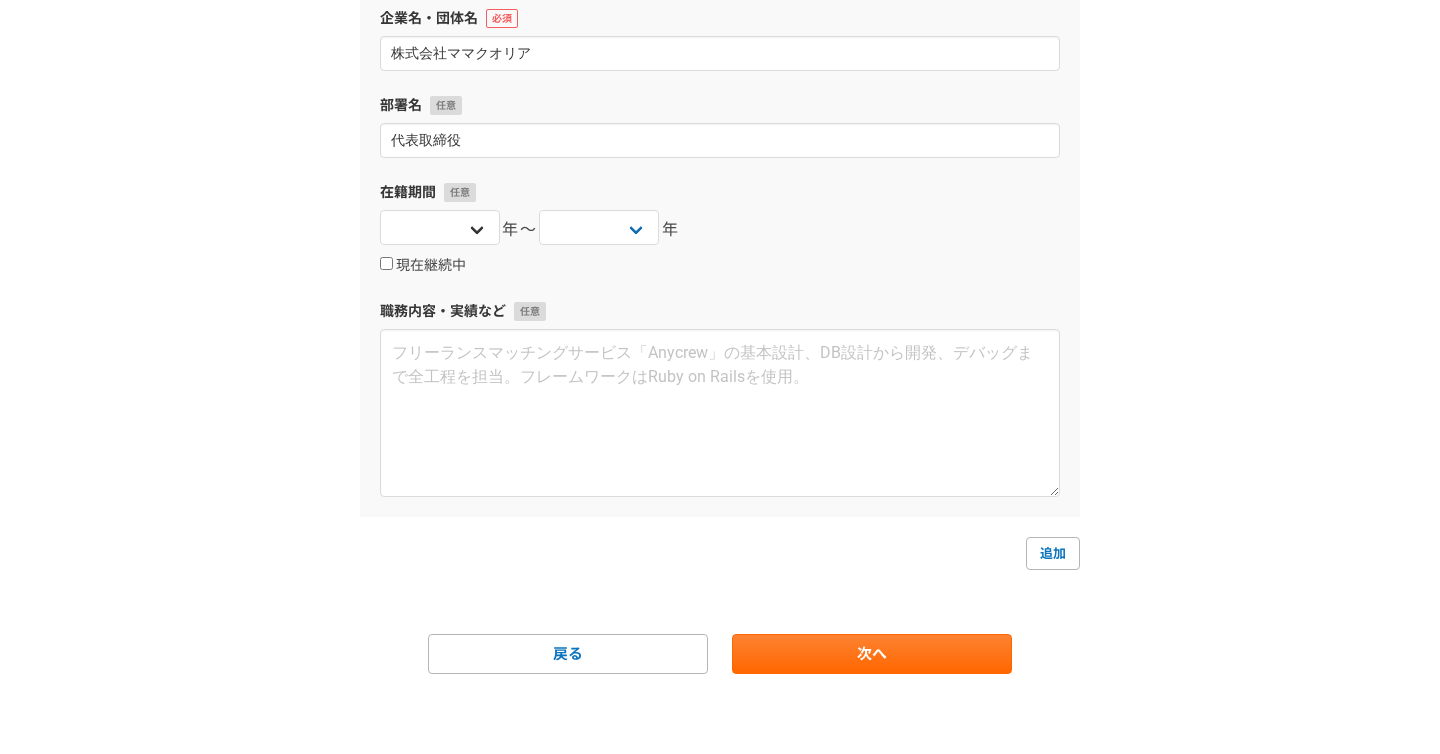 click on "2025 2024 2023 2022 2021 2020 2019 2018 2017 2016 2015 2014 2013 2012 2011 2010 2009 2008 2007 2006 2005 2004 2003 2002 2001 2000 1999 1998 1997 1996 1995 1994 1993 1992 1991 1990 1989 1988 1987 1986 1985 1984 1983 1982 1981 1980 1979 1978 1977 1976" at bounding box center (440, 230) 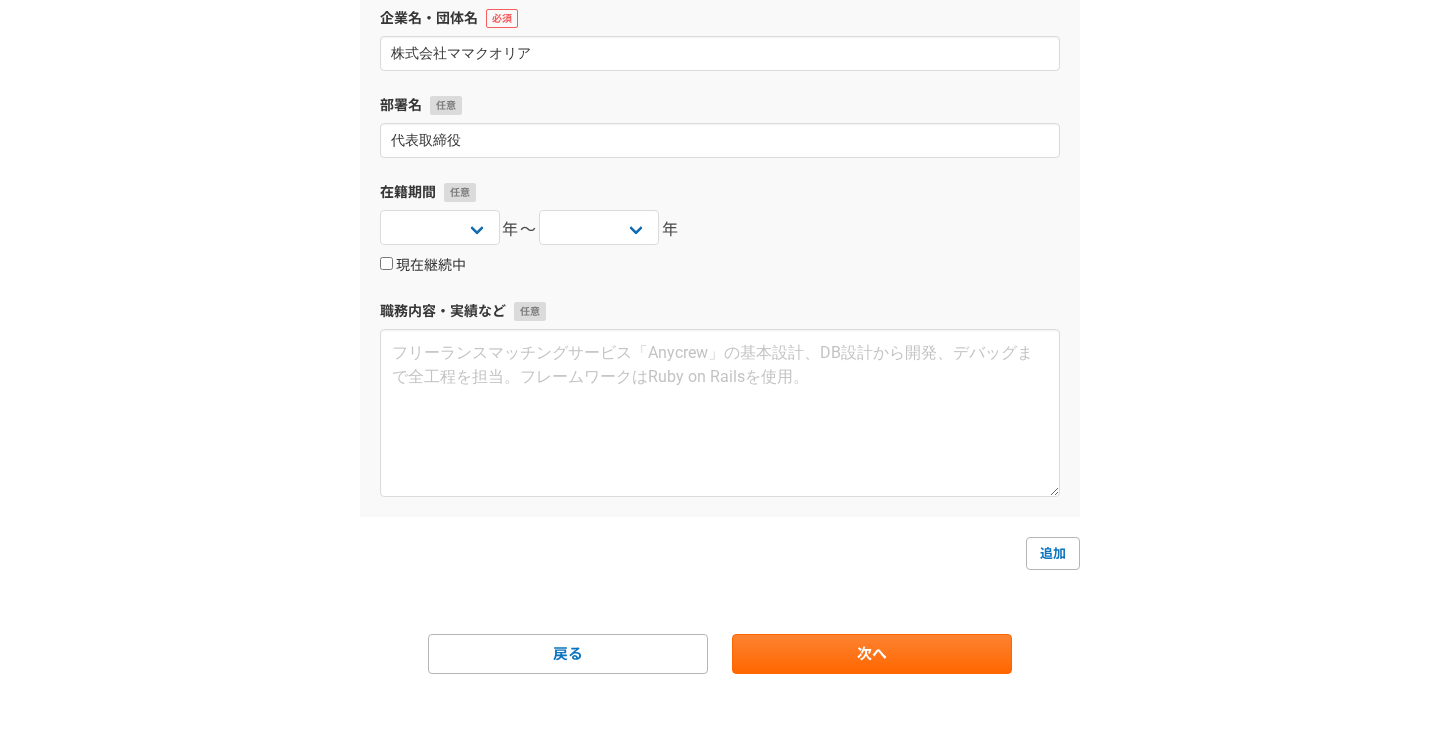 click on "現在継続中" at bounding box center (423, 266) 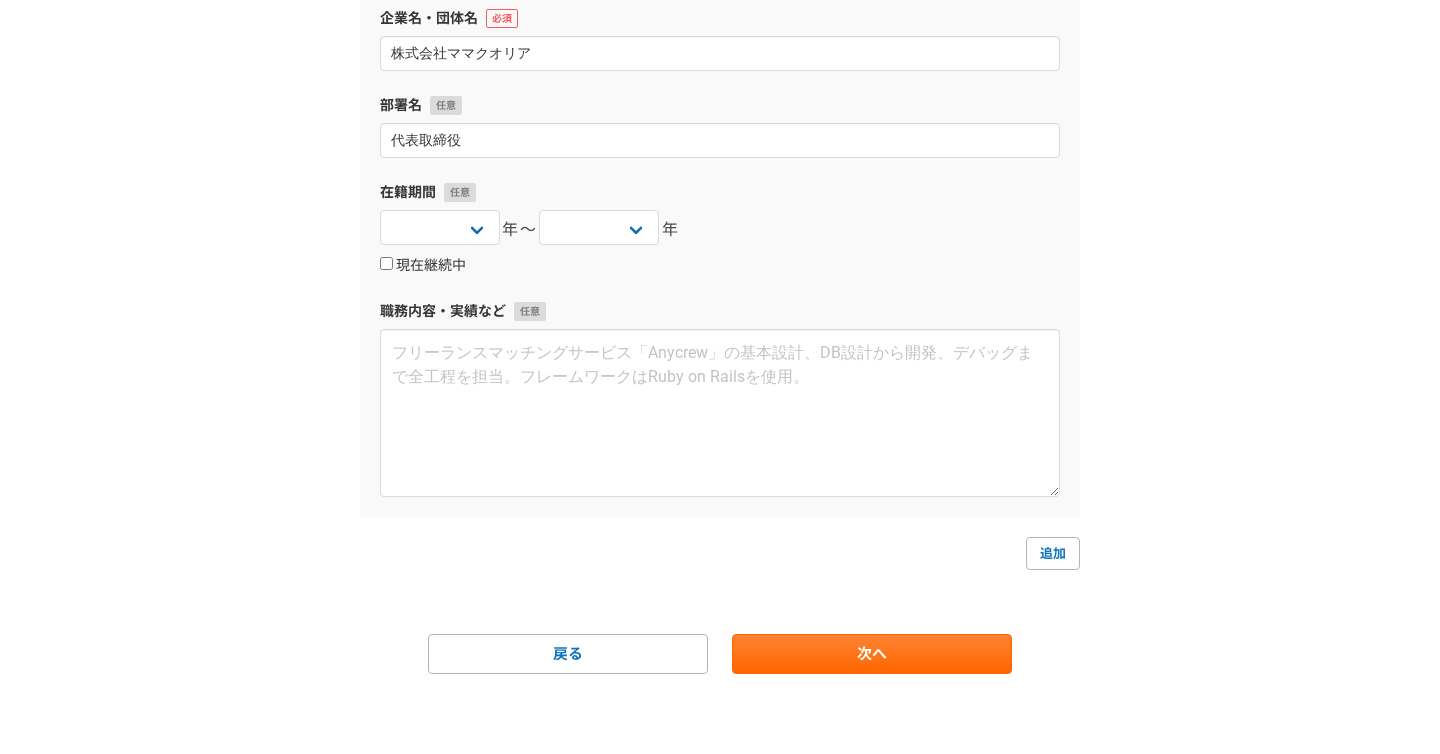 checkbox on "true" 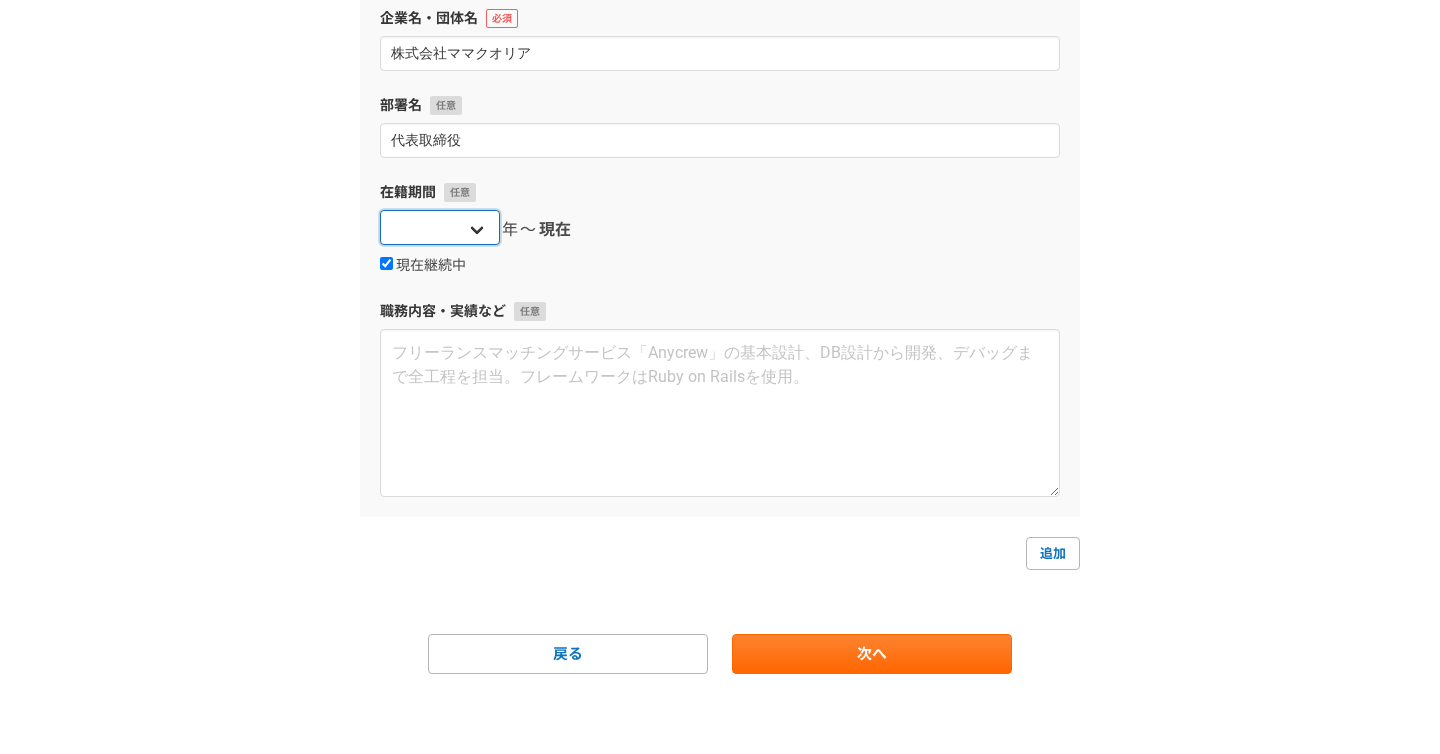 click on "2025 2024 2023 2022 2021 2020 2019 2018 2017 2016 2015 2014 2013 2012 2011 2010 2009 2008 2007 2006 2005 2004 2003 2002 2001 2000 1999 1998 1997 1996 1995 1994 1993 1992 1991 1990 1989 1988 1987 1986 1985 1984 1983 1982 1981 1980 1979 1978 1977 1976" at bounding box center (440, 227) 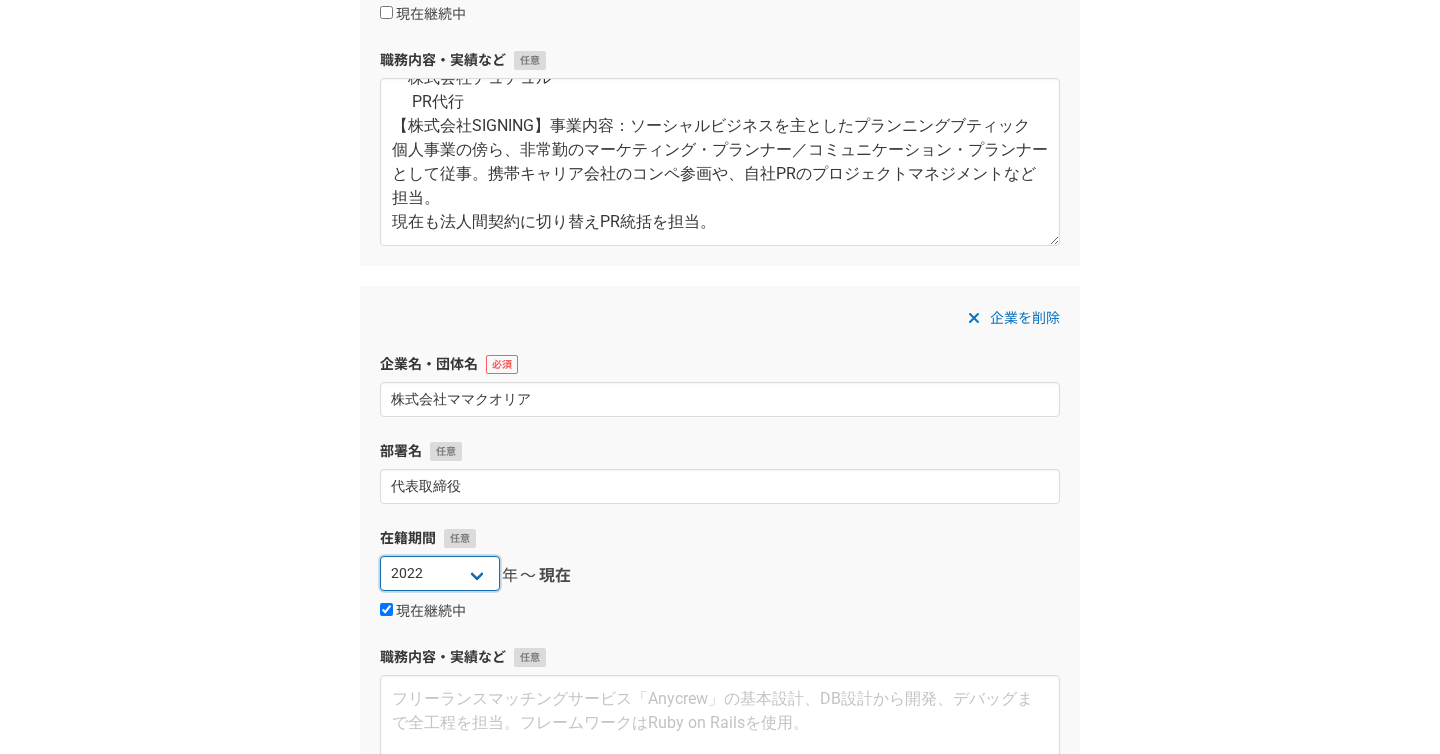 scroll, scrollTop: 2259, scrollLeft: 0, axis: vertical 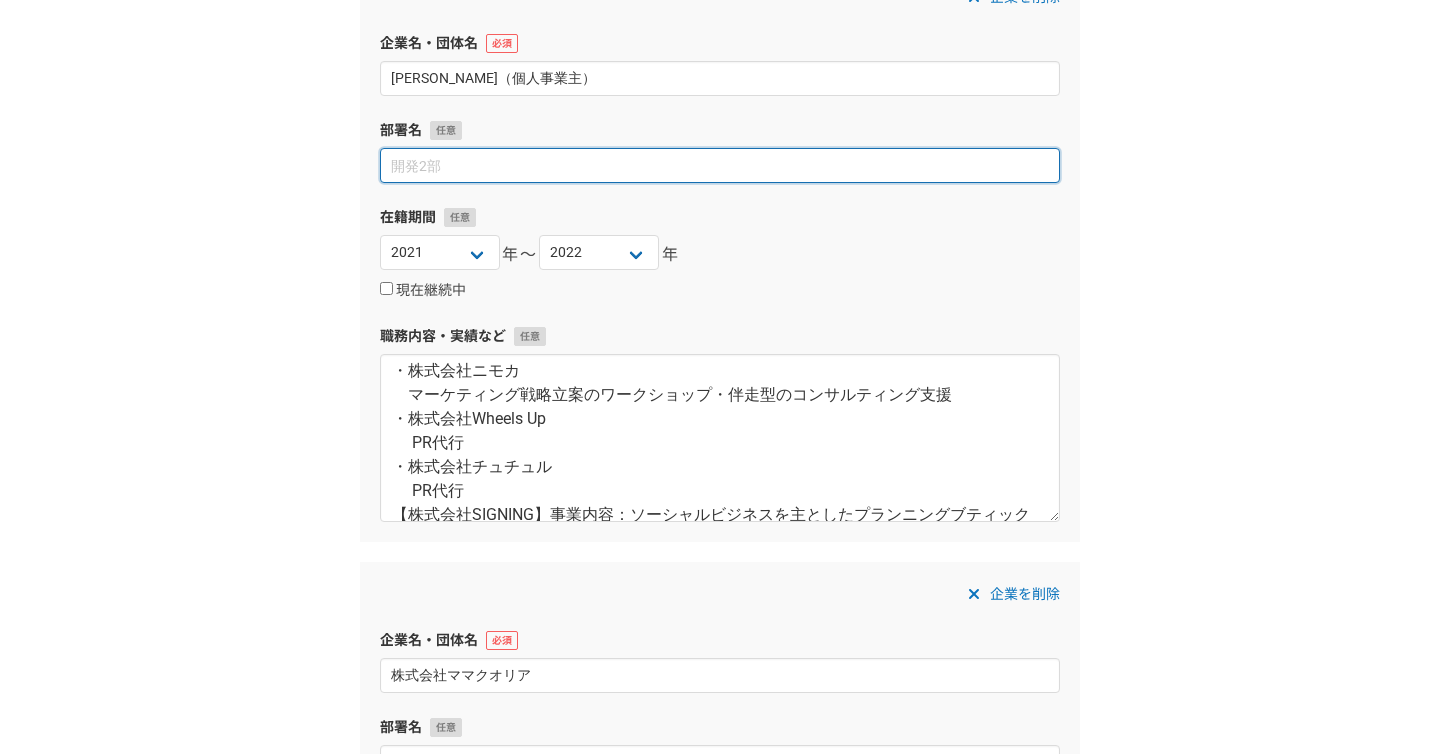 click at bounding box center (720, 165) 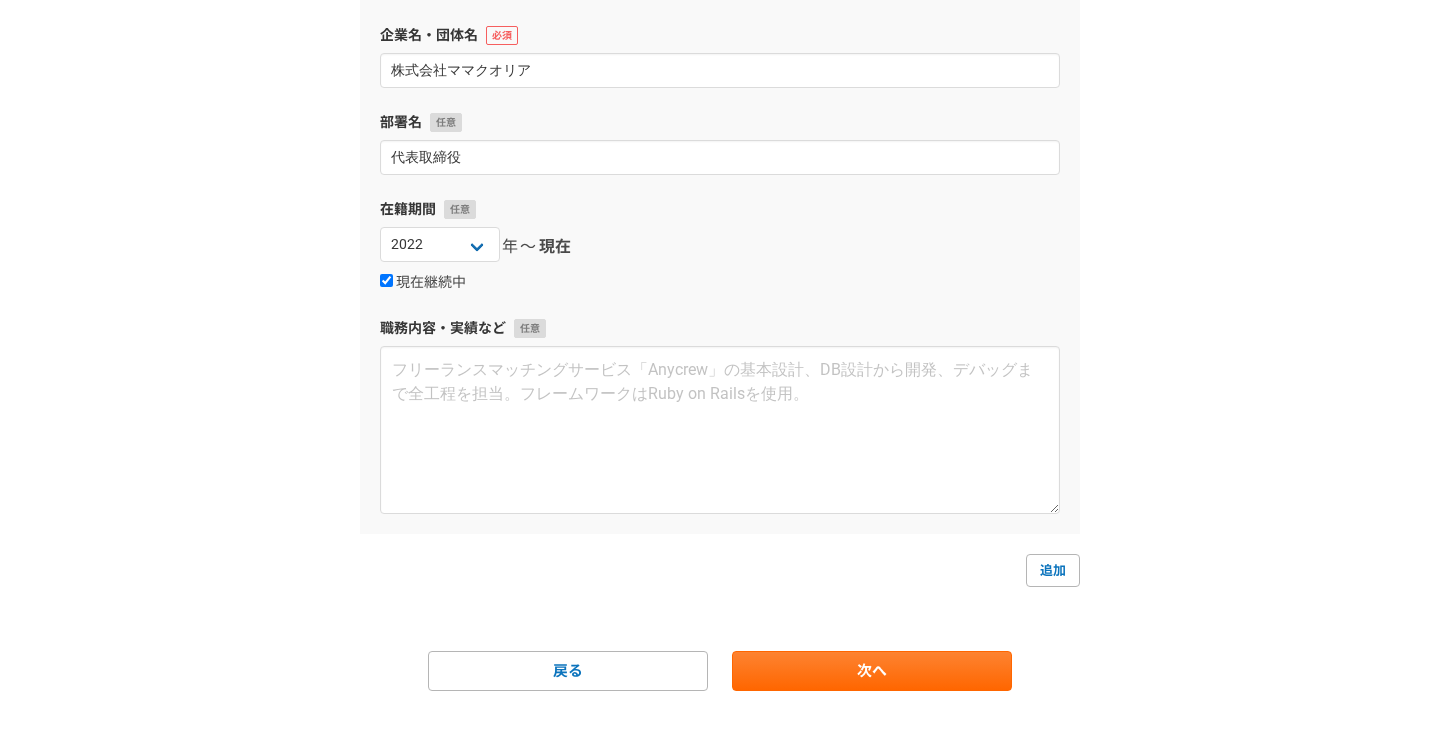 scroll, scrollTop: 2616, scrollLeft: 0, axis: vertical 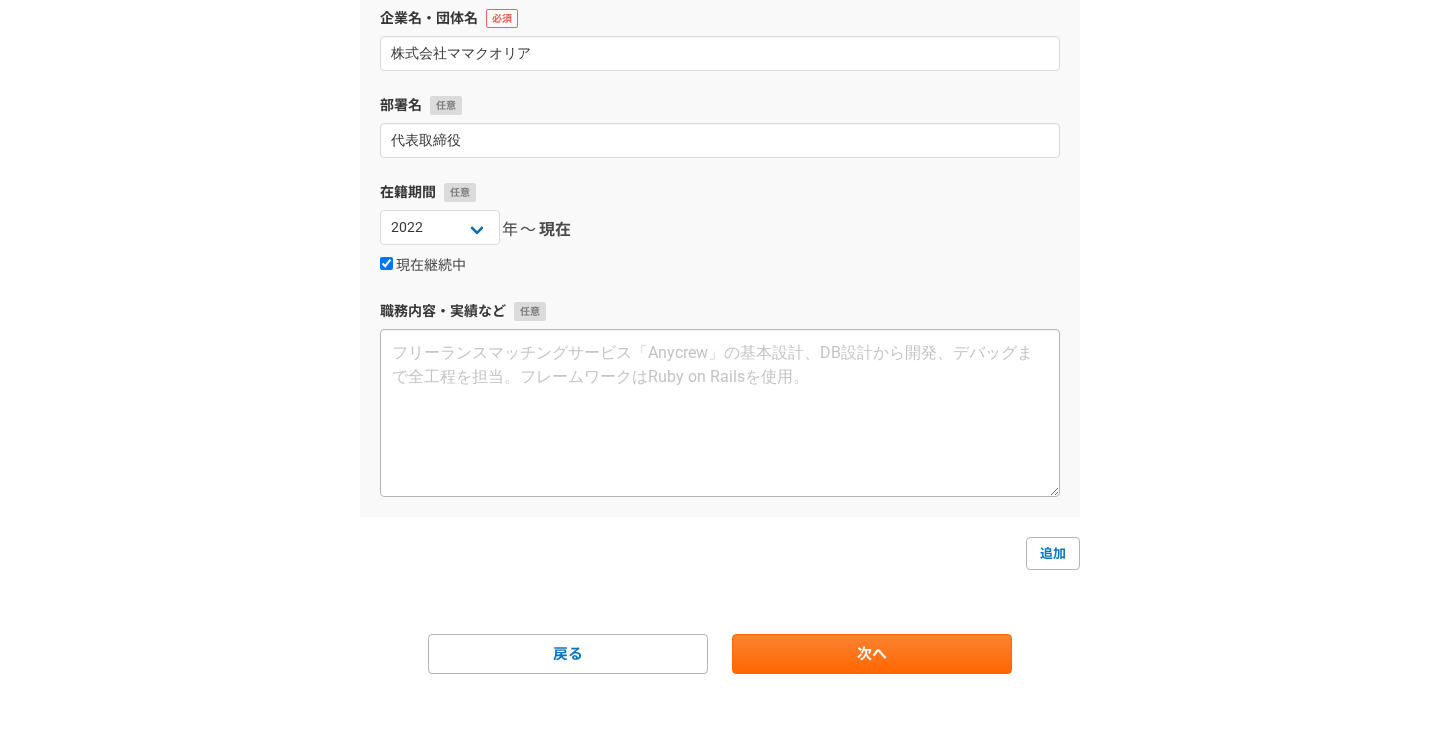 type on "代表" 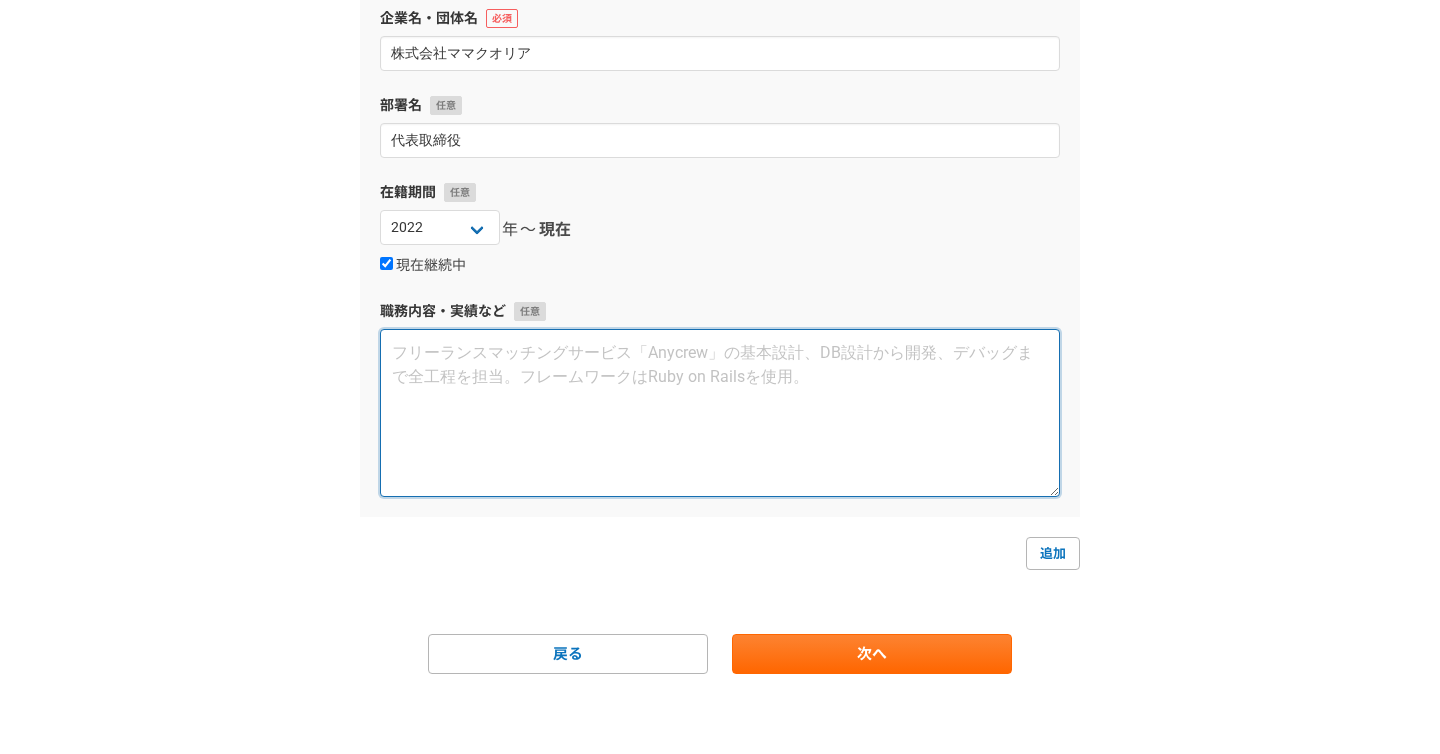 click at bounding box center (720, 413) 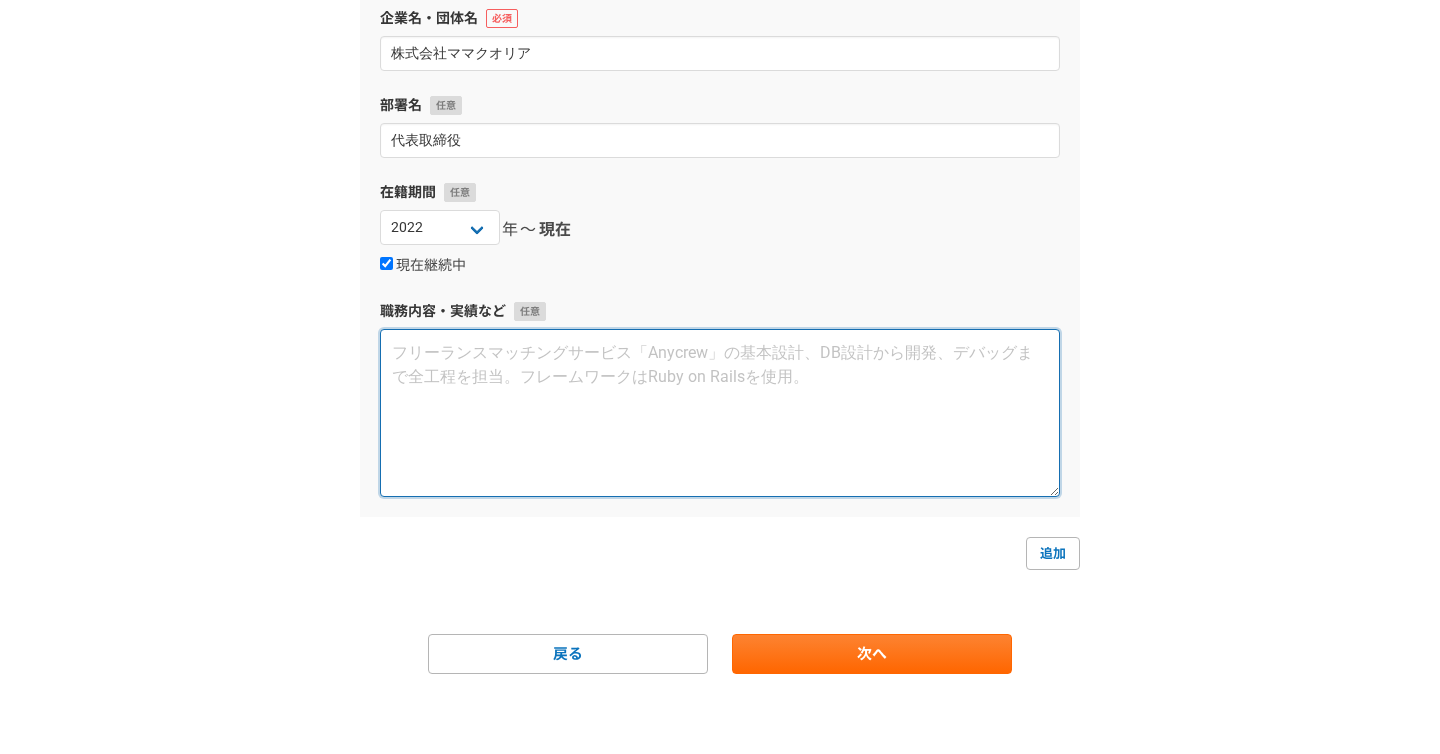 click at bounding box center (720, 413) 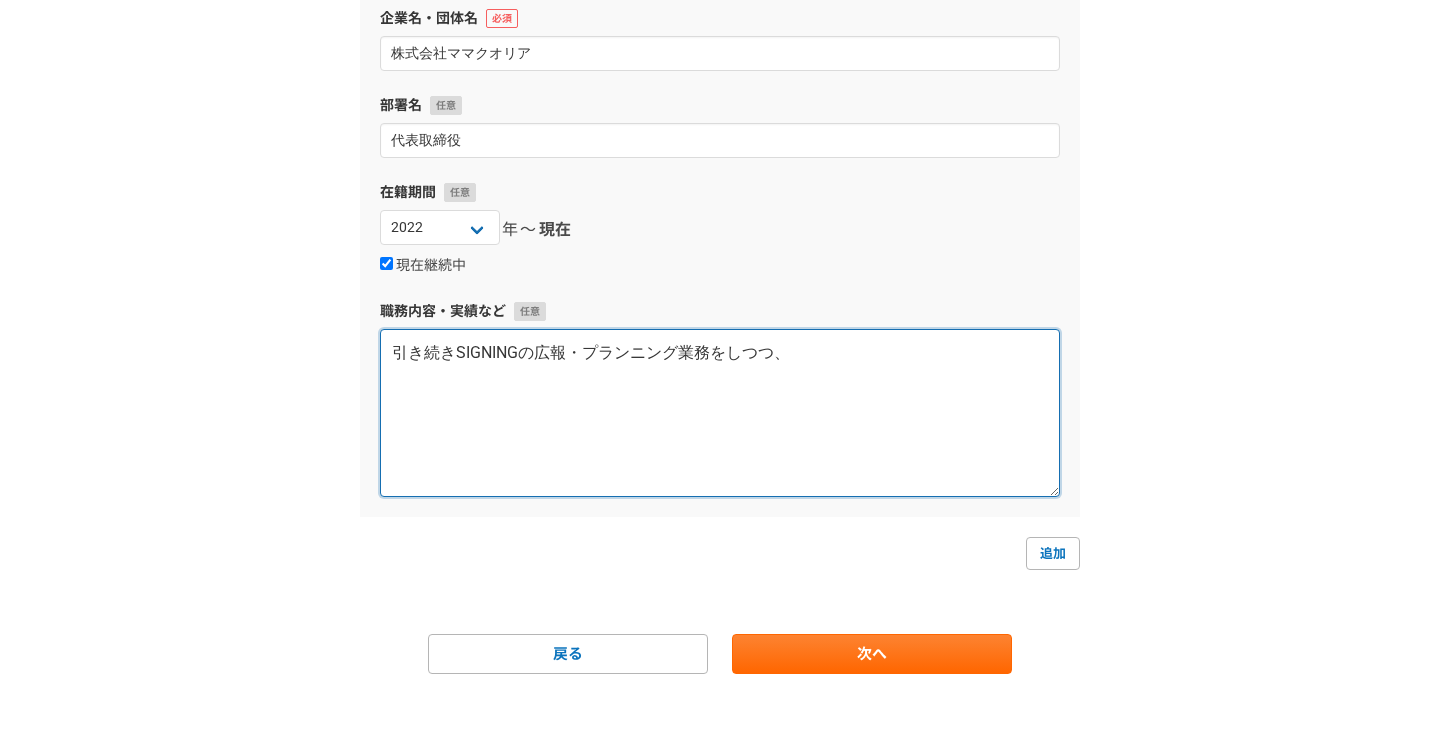 paste on "【株式会社ママクオリア】事業内容：ママを対象としたメンタルケア事業、企業向けマーケティング支援事業
ママに特化したメンタルケアカウンセリングを主軸とした事業と企業向けにマーケティング領域のBPOも含めた業務支援を展開。2024年Baby Tech®︎ Award受賞。
ブランドコミュニケーションの業務委託：ヘンケルジャパン株式会社
先方担当者の育休期間にヘアカラー剤ブランドsyossの広告戦略・業務推進業務の全般をスタッフ2名と3名体制で担う。主に戦略立案と広告代理店との調整業務をメインに担当。" 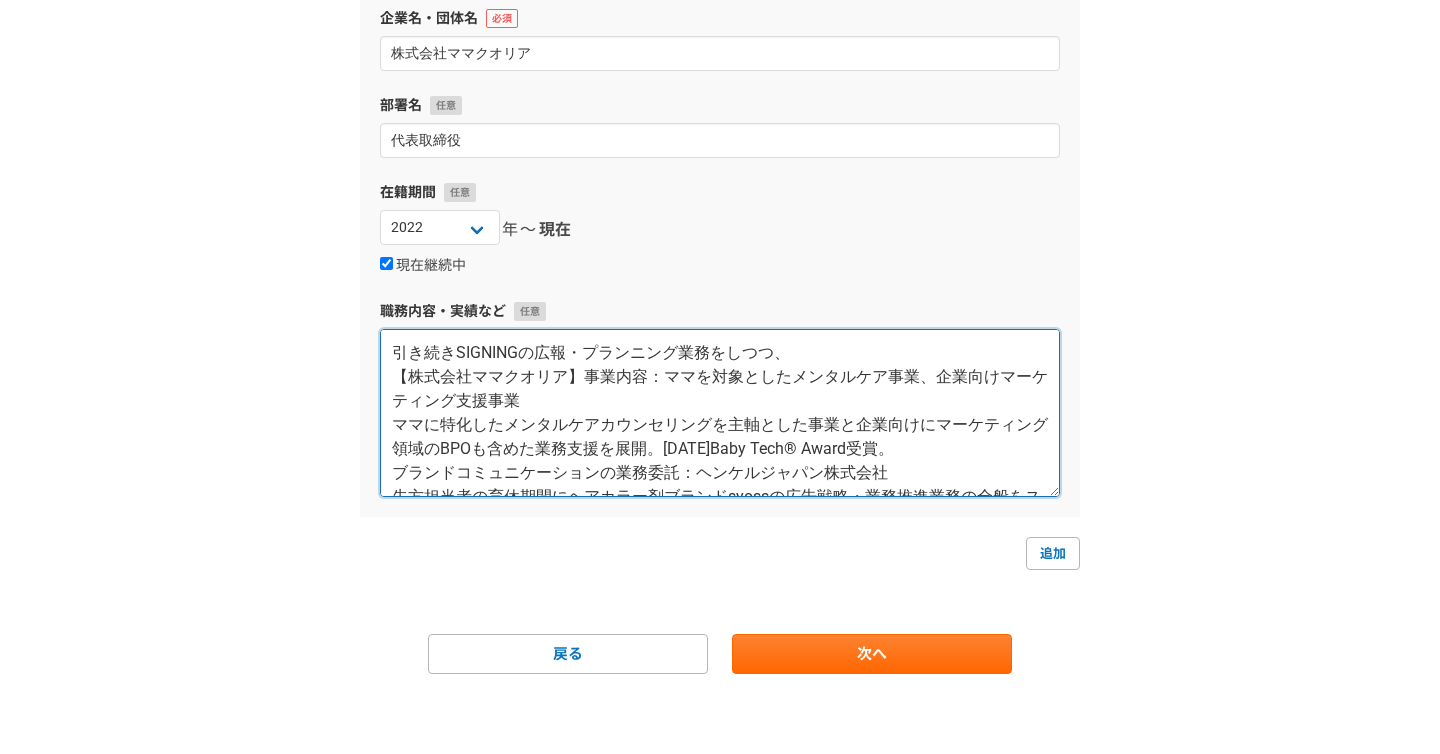 drag, startPoint x: 578, startPoint y: 378, endPoint x: 350, endPoint y: 377, distance: 228.0022 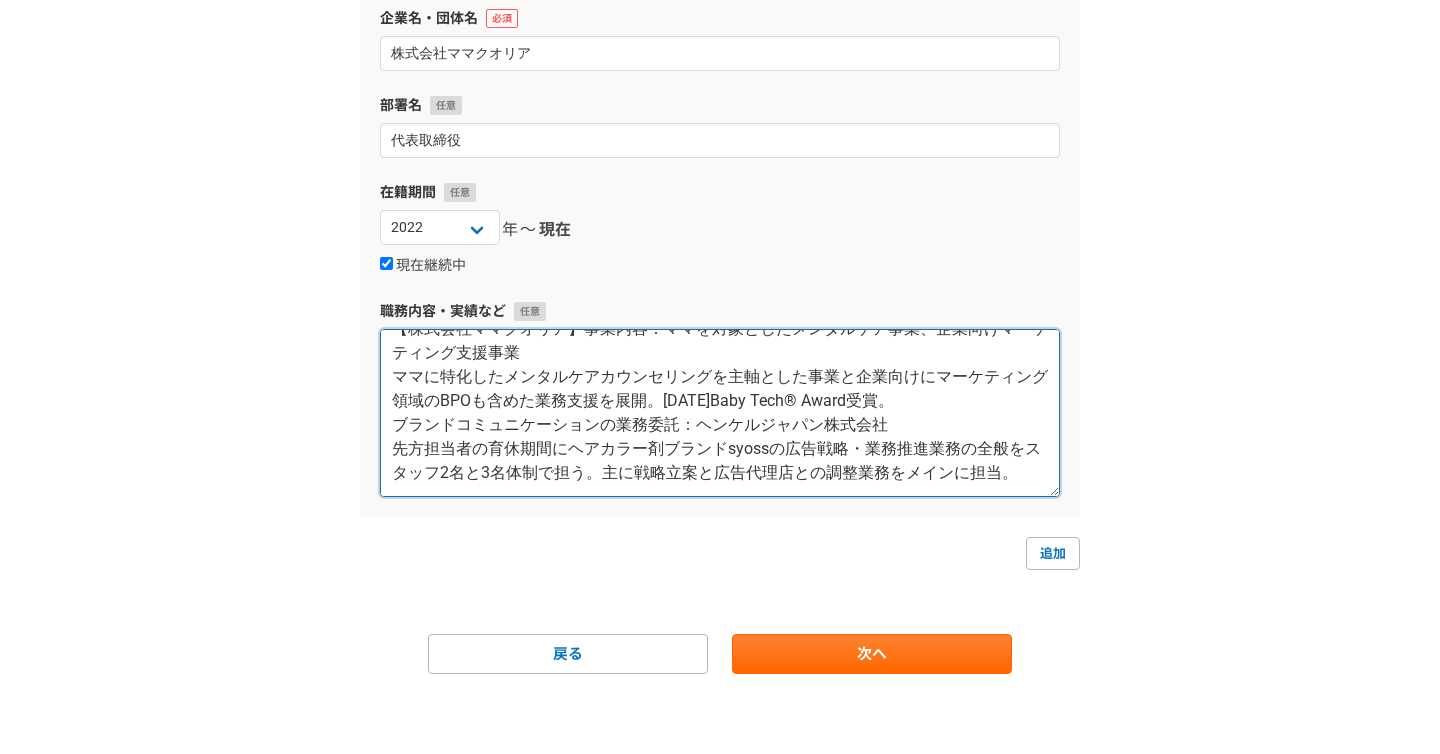 scroll, scrollTop: 72, scrollLeft: 0, axis: vertical 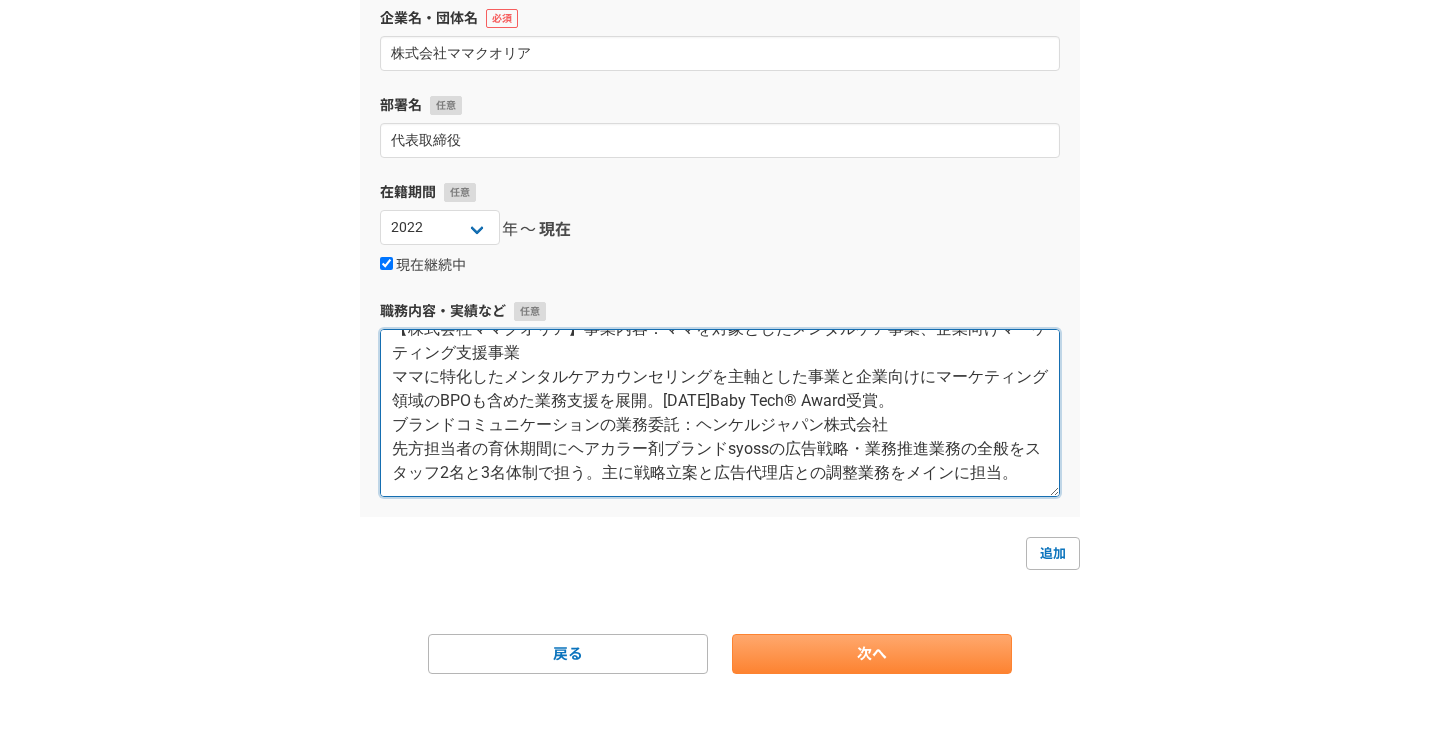 type on "引き続きSIGNINGの広報・プランニング業務をしつつ以下を行っています。
【株式会社ママクオリア】事業内容：ママを対象としたメンタルケア事業、企業向けマーケティング支援事業
ママに特化したメンタルケアカウンセリングを主軸とした事業と企業向けにマーケティング領域のBPOも含めた業務支援を展開。2024年Baby Tech®︎ Award受賞。
ブランドコミュニケーションの業務委託：ヘンケルジャパン株式会社
先方担当者の育休期間にヘアカラー剤ブランドsyossの広告戦略・業務推進業務の全般をスタッフ2名と3名体制で担う。主に戦略立案と広告代理店との調整業務をメインに担当。" 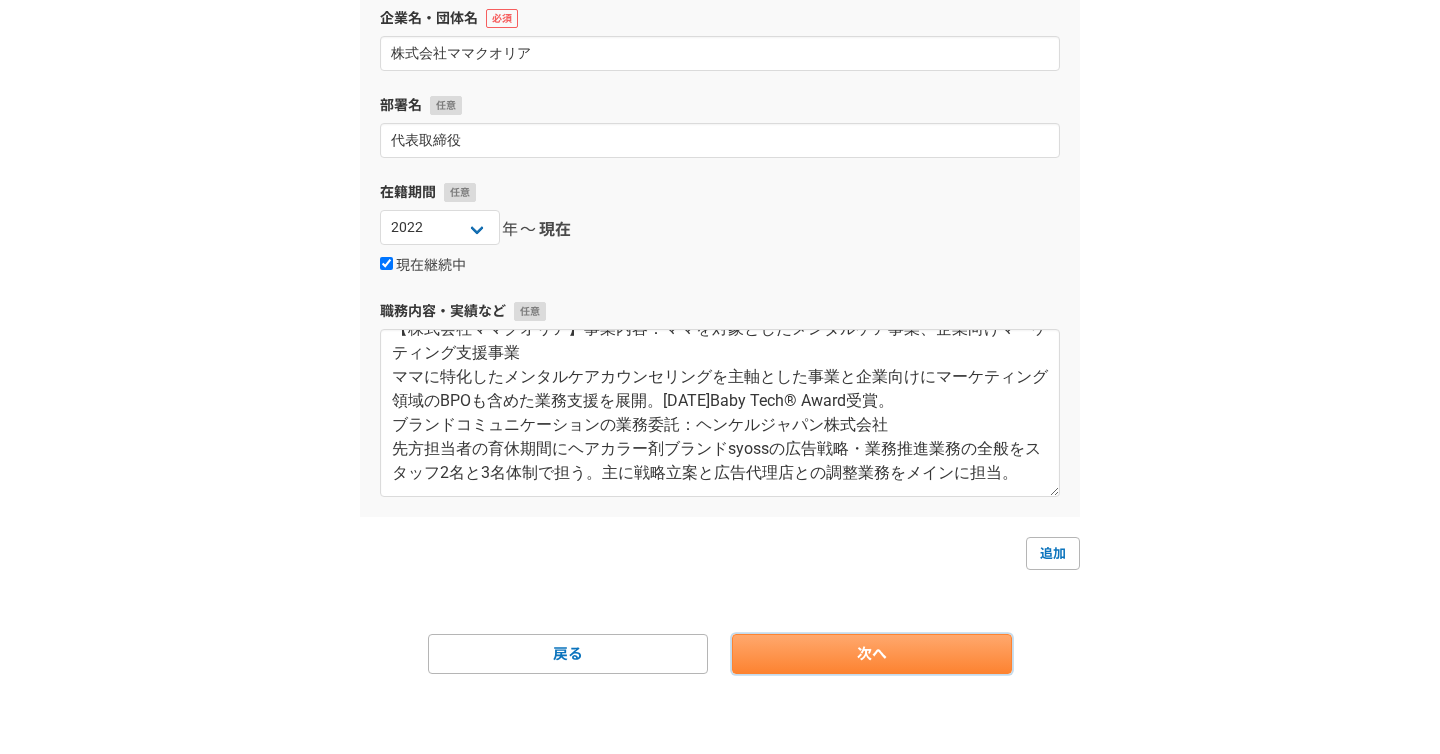 click on "次へ" at bounding box center (872, 654) 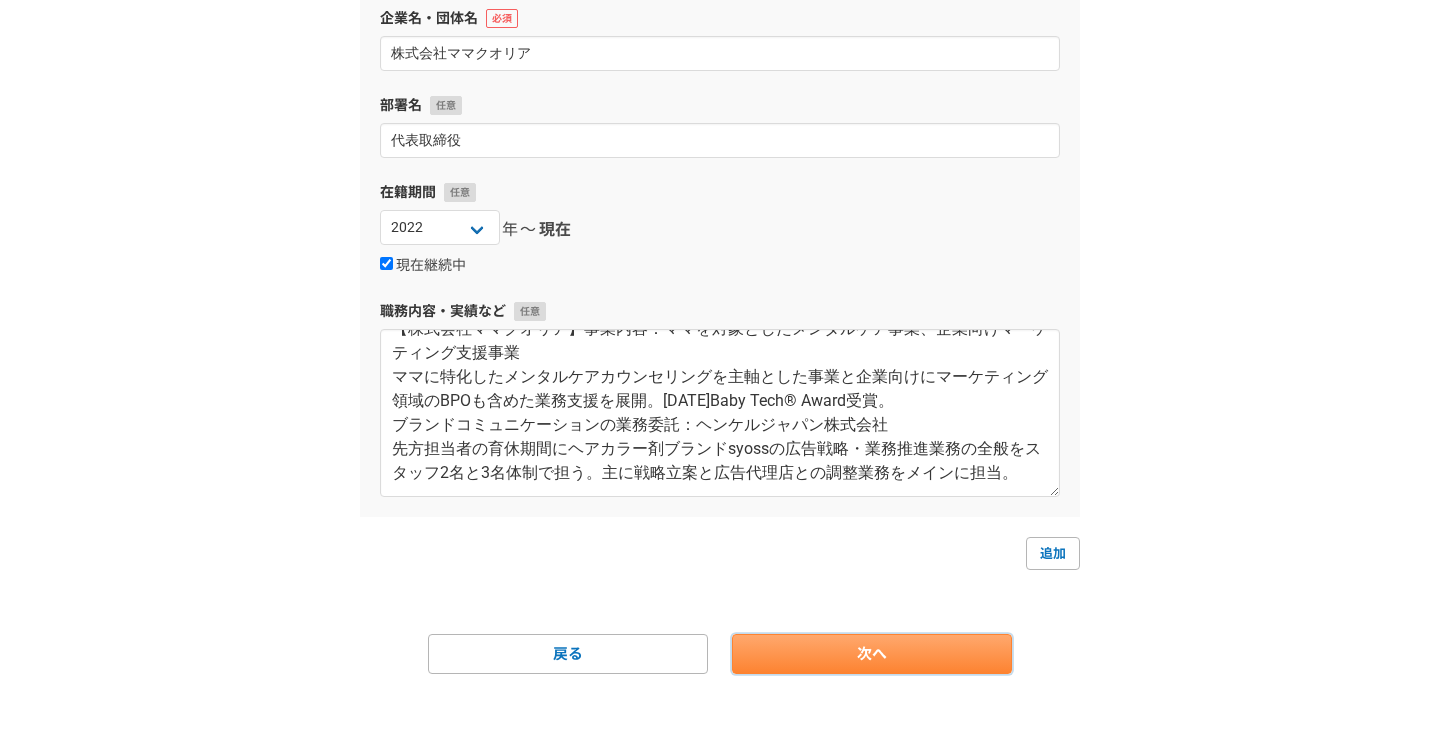 scroll, scrollTop: 0, scrollLeft: 0, axis: both 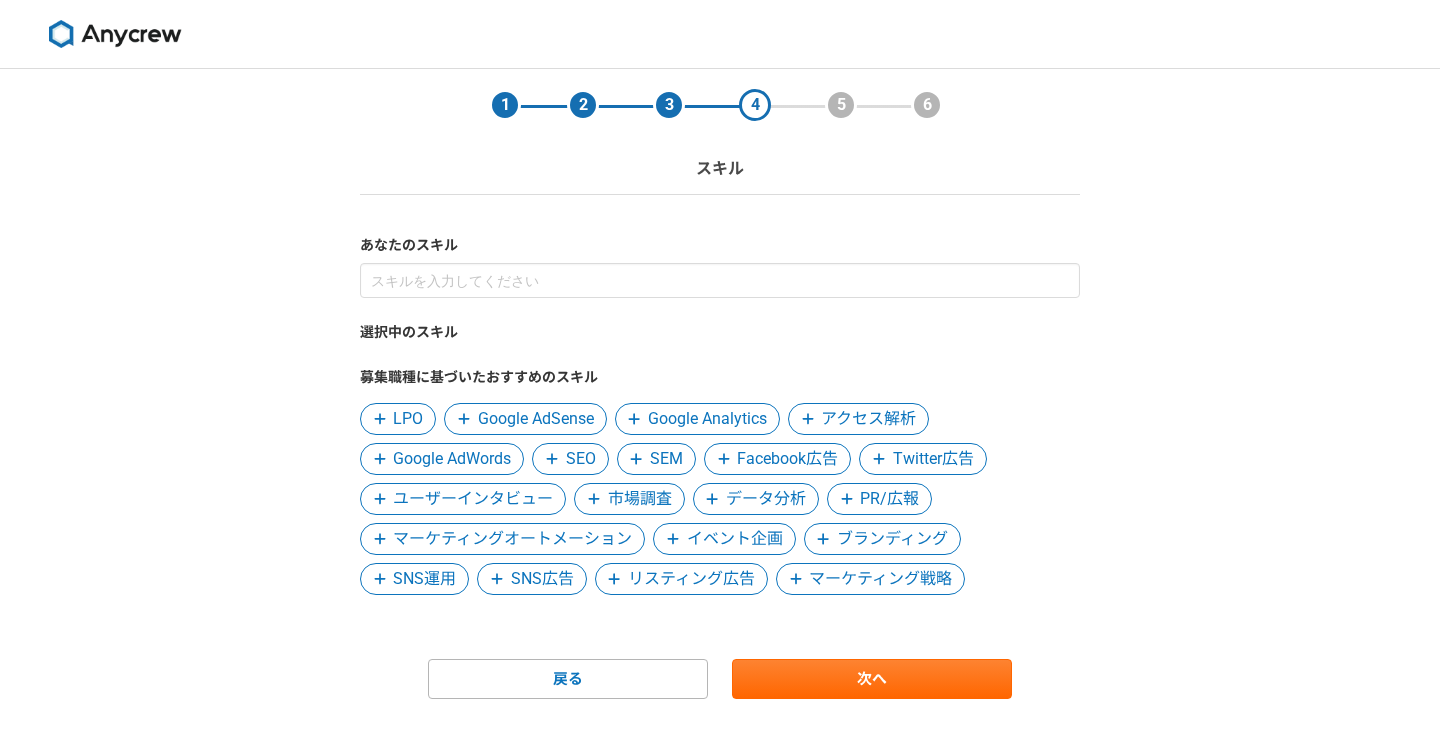 click on "マーケティング戦略" at bounding box center [880, 579] 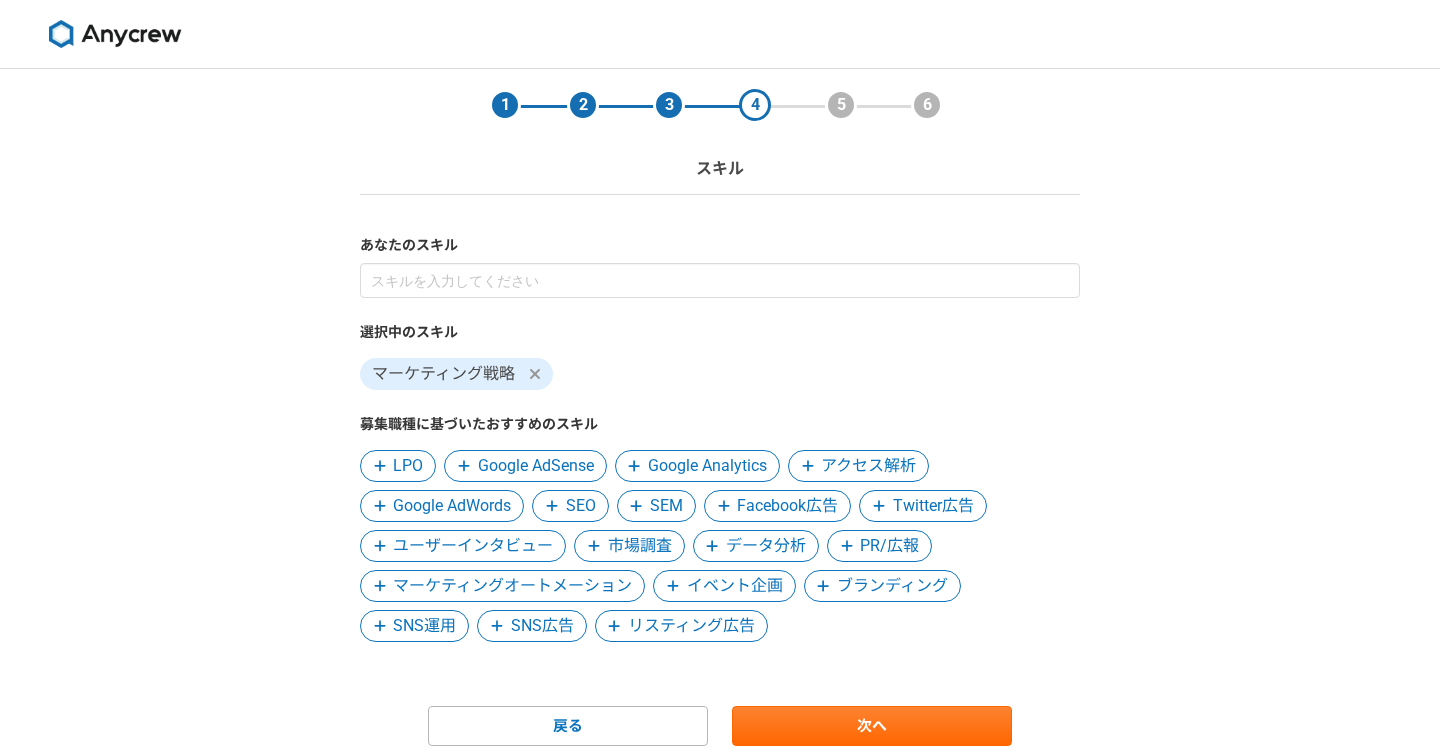 click on "ブランディング" at bounding box center [892, 586] 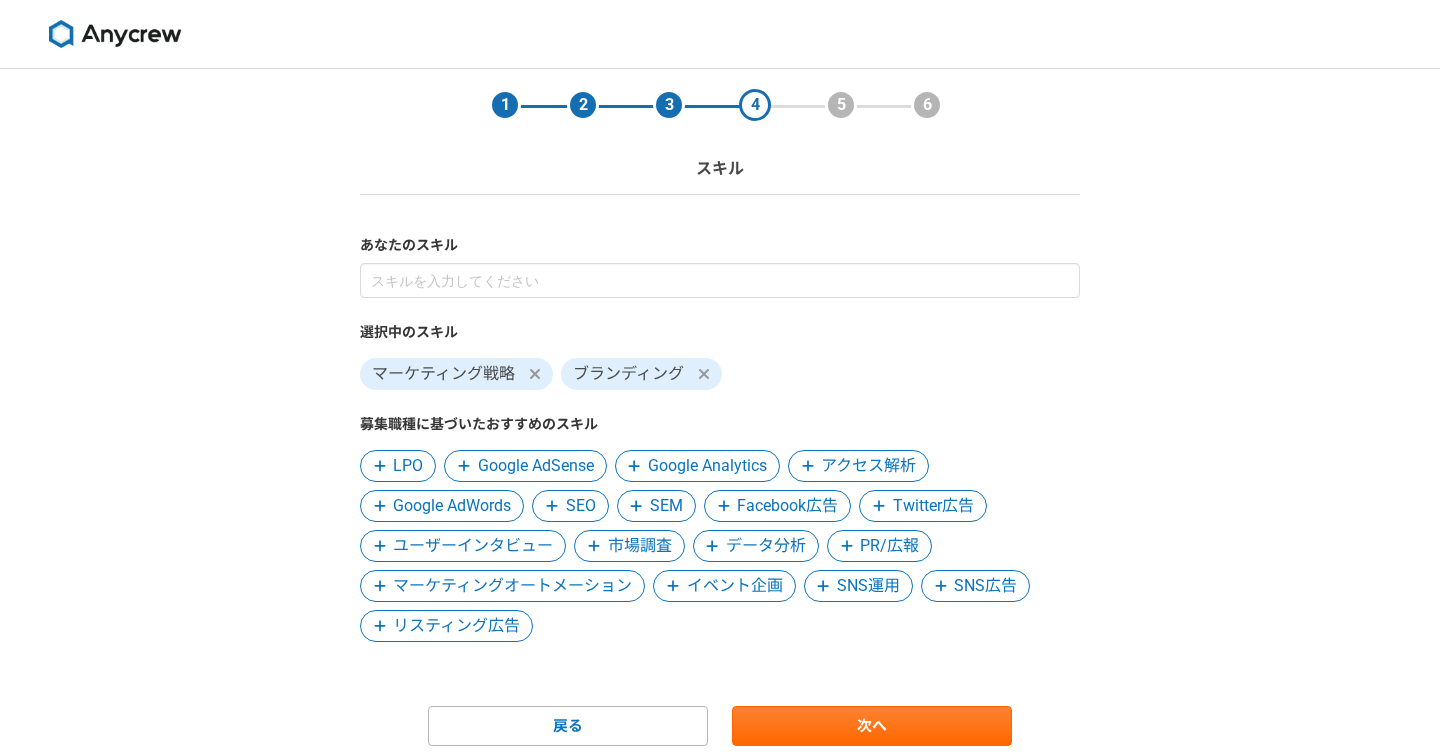 click on "PR/広報" at bounding box center (889, 546) 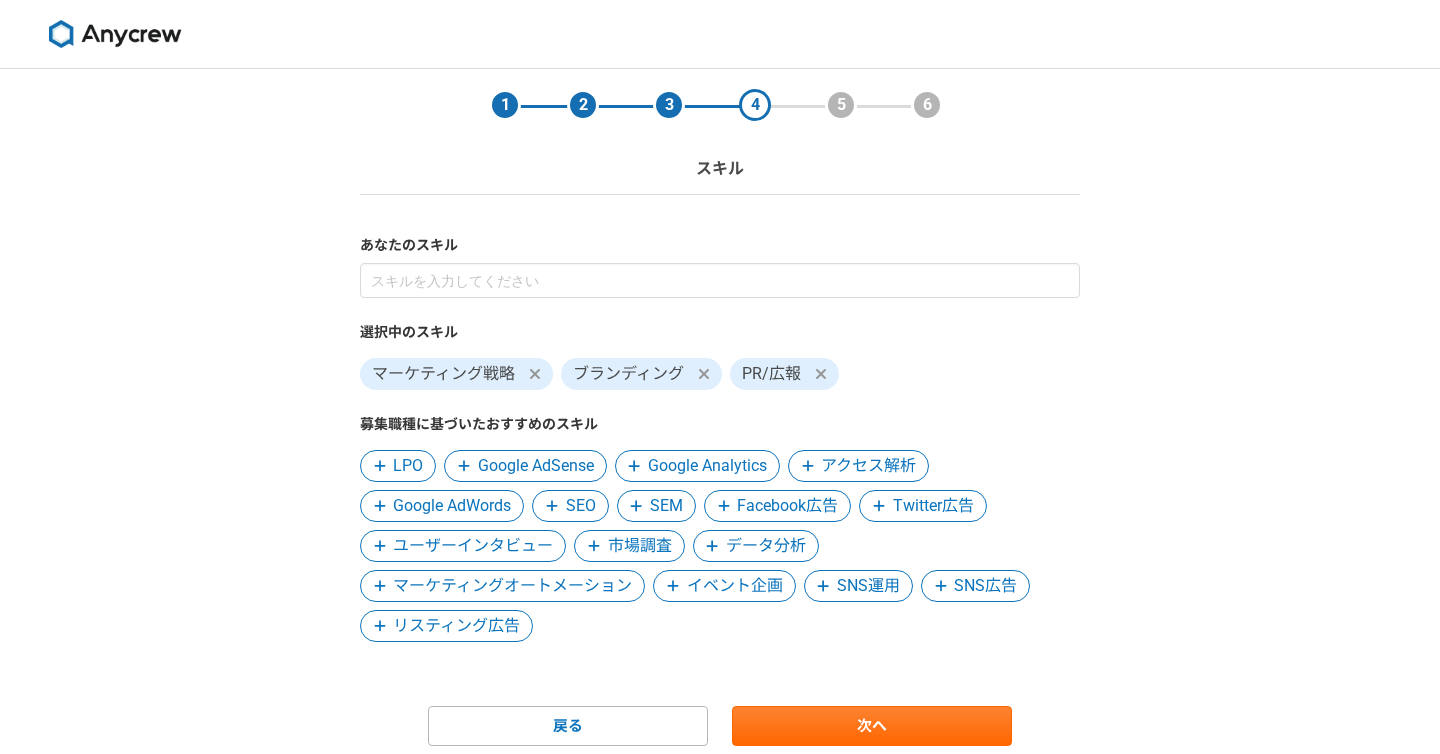 click on "イベント企画" at bounding box center [735, 586] 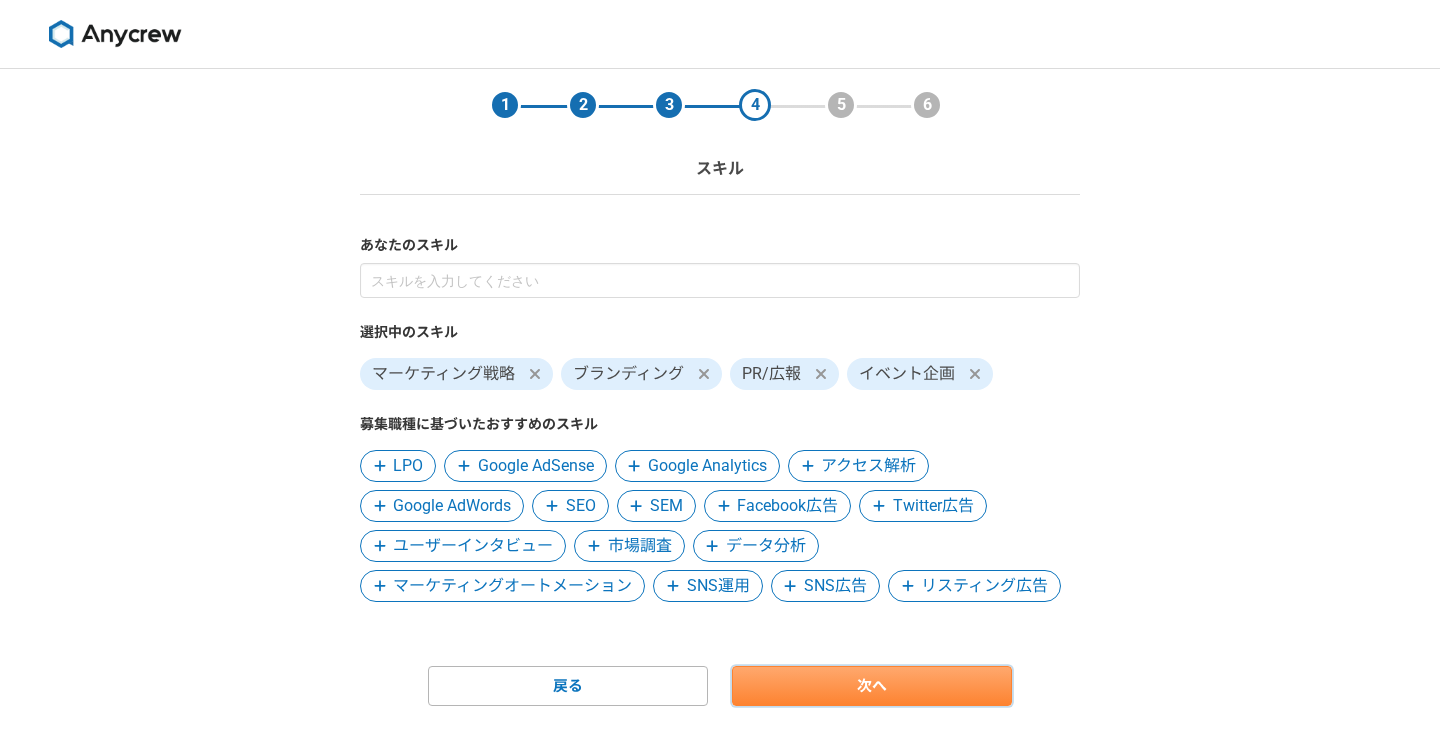 click on "次へ" at bounding box center [872, 686] 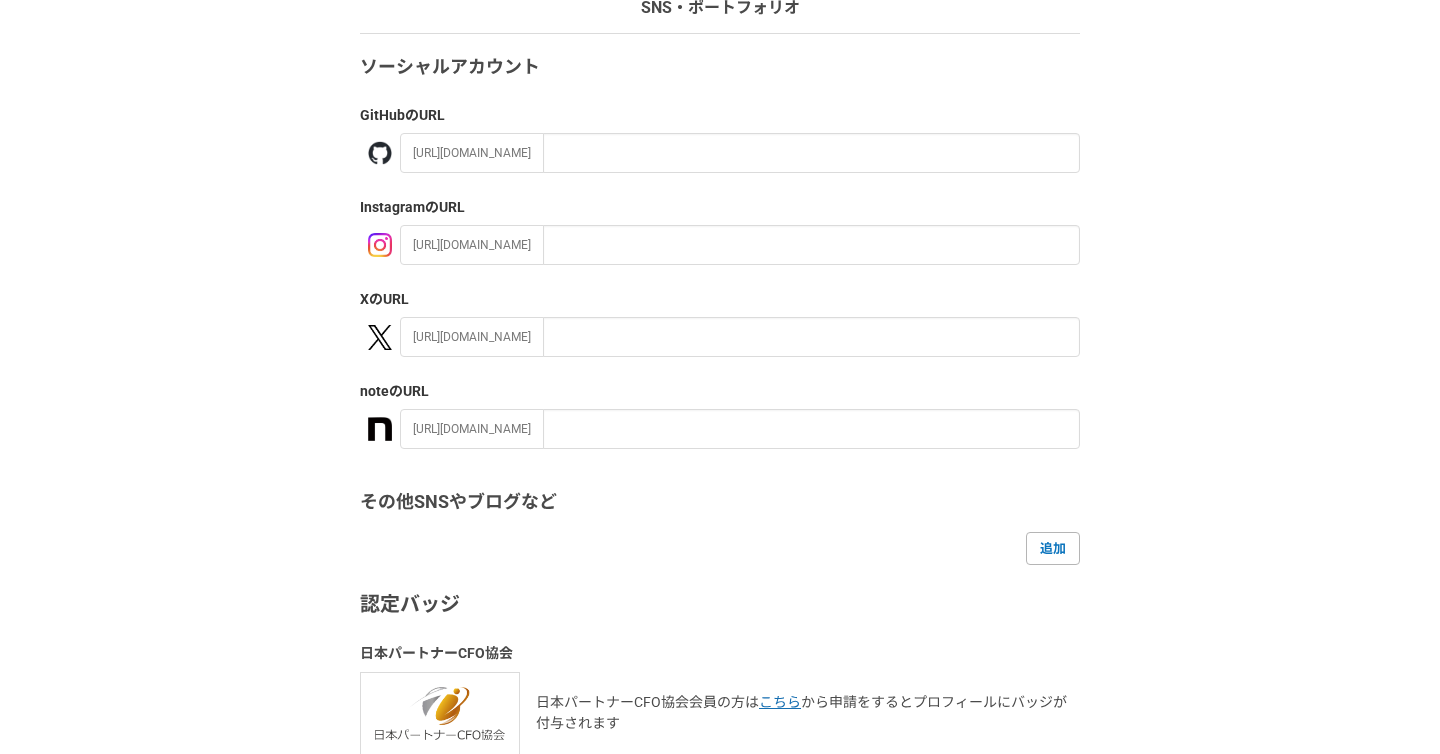 scroll, scrollTop: 167, scrollLeft: 0, axis: vertical 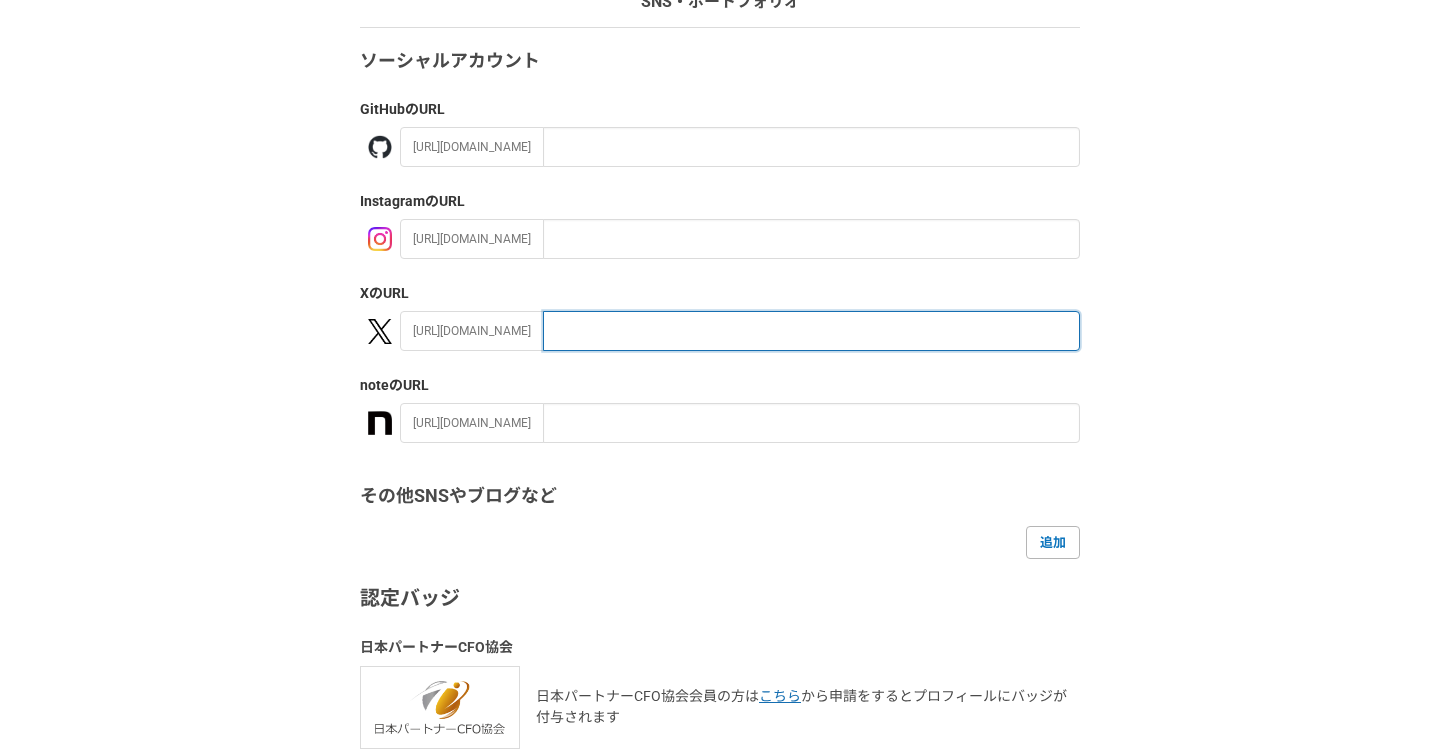 click at bounding box center [811, 331] 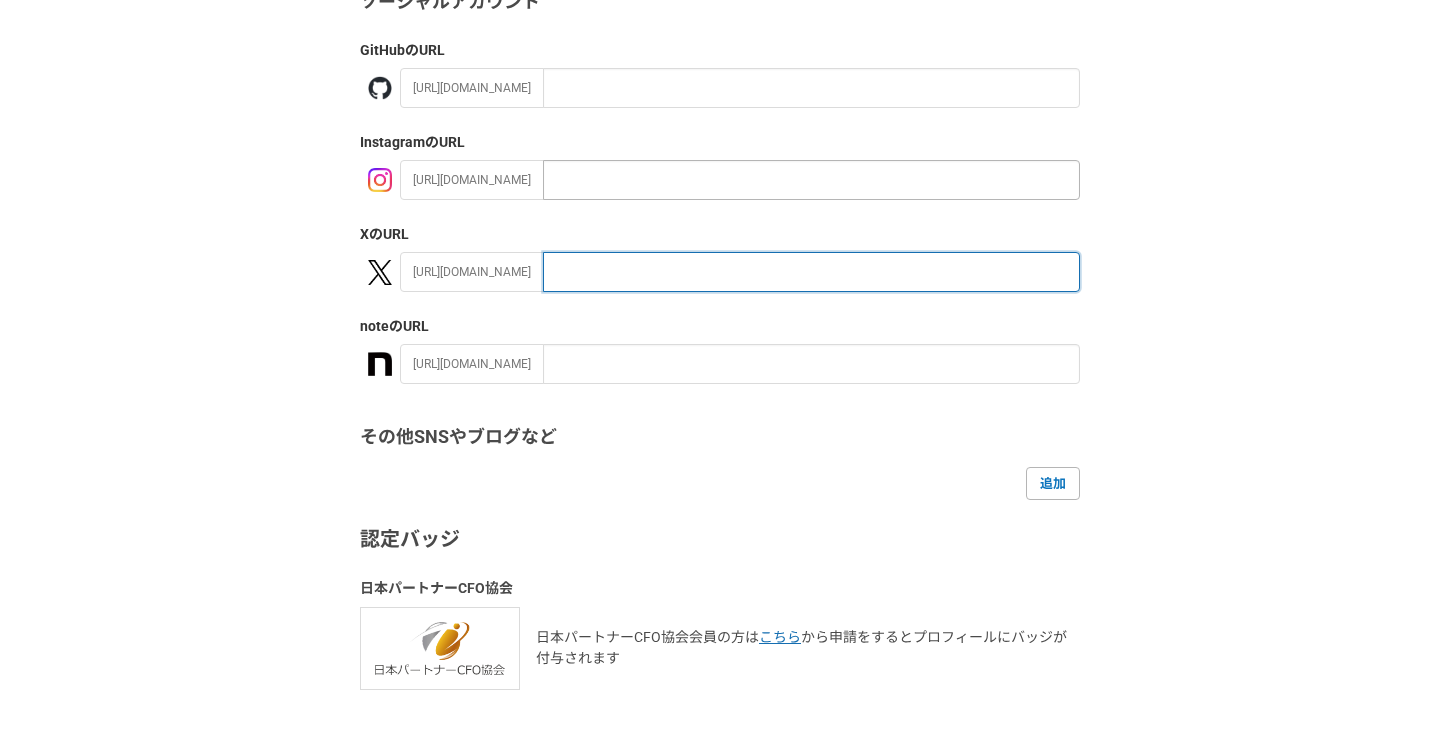 scroll, scrollTop: 346, scrollLeft: 0, axis: vertical 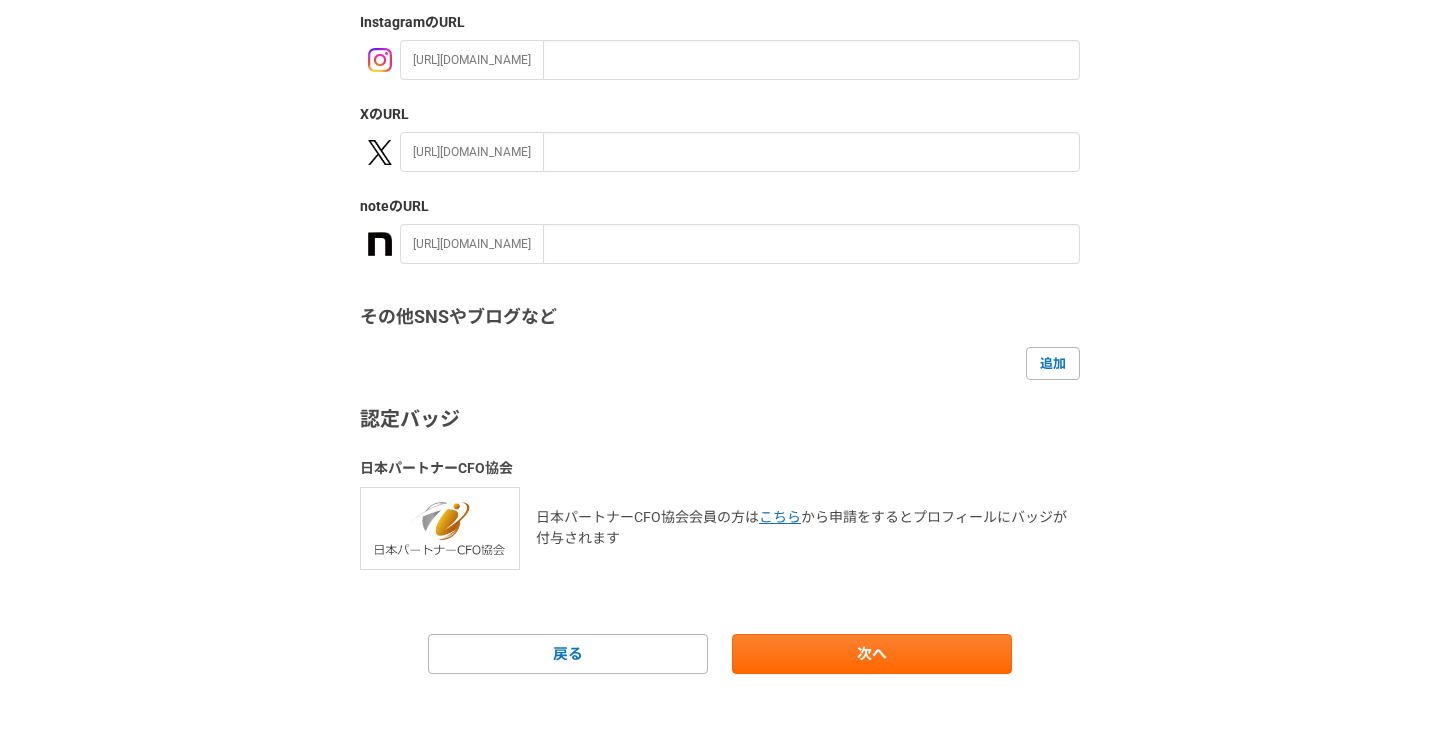 click on "追加" at bounding box center [720, 363] 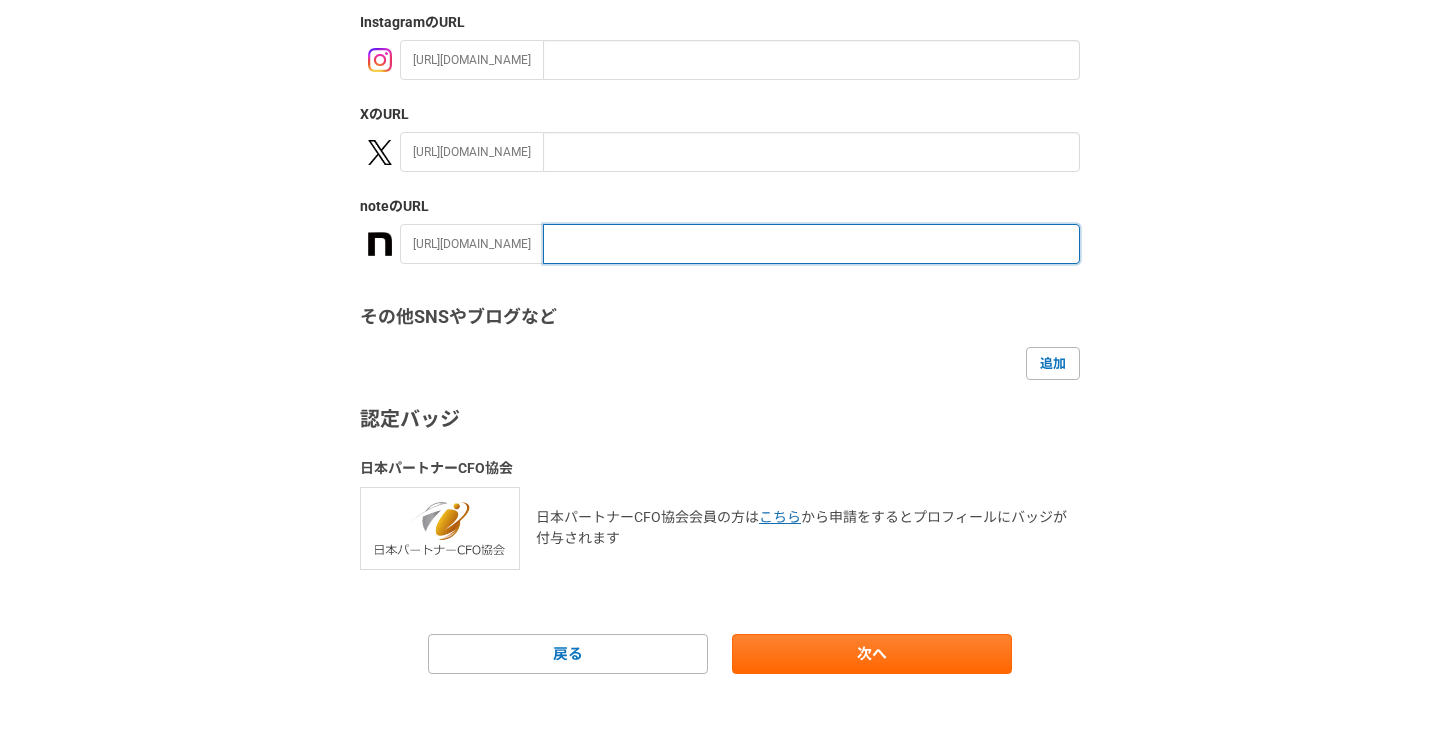 click at bounding box center (811, 244) 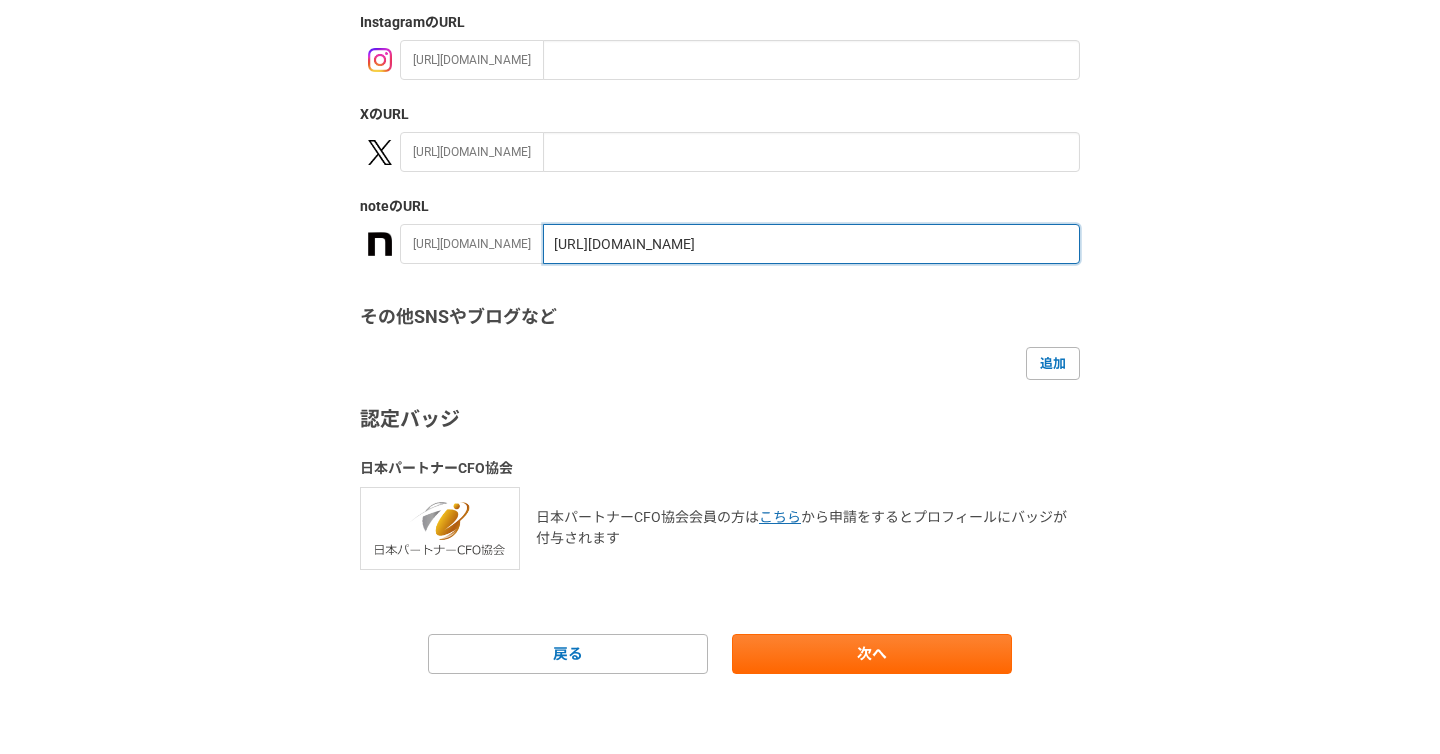 drag, startPoint x: 643, startPoint y: 247, endPoint x: 484, endPoint y: 247, distance: 159 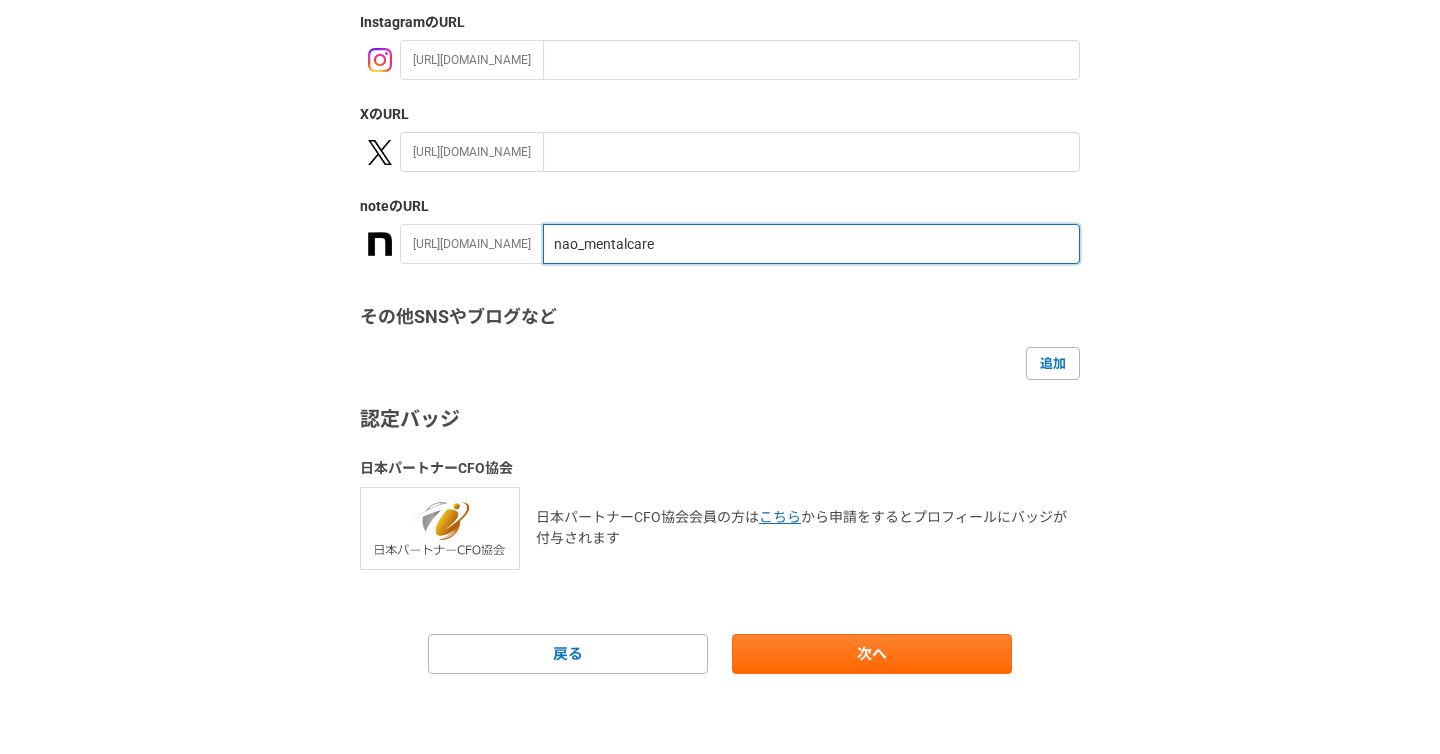 drag, startPoint x: 648, startPoint y: 256, endPoint x: 471, endPoint y: 219, distance: 180.82588 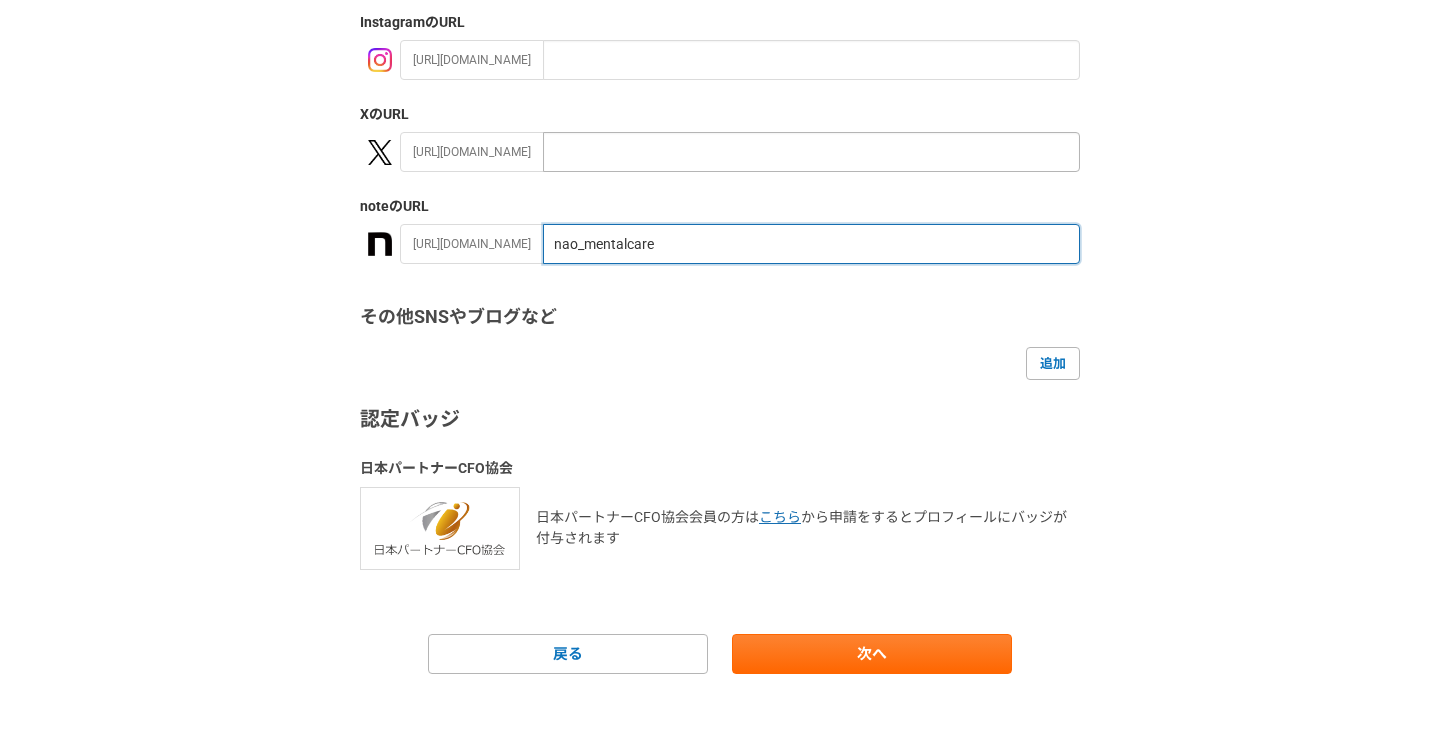 type on "nao_mentalcare" 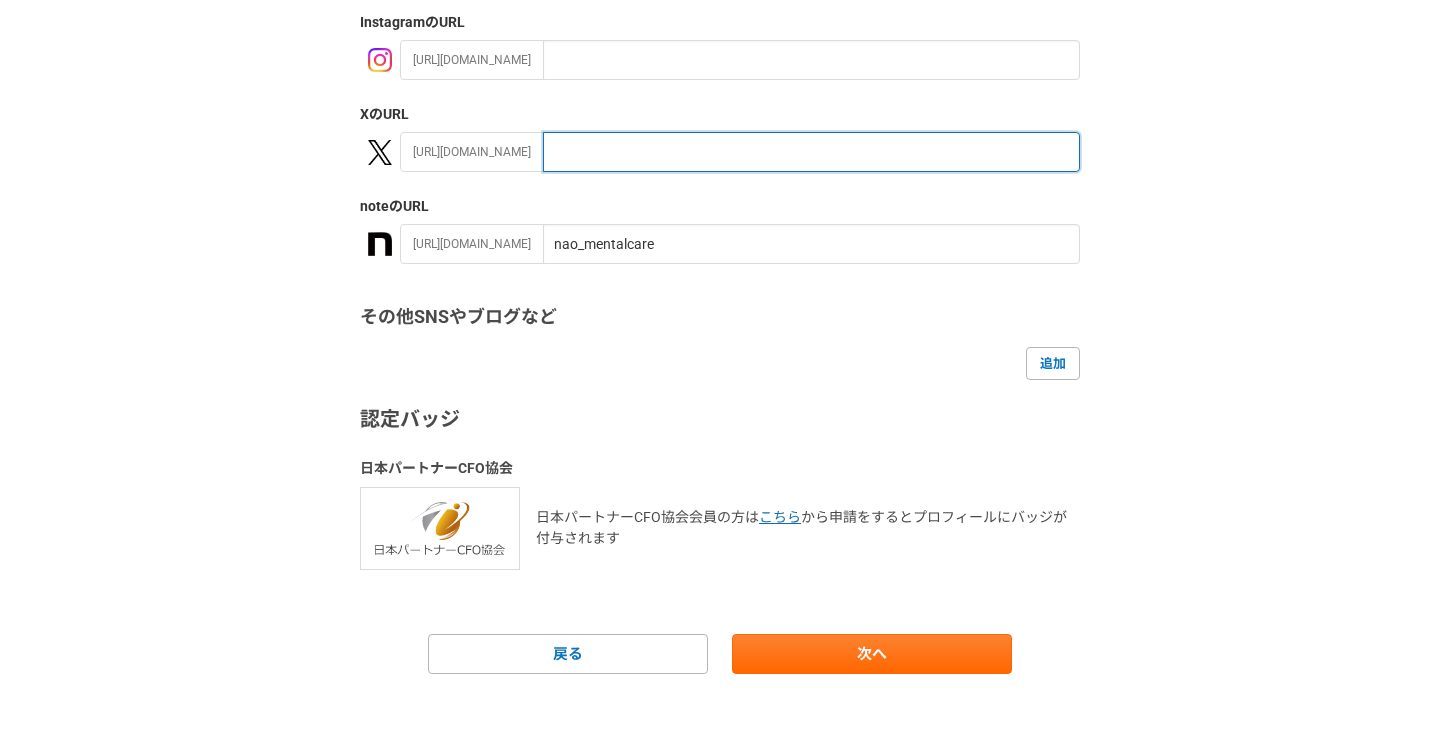click at bounding box center (811, 152) 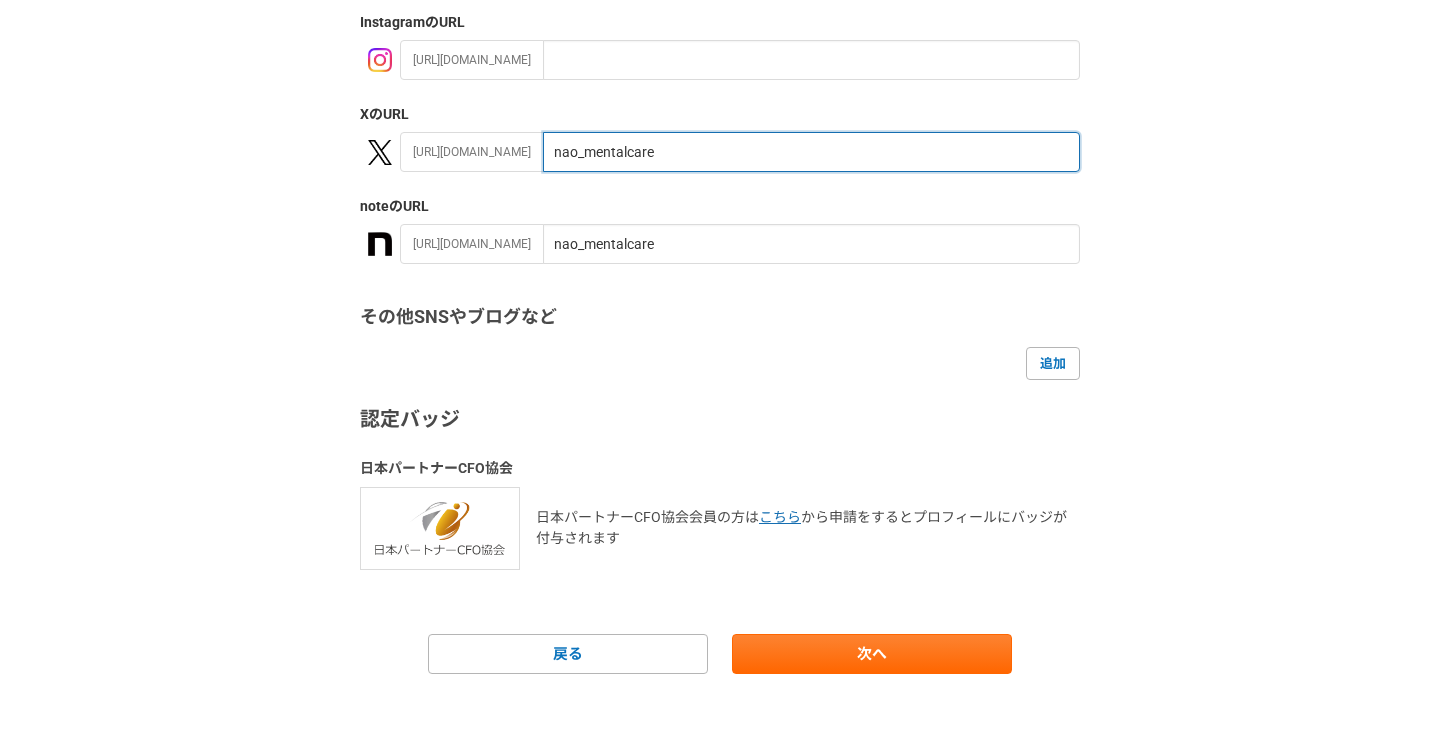 click on "nao_mentalcare" at bounding box center (811, 152) 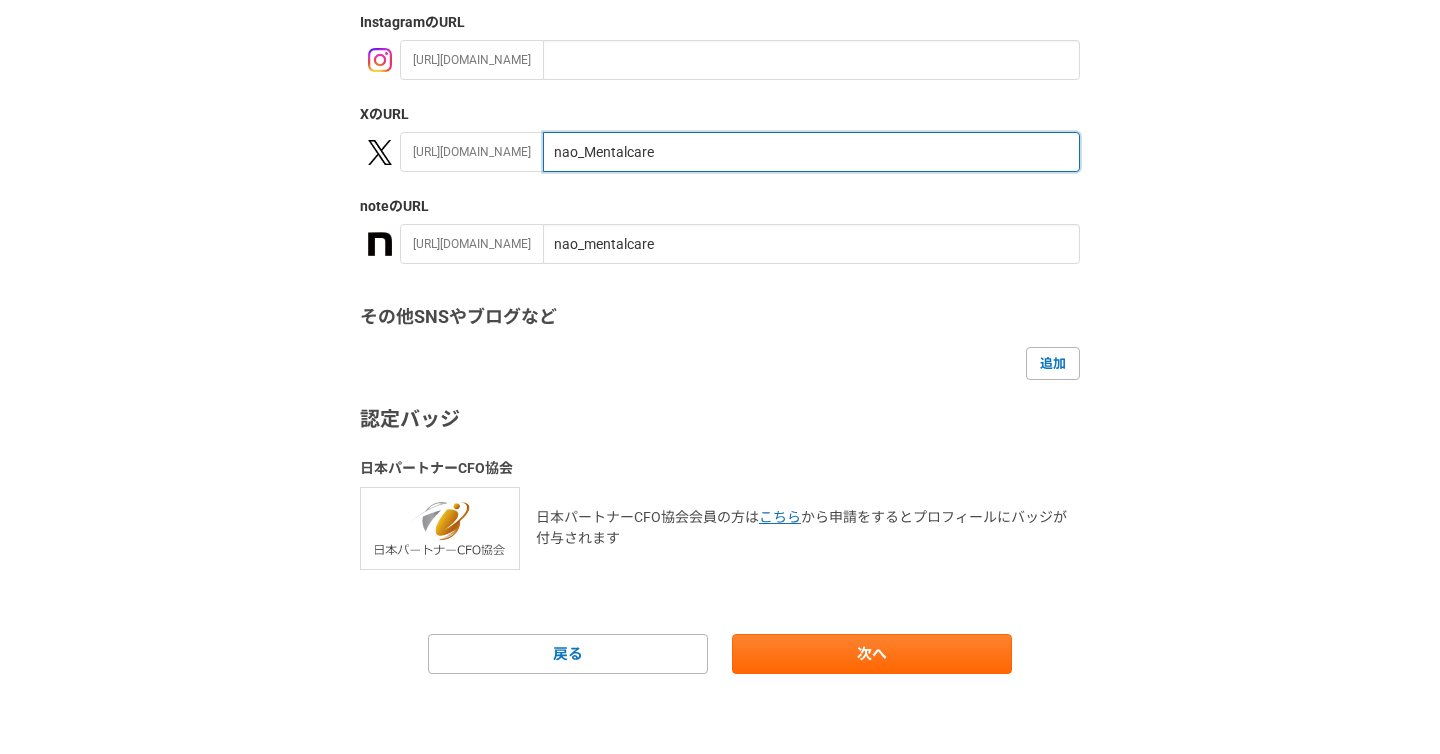type on "nao_Mentalcare" 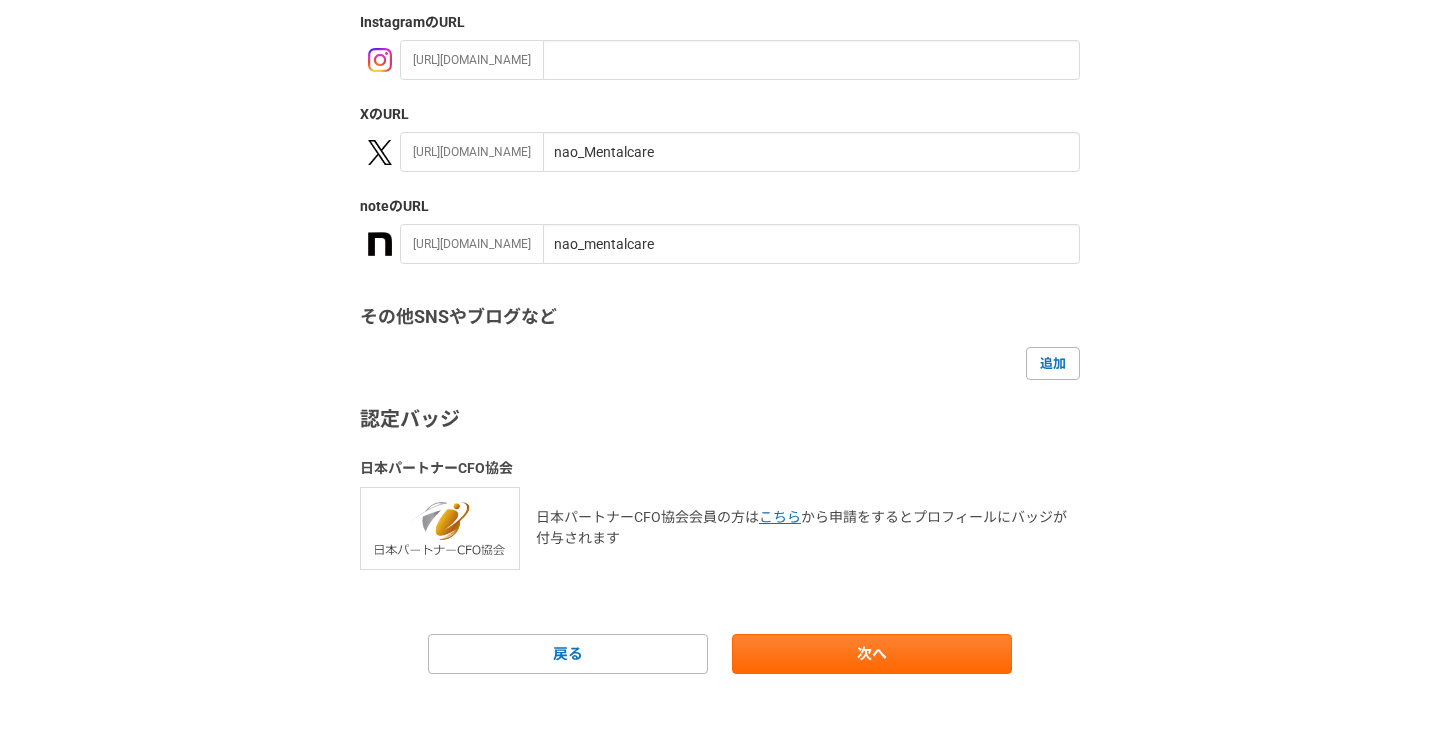 click on "ソーシャルアカウント GitHub のURL https://github.com/ Instagram のURL https://instagram.com/ X のURL https://x.com/ nao_Mentalcare note のURL https://note.com/ nao_mentalcare その他SNSやブログなど 追加 認定バッジ 日本パートナーCFO協会 日本パートナーCFO協会会員の方は こちら から申請をするとプロフィールにバッジが付与されます" at bounding box center [720, 219] 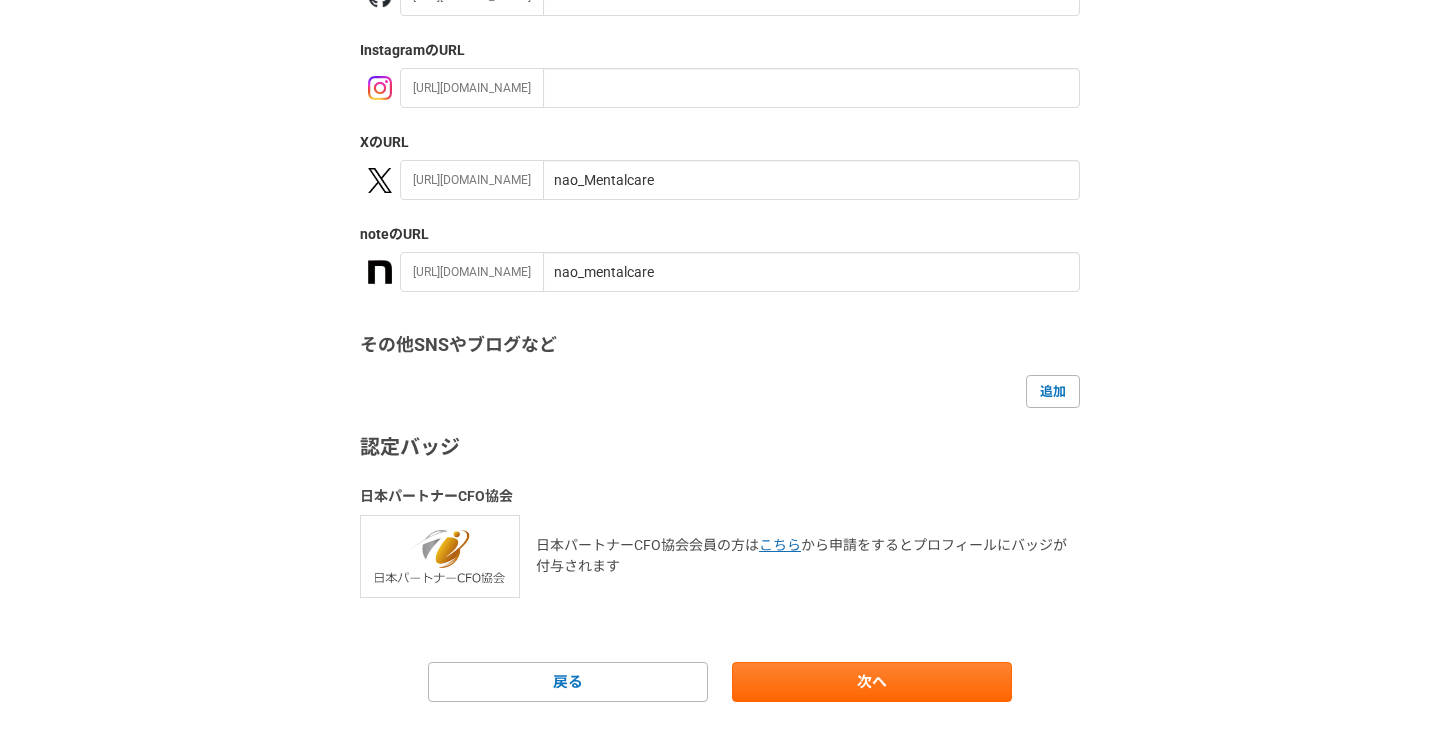 scroll, scrollTop: 346, scrollLeft: 0, axis: vertical 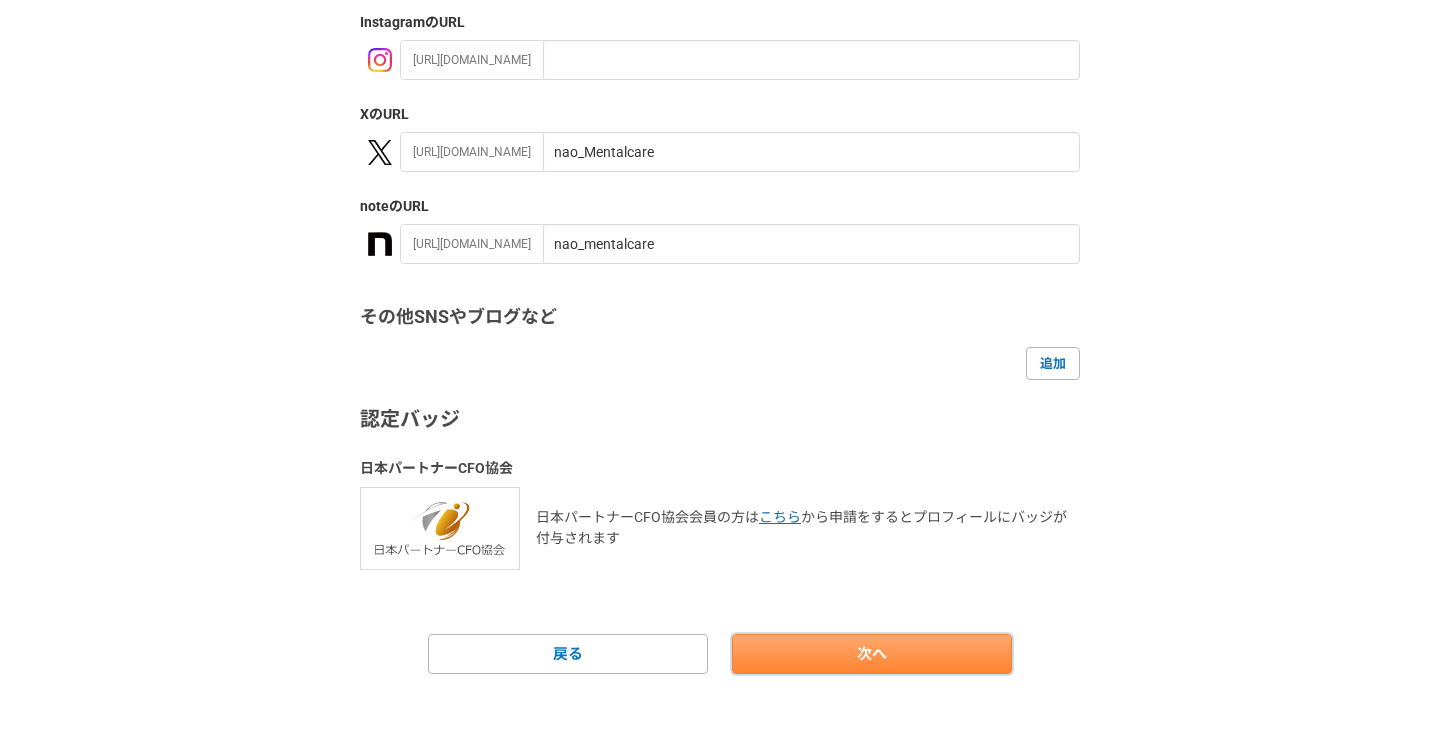 click on "次へ" at bounding box center (872, 654) 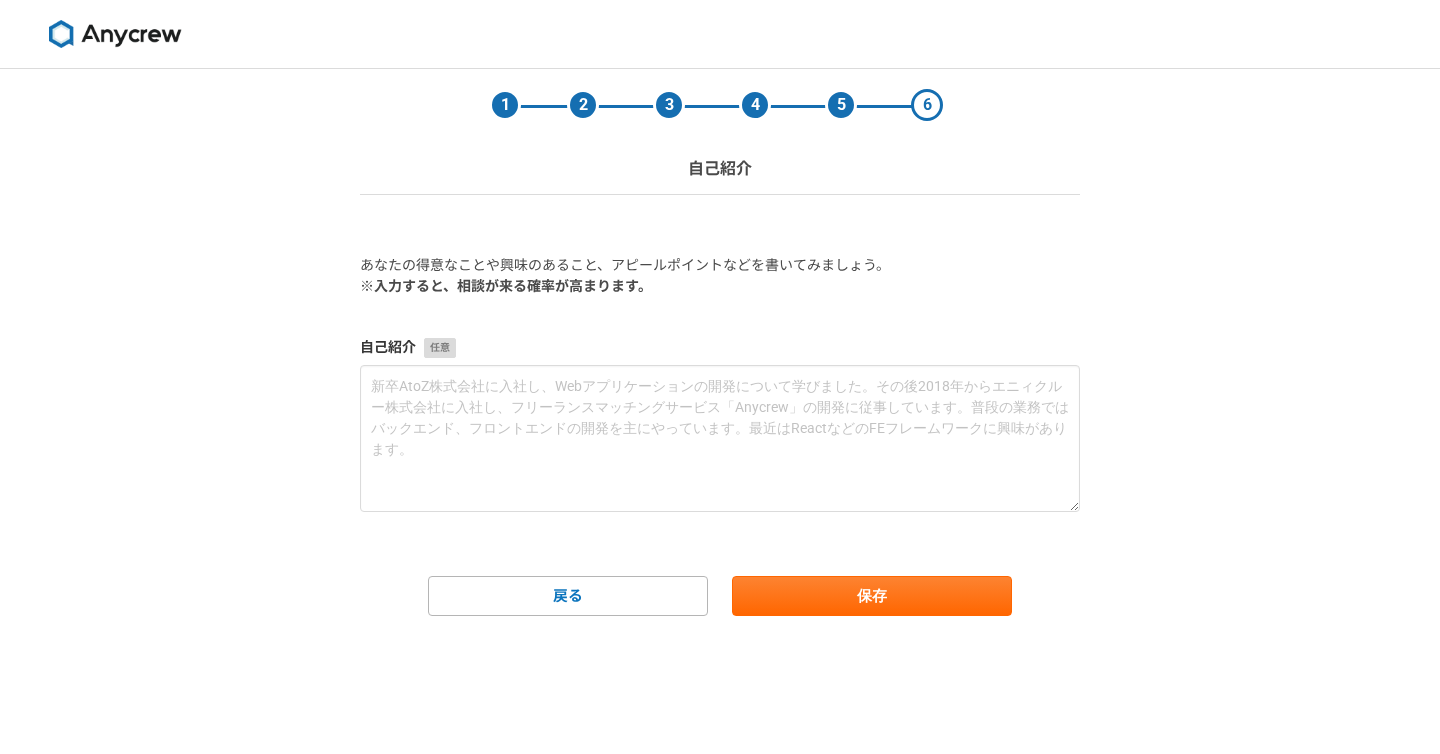 scroll, scrollTop: 0, scrollLeft: 0, axis: both 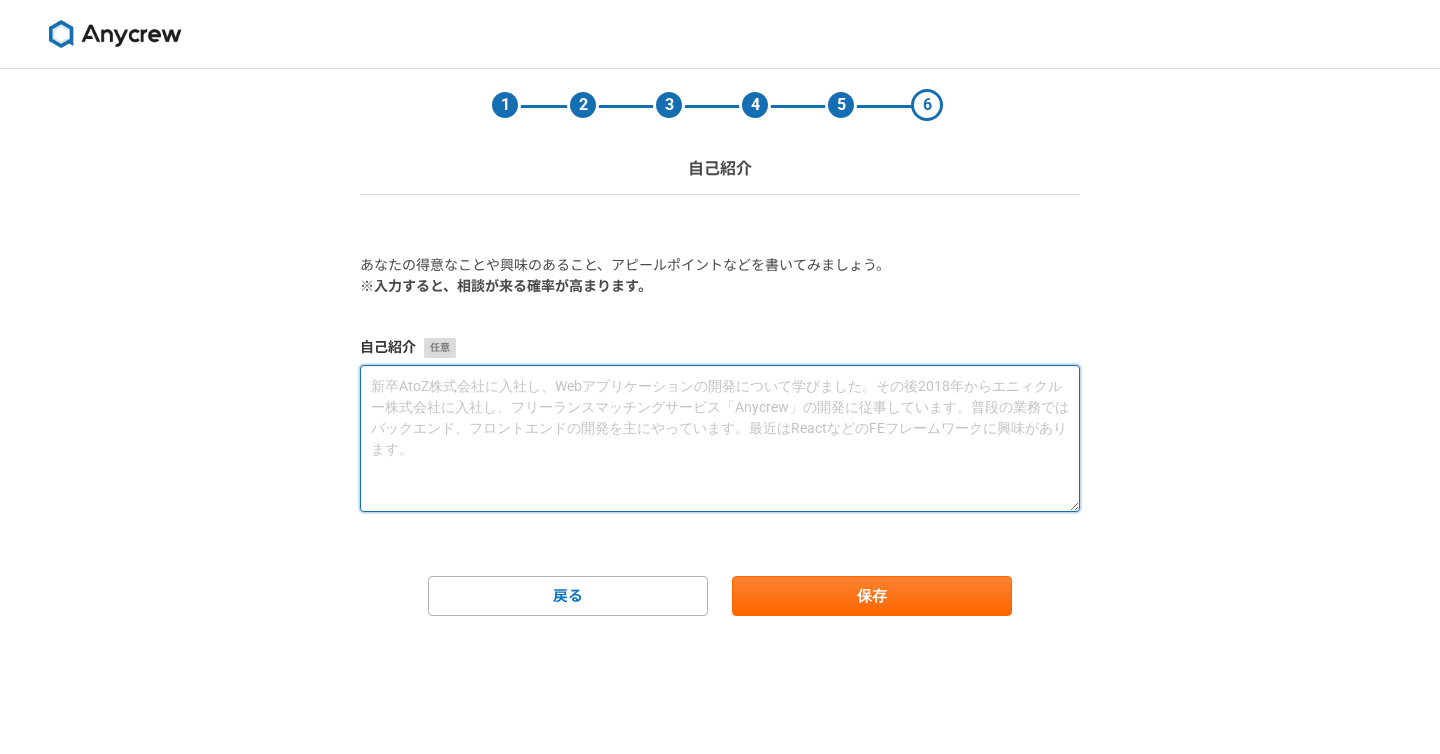 click at bounding box center [720, 438] 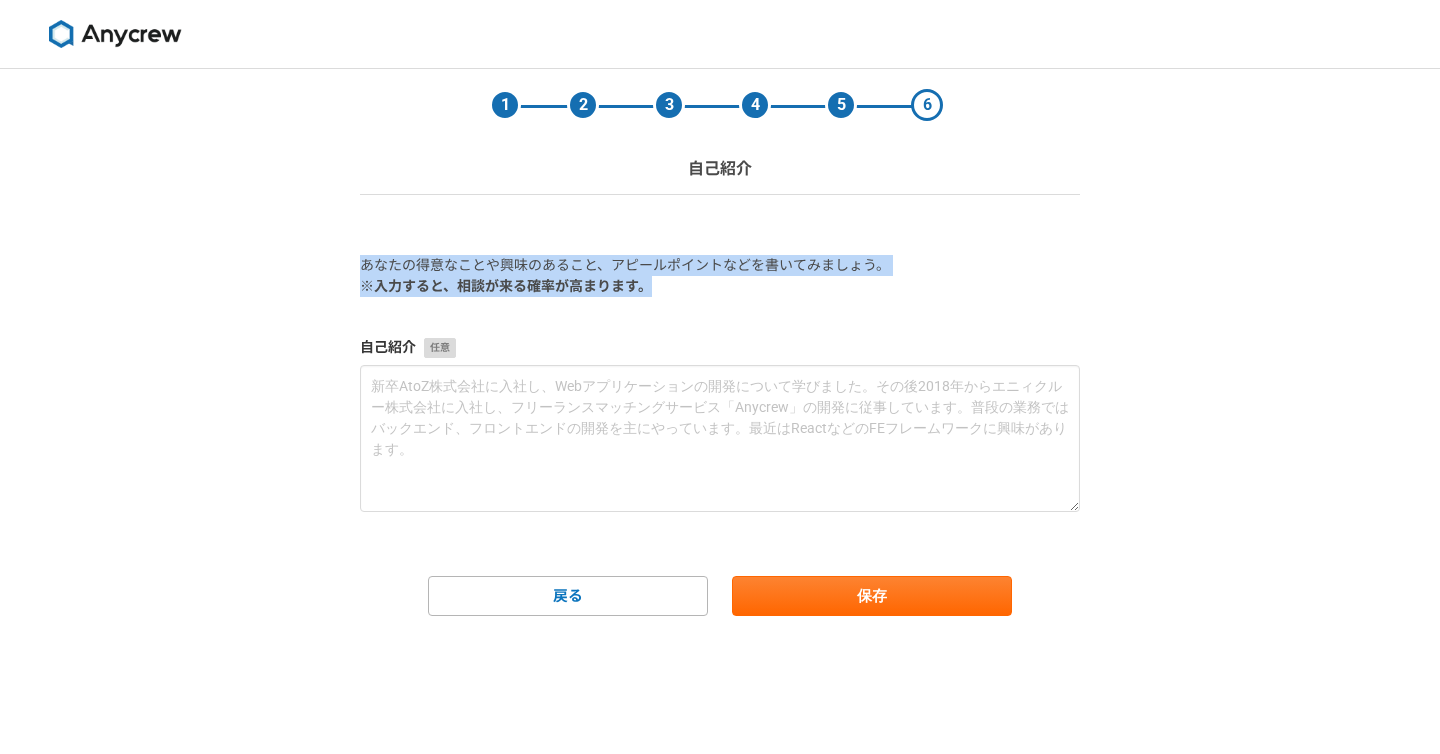 drag, startPoint x: 663, startPoint y: 283, endPoint x: 304, endPoint y: 261, distance: 359.67346 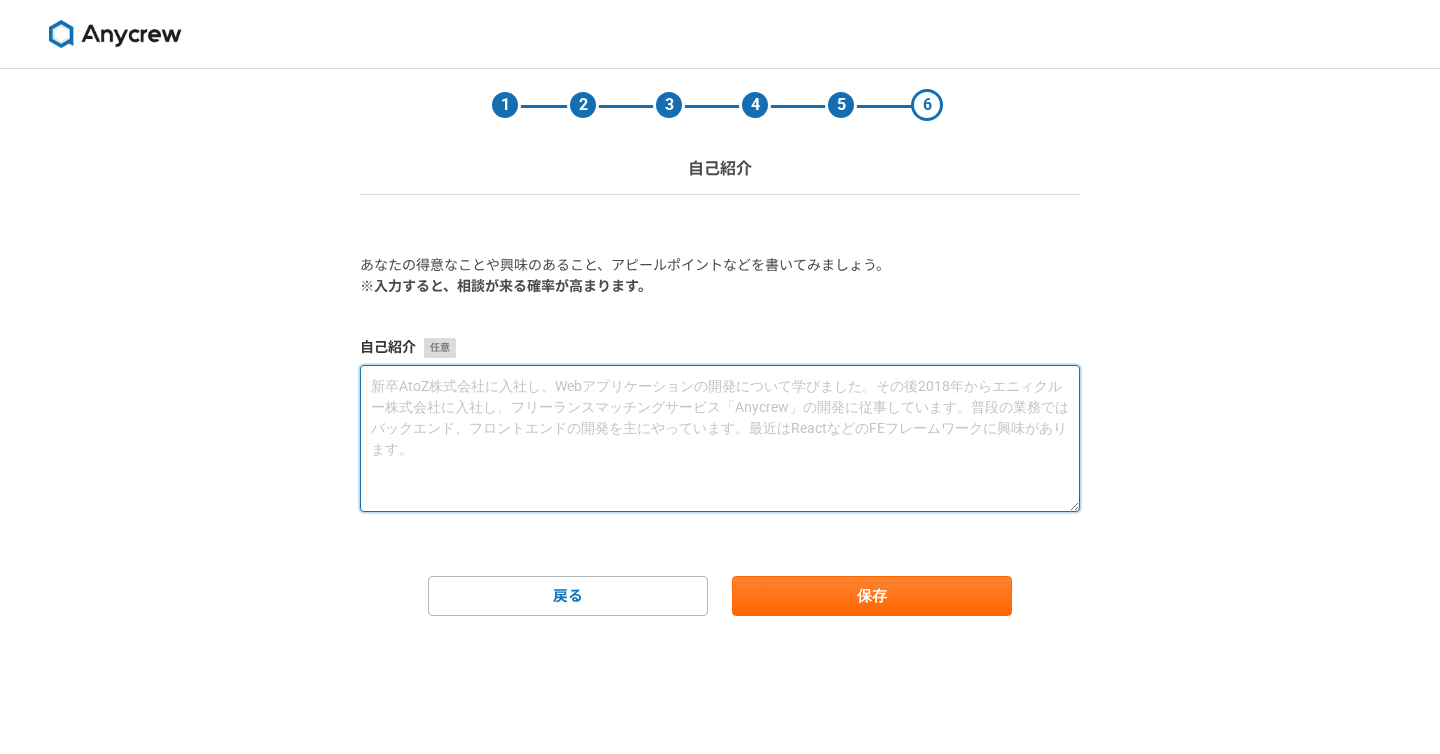 click at bounding box center [720, 438] 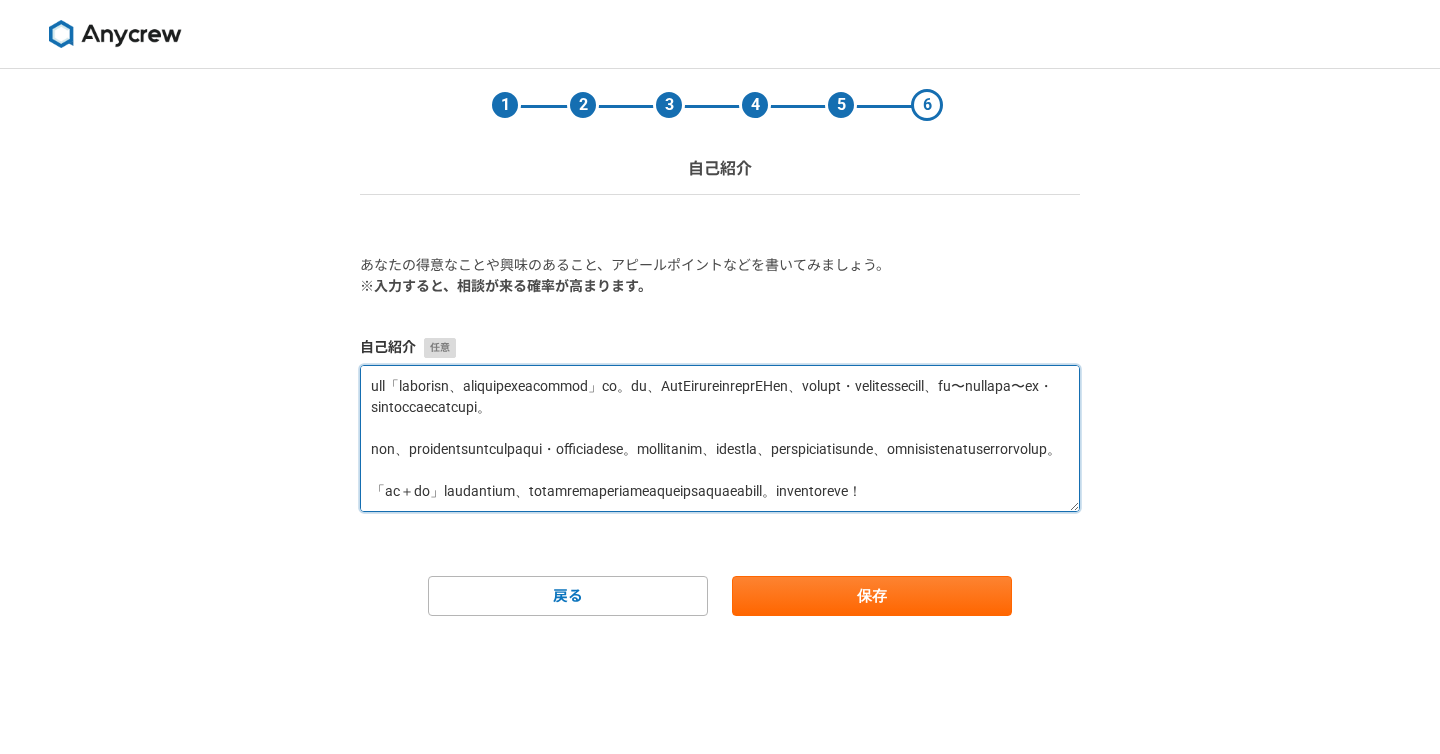 scroll, scrollTop: 0, scrollLeft: 0, axis: both 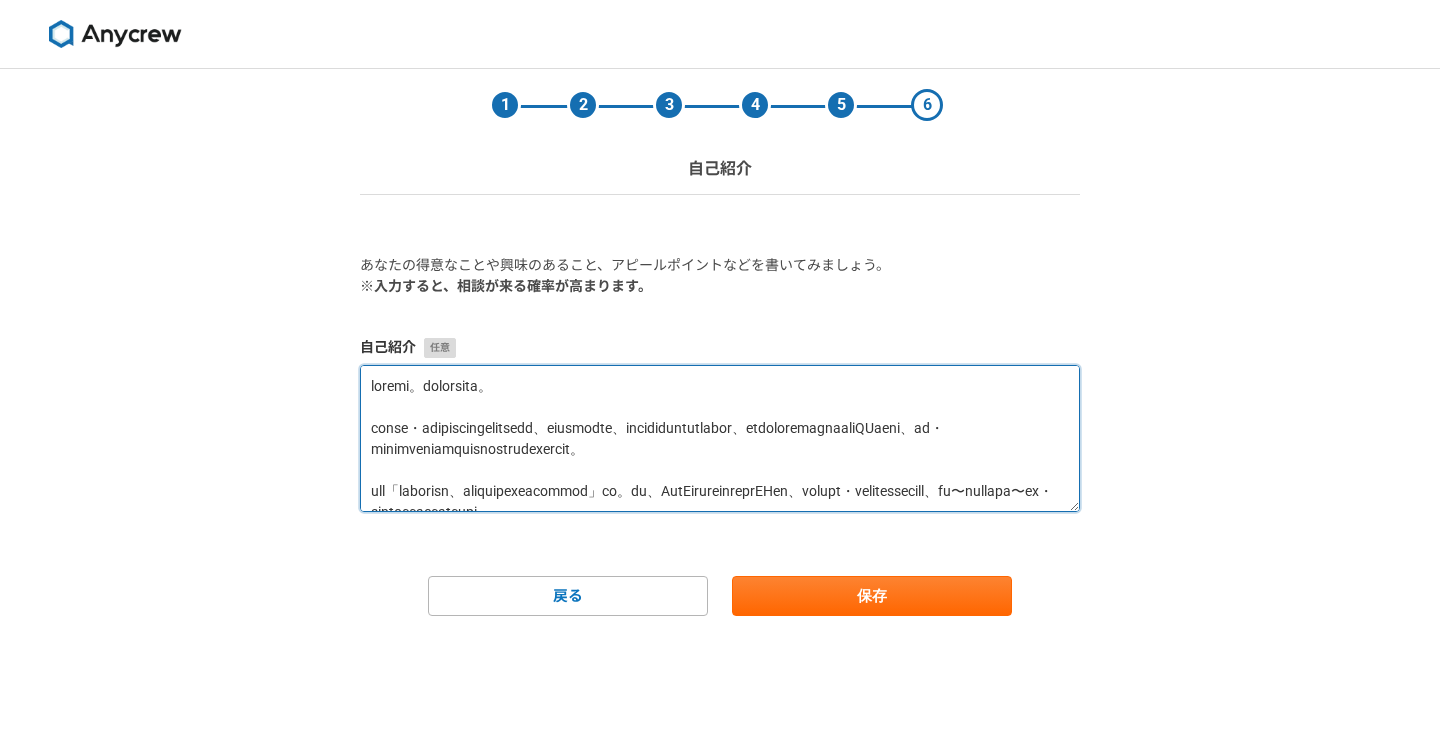 click at bounding box center [720, 438] 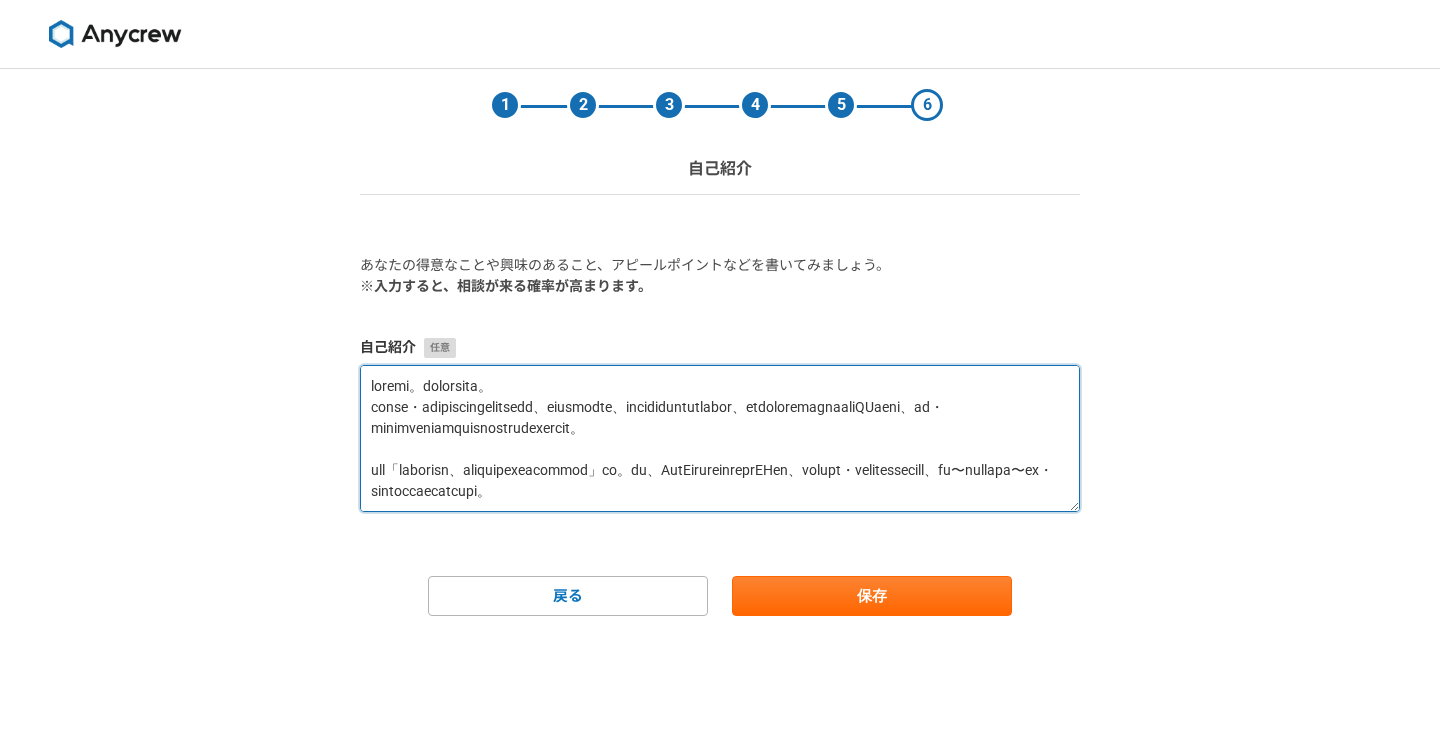 click at bounding box center [720, 438] 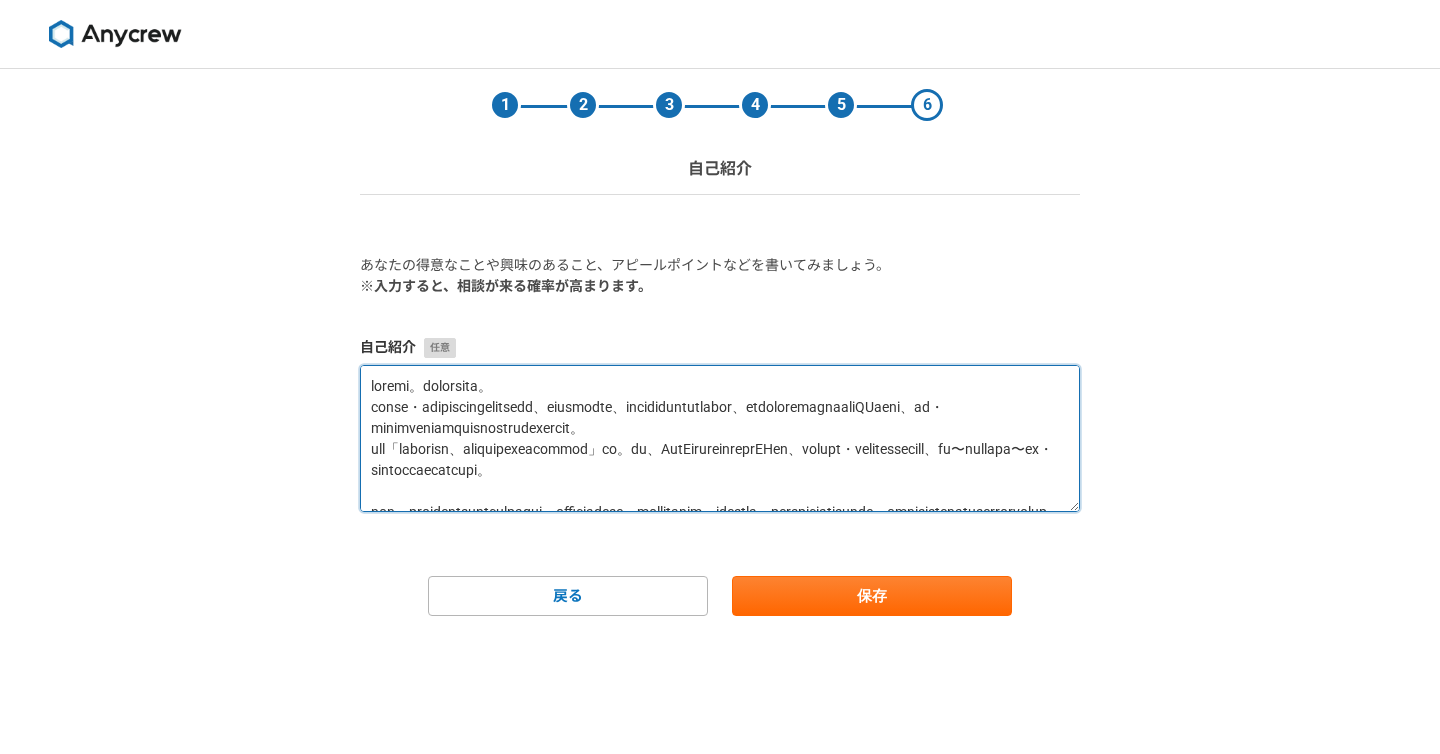 click at bounding box center [720, 438] 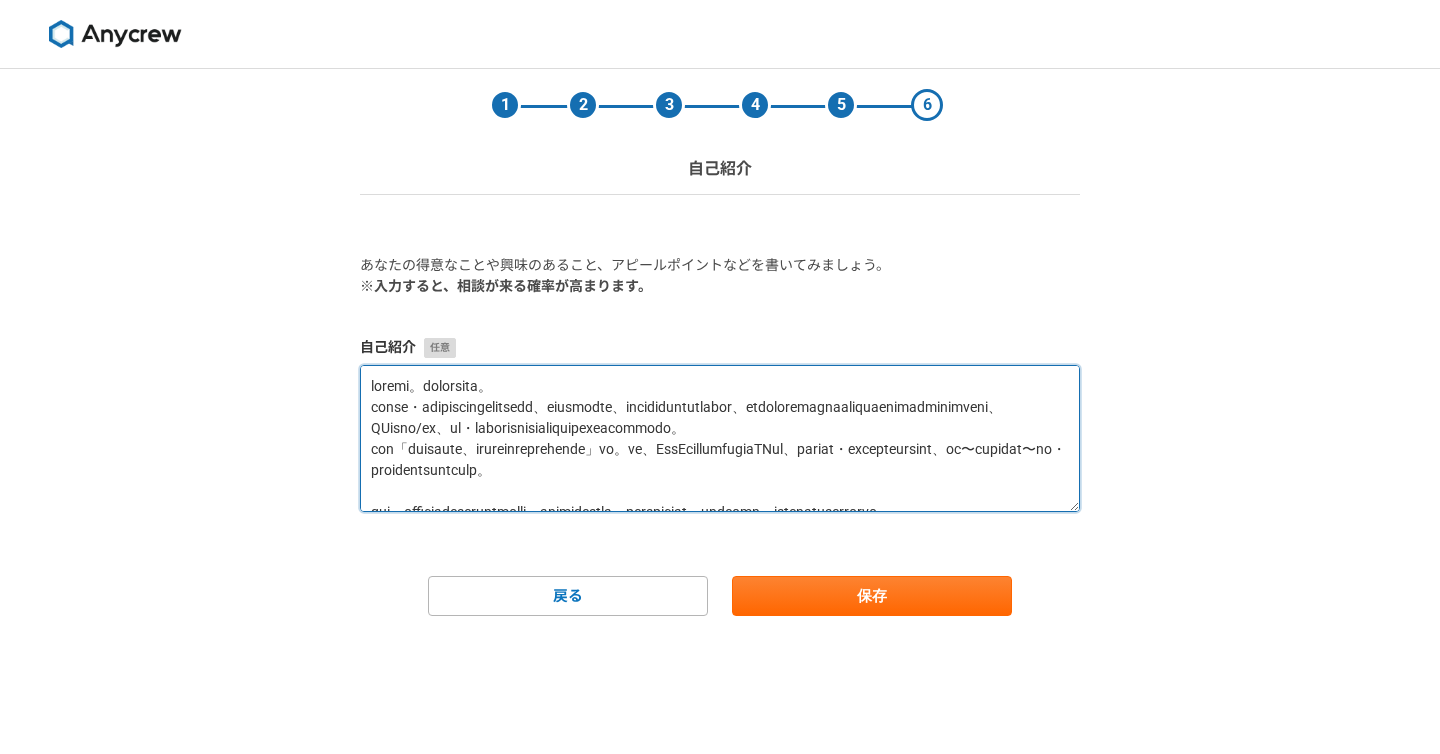 drag, startPoint x: 476, startPoint y: 448, endPoint x: 406, endPoint y: 448, distance: 70 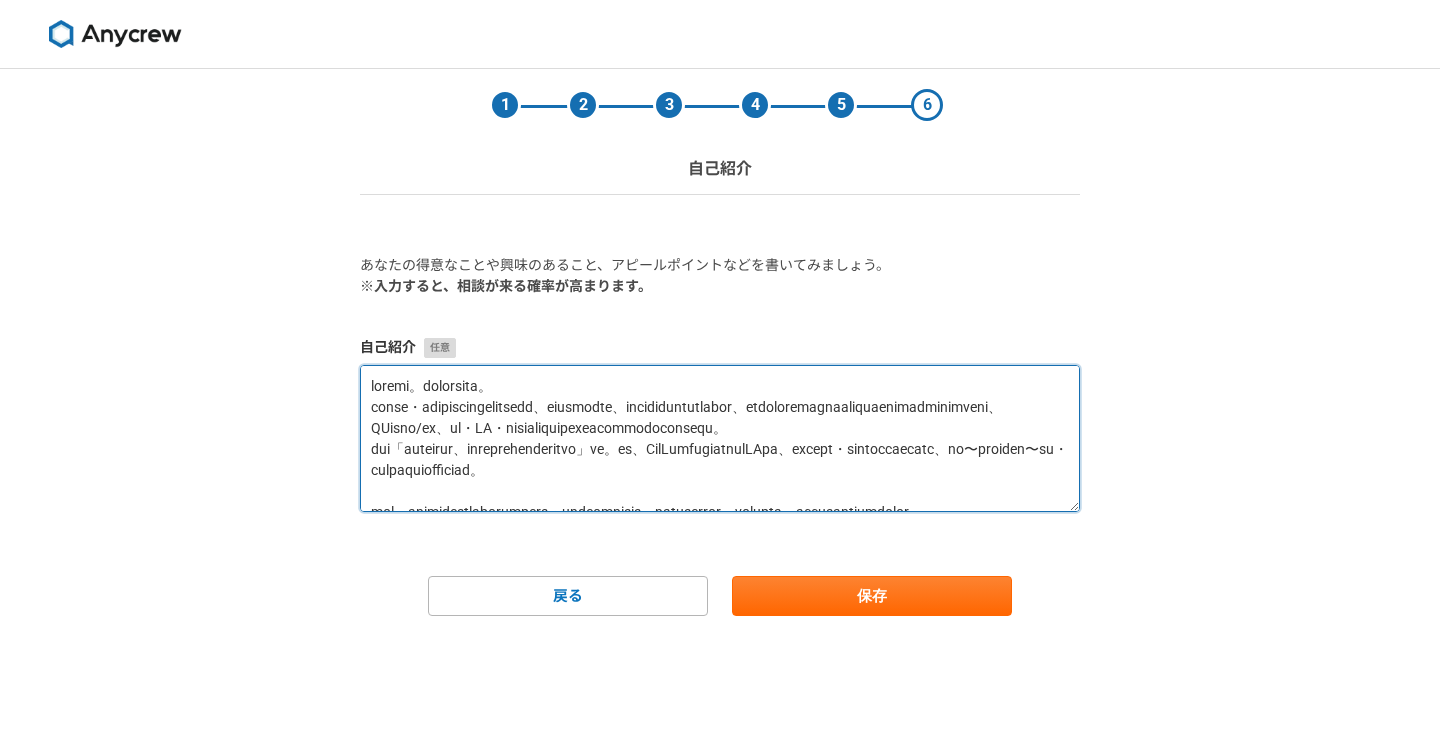 drag, startPoint x: 503, startPoint y: 449, endPoint x: 402, endPoint y: 443, distance: 101.17806 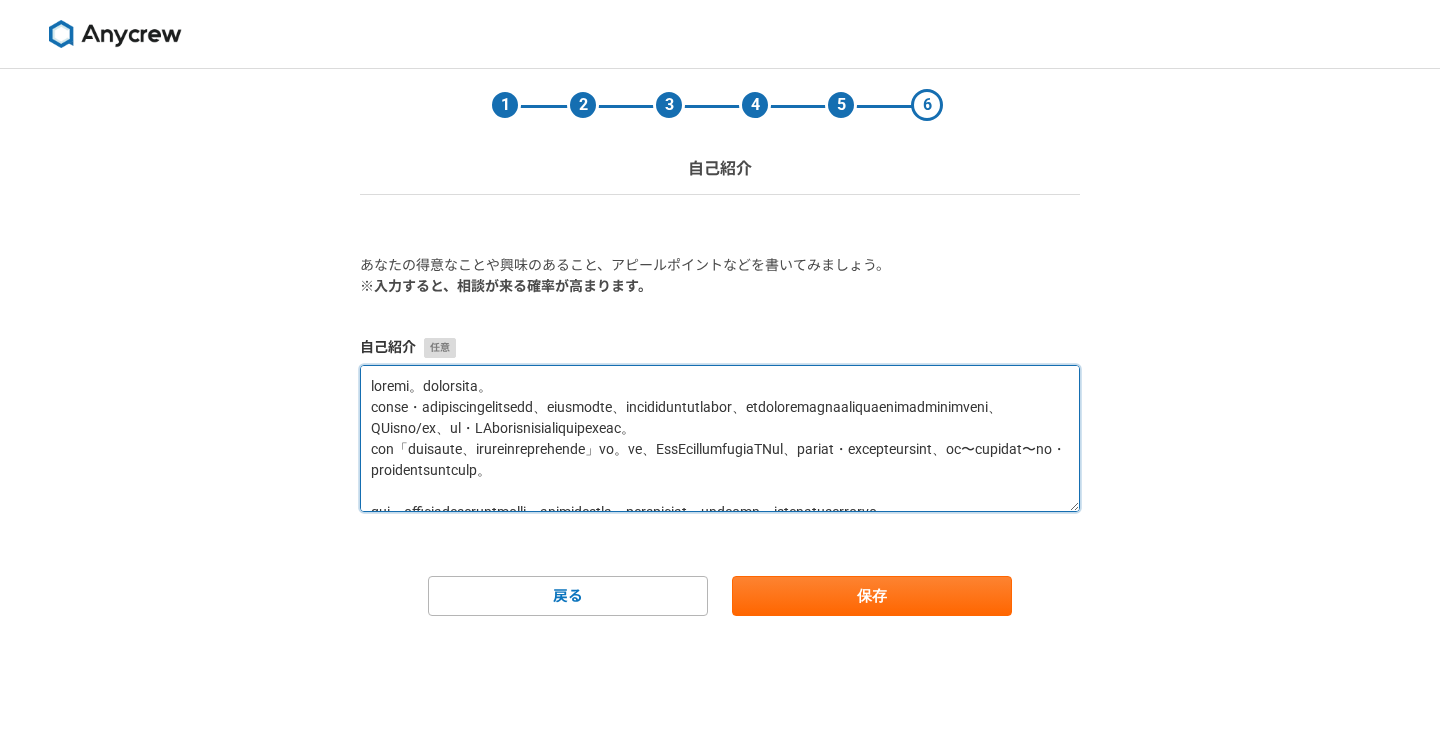 click at bounding box center [720, 438] 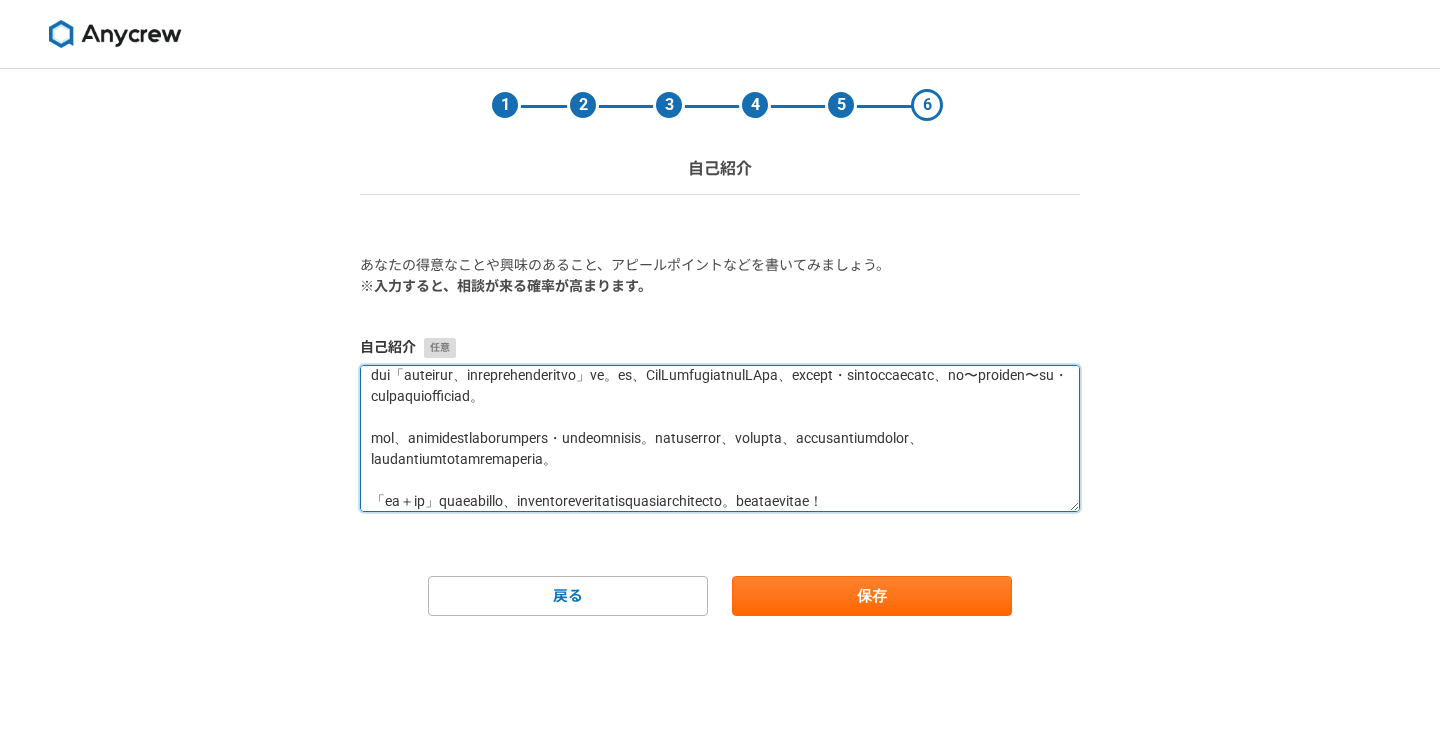 scroll, scrollTop: 76, scrollLeft: 0, axis: vertical 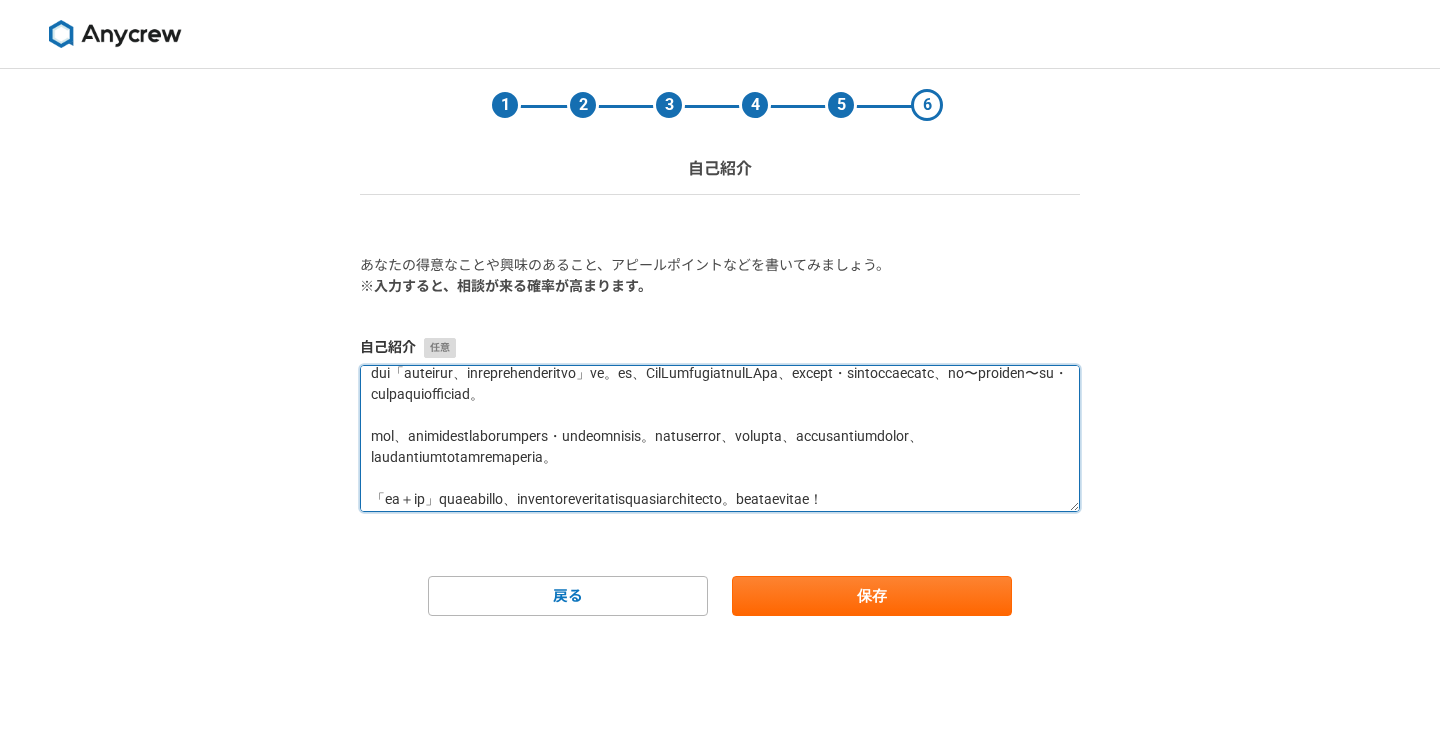 click at bounding box center [720, 438] 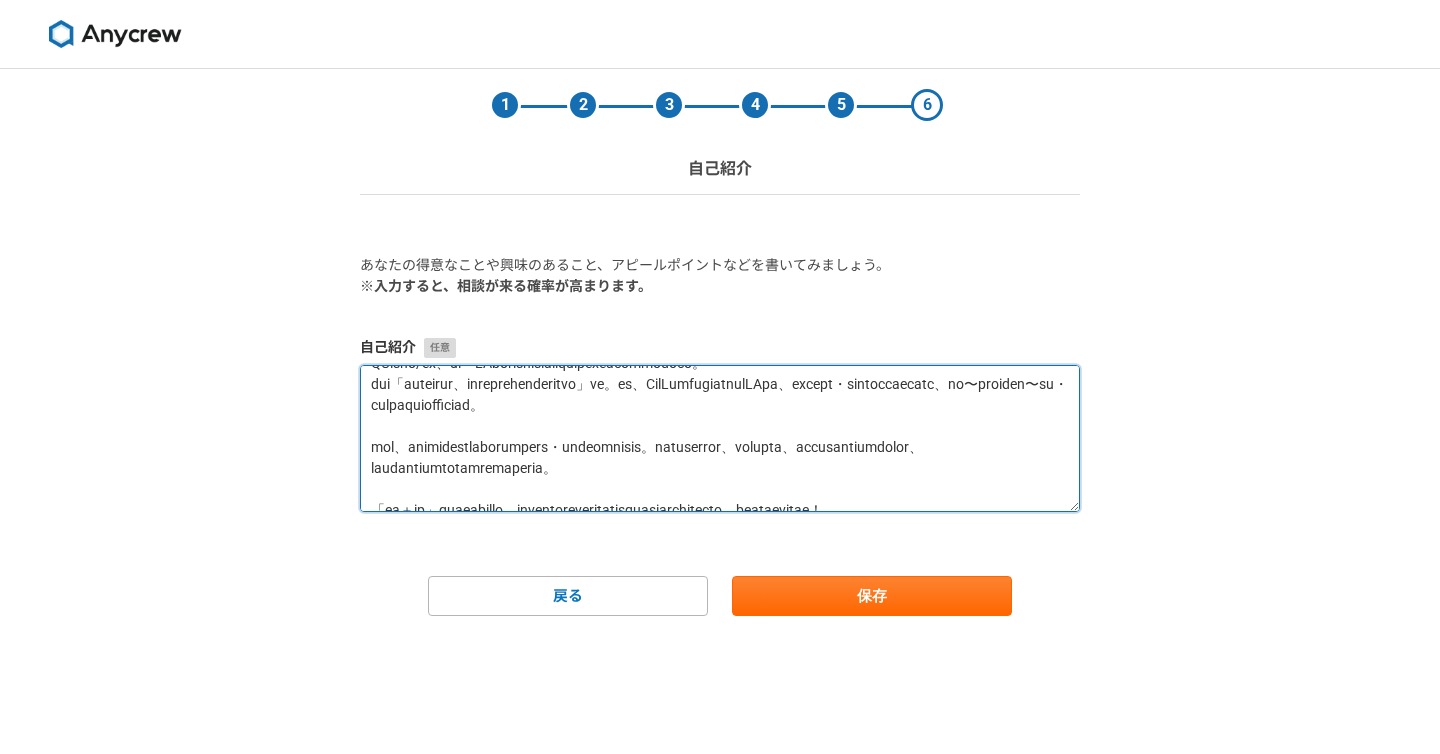 click at bounding box center (720, 438) 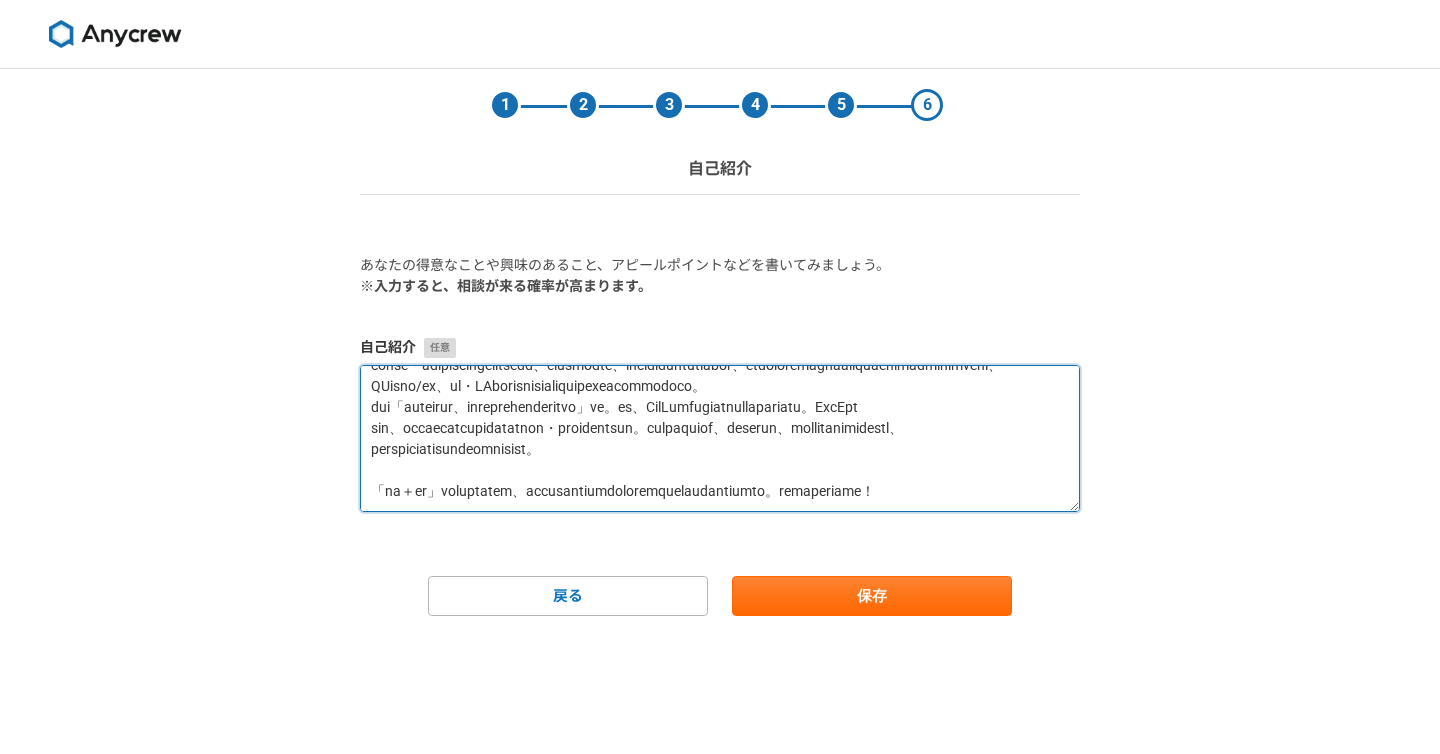 click at bounding box center [720, 438] 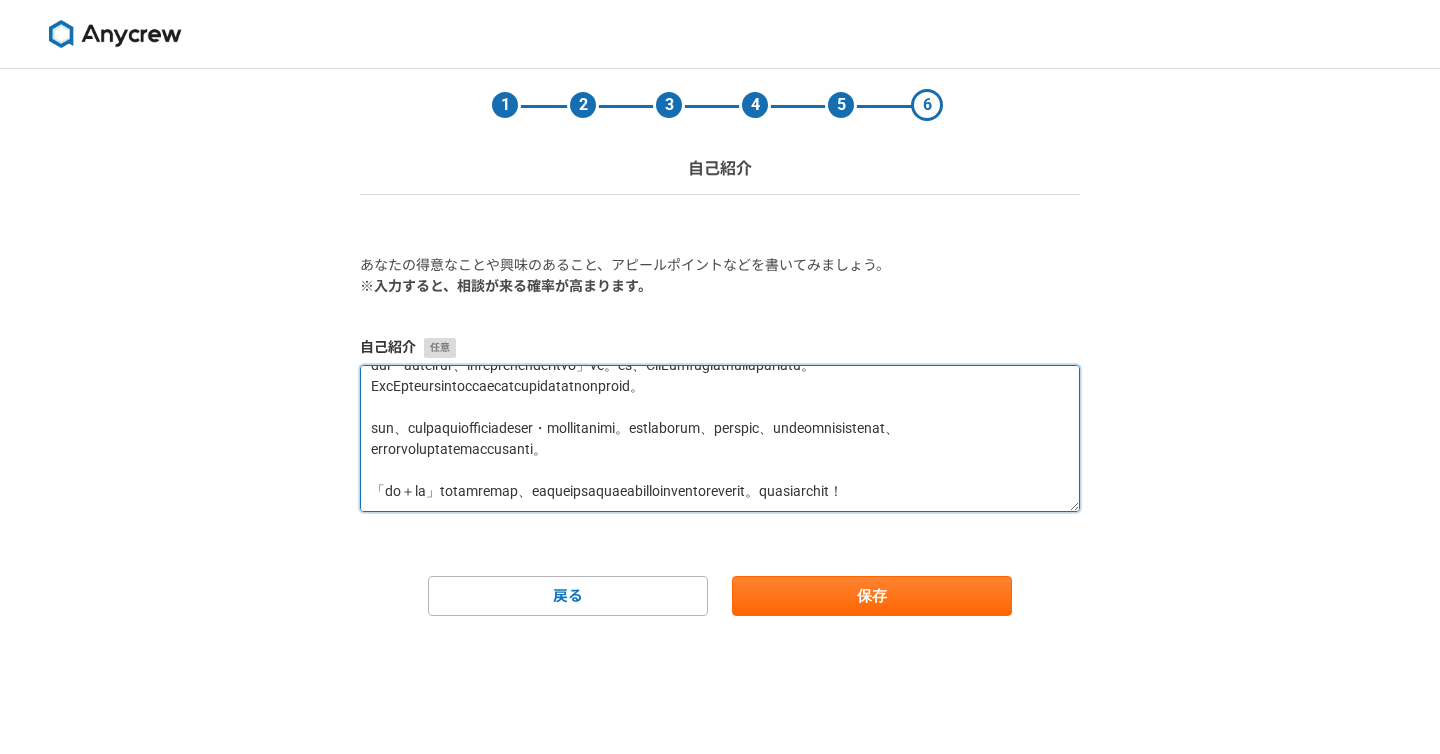 scroll, scrollTop: 147, scrollLeft: 0, axis: vertical 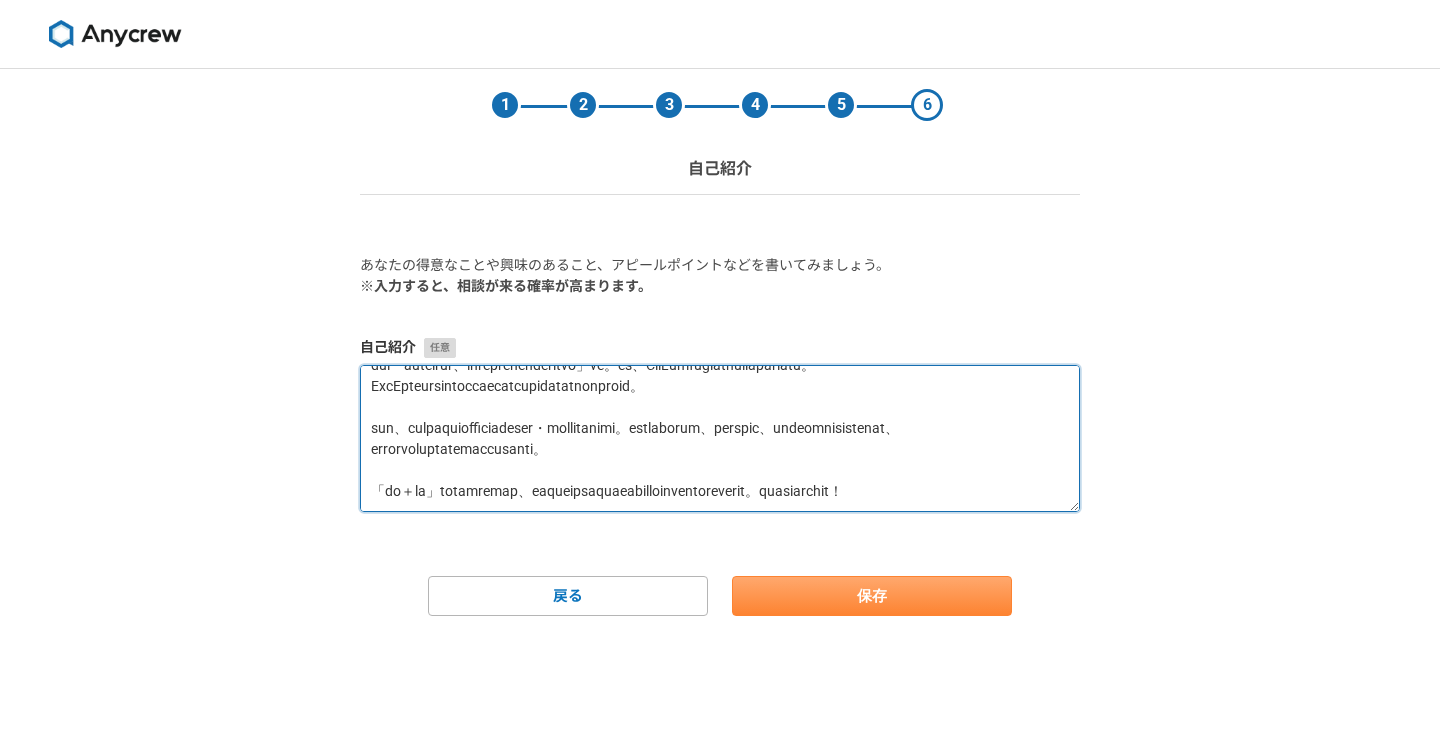 type on "はじめまして。塚越奈央と申します。
広告代理店・事業会社でのマーケティング実務を経て、現在は法人を設立し、自社のメンタルケア事業を進めながら、外部企業へのマーケティング支援やコミュニケーション戦略の設計伴走支援、PR戦略立案/代行、記事・LPなどのコンテンツ制作のディレクションを中心に活動しています。
強みは「戦略設計から制作、改善までを一気通貫で対応できること」です。特に、BtoC領域ではヘルスケアや美容の領域が得意です。BtoBではメンタルヘルスを中心にウェルビーイングをテーマを得意としています。
一方で、スタートアップや個人事業主の方の立ち上げ・ブランド支援も得意です。メンタルヘルスや福祉、子育て支援など、社会性のあるテーマにも関心があり、理念と成果をつなぐ仕組みづくりを大切にしています。
「戦略＋実行」の両方に関わる案件や、クライアント様と伴走しながら価値を届けていくお仕事を歓迎しています。お気軽にご相談ください！..." 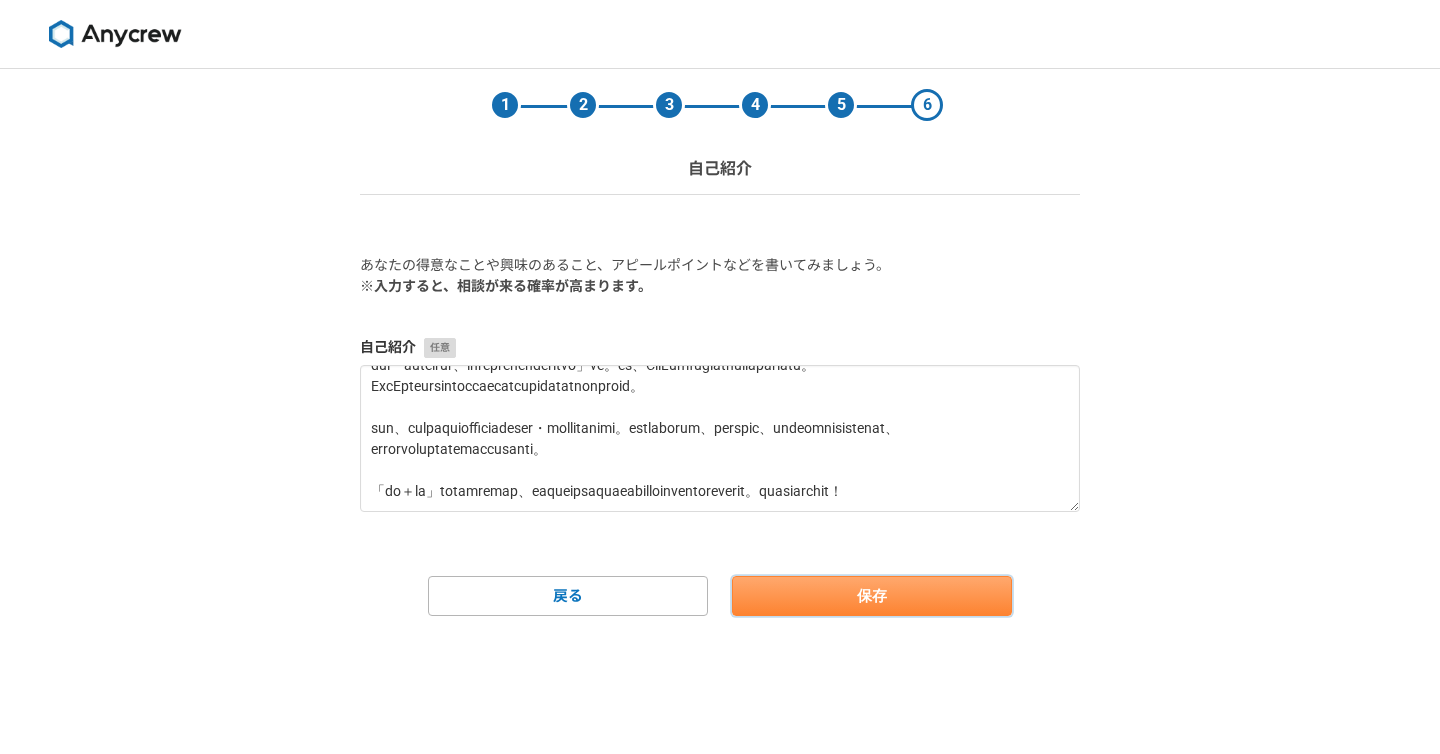click on "保存" at bounding box center [872, 596] 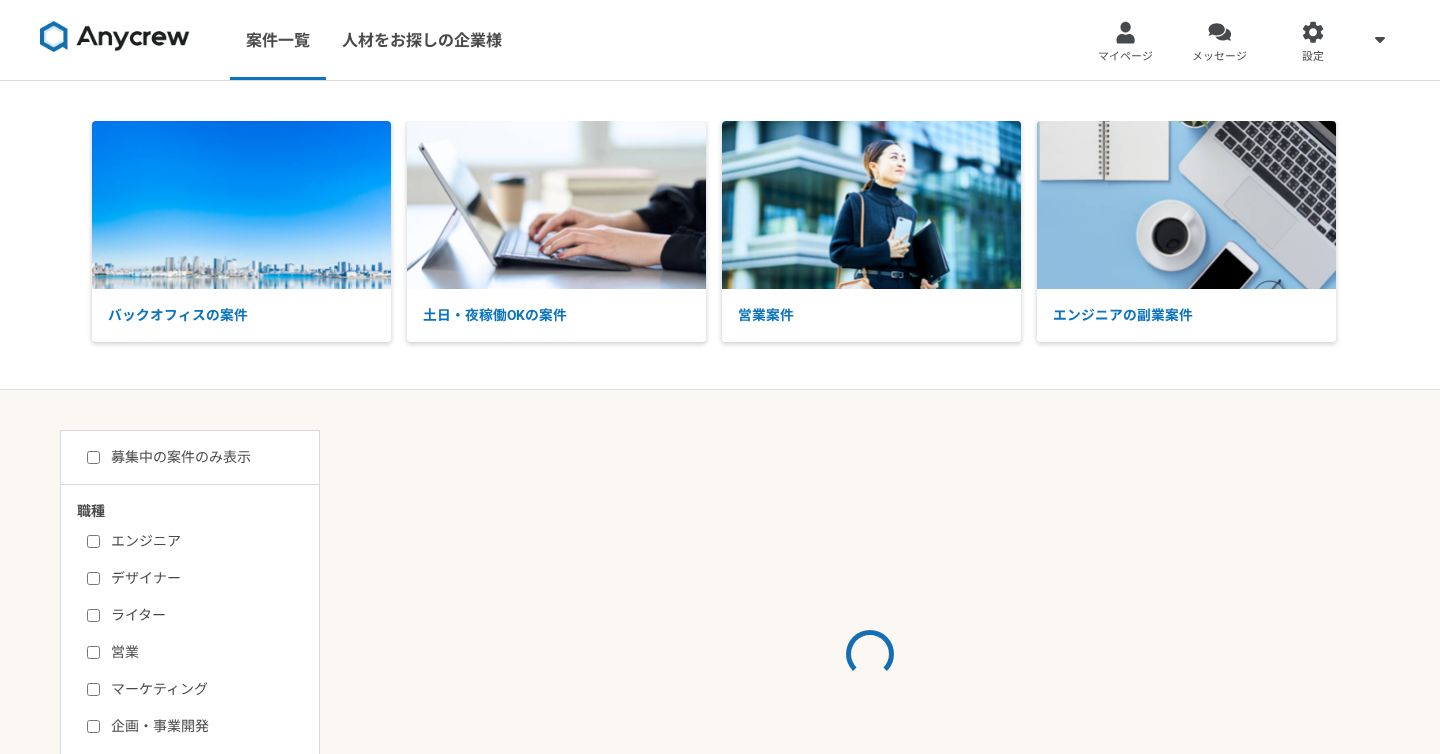 scroll, scrollTop: 0, scrollLeft: 0, axis: both 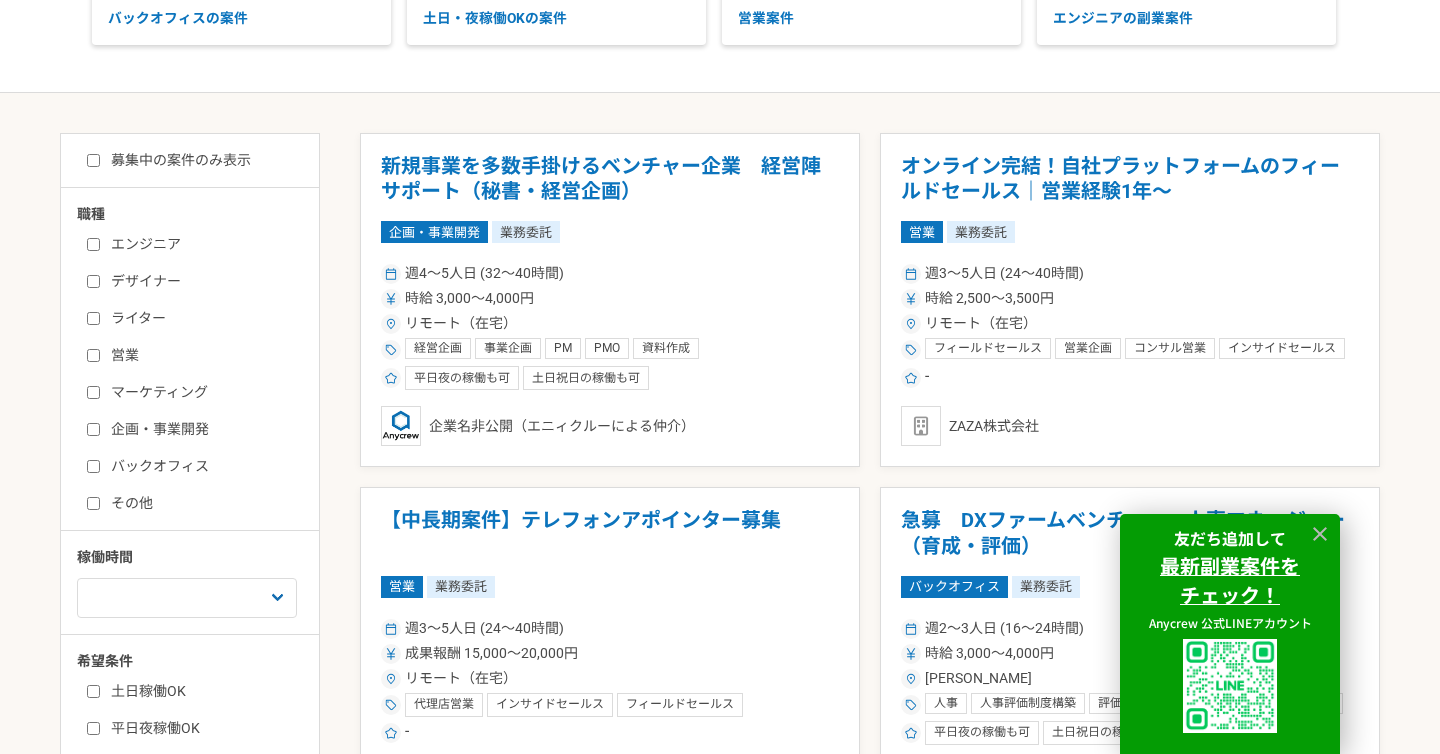 click on "マーケティング" at bounding box center [202, 392] 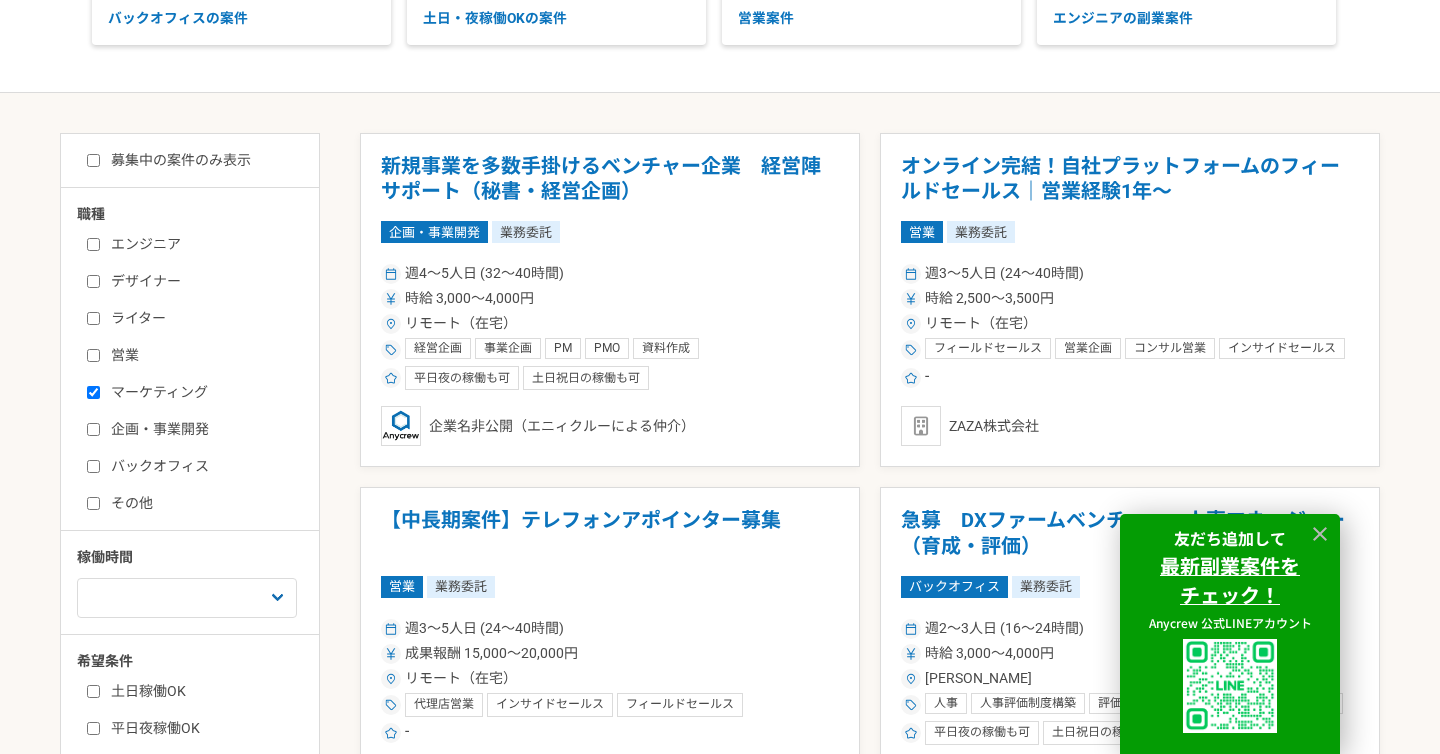 checkbox on "true" 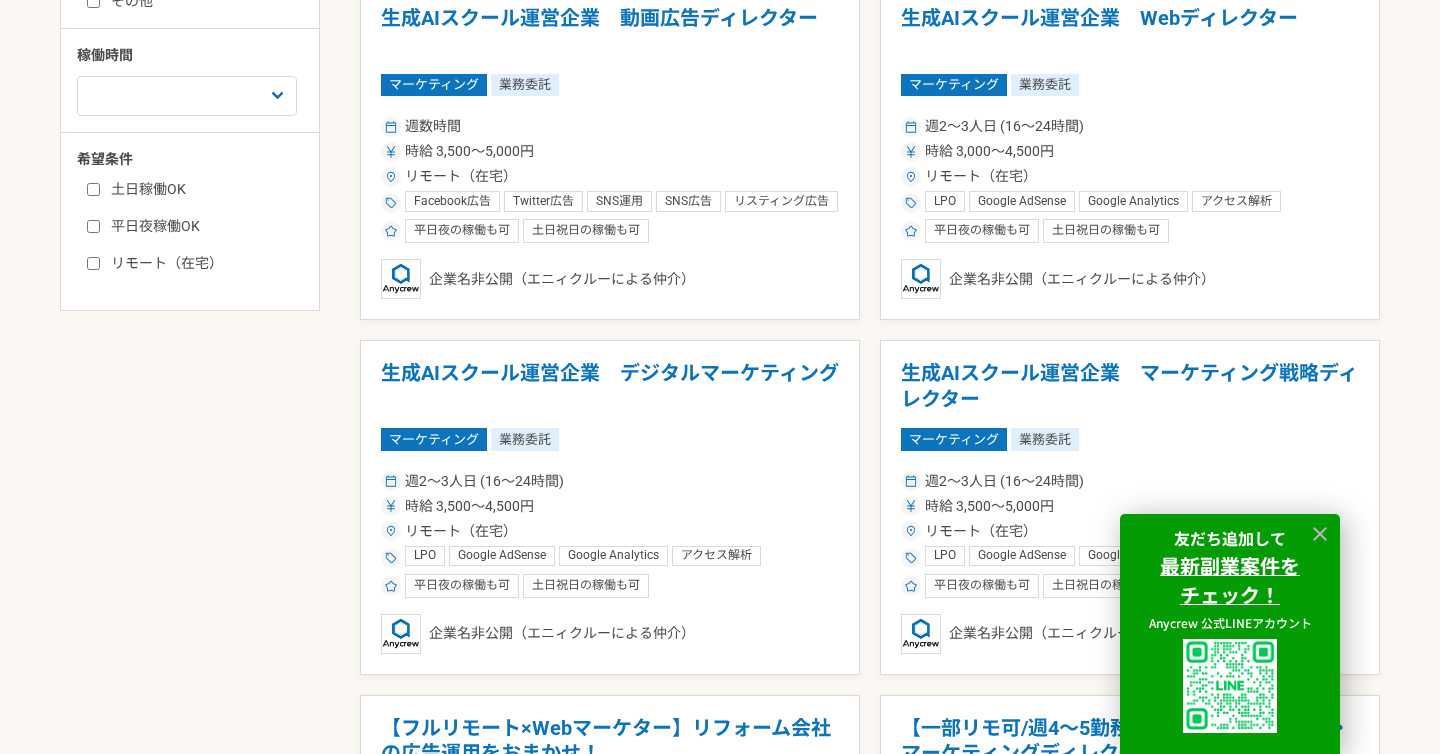 scroll, scrollTop: 936, scrollLeft: 0, axis: vertical 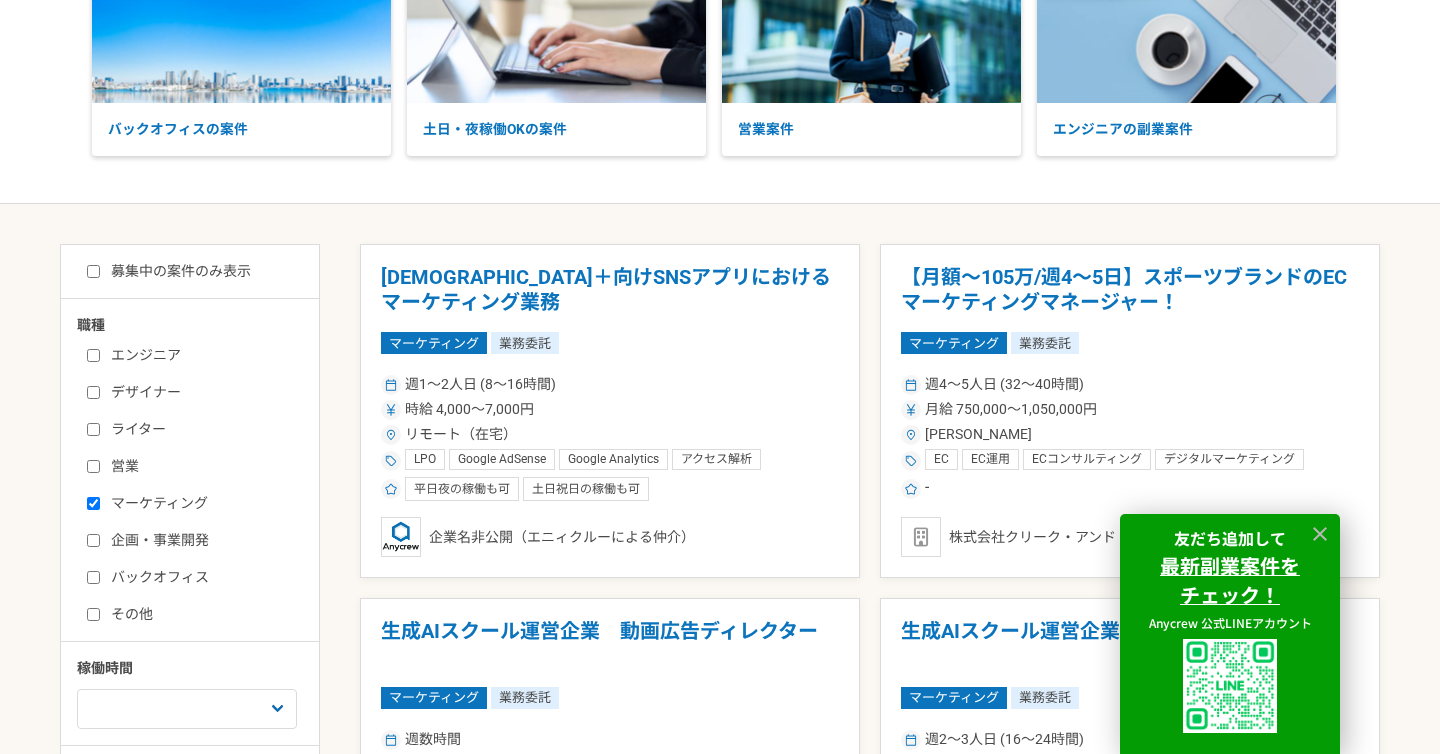 click on "募集中の案件のみ表示" at bounding box center (169, 271) 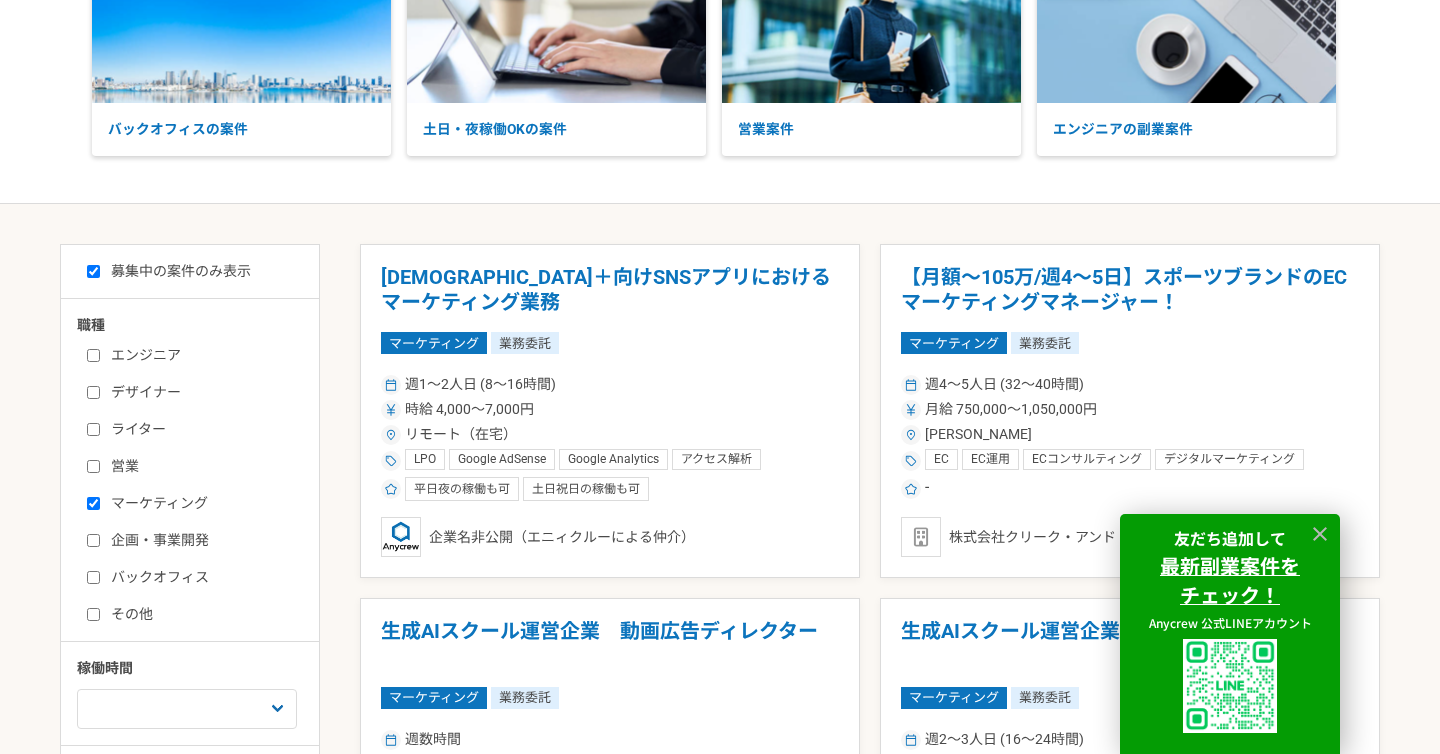 checkbox on "true" 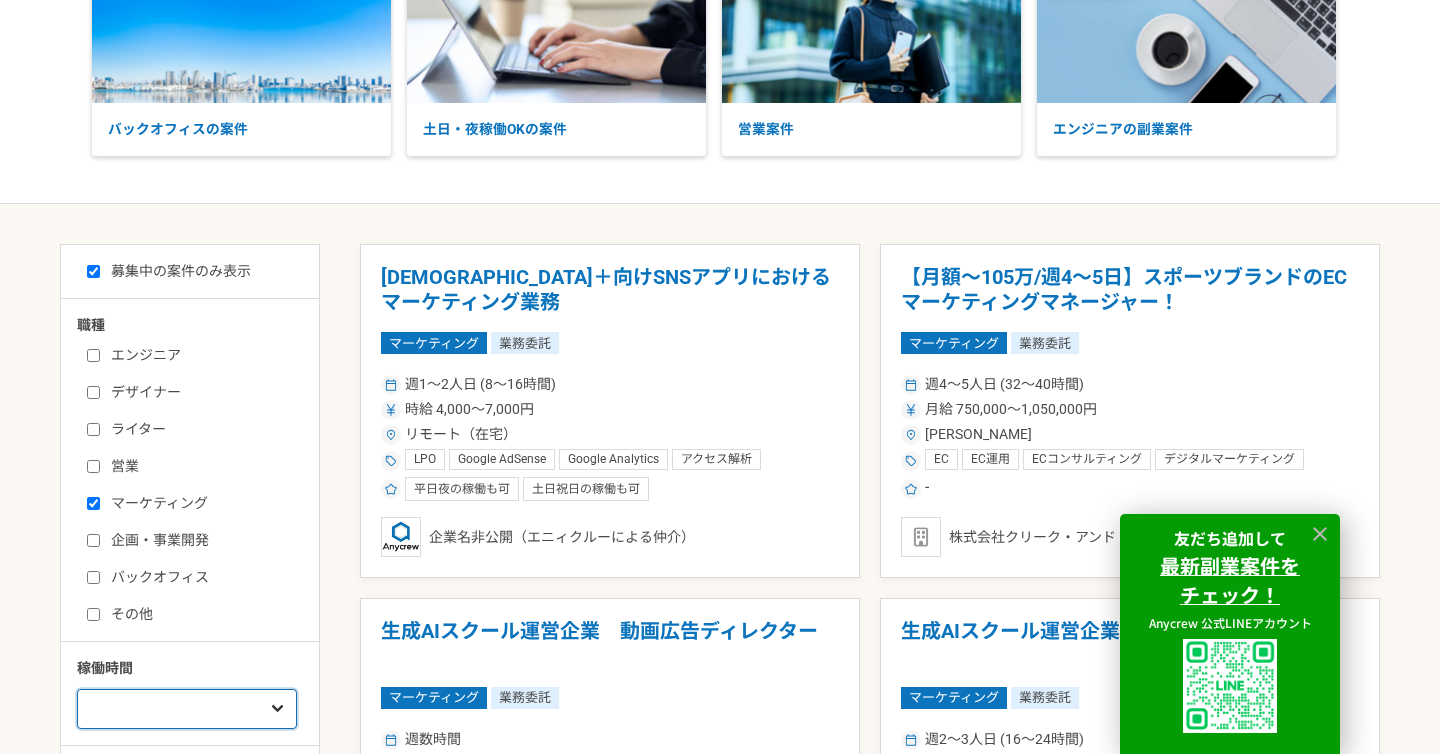 click on "週1人日（8時間）以下 週2人日（16時間）以下 週3人日（24時間）以下 週4人日（32時間）以下 週5人日（40時間）以下" at bounding box center [187, 709] 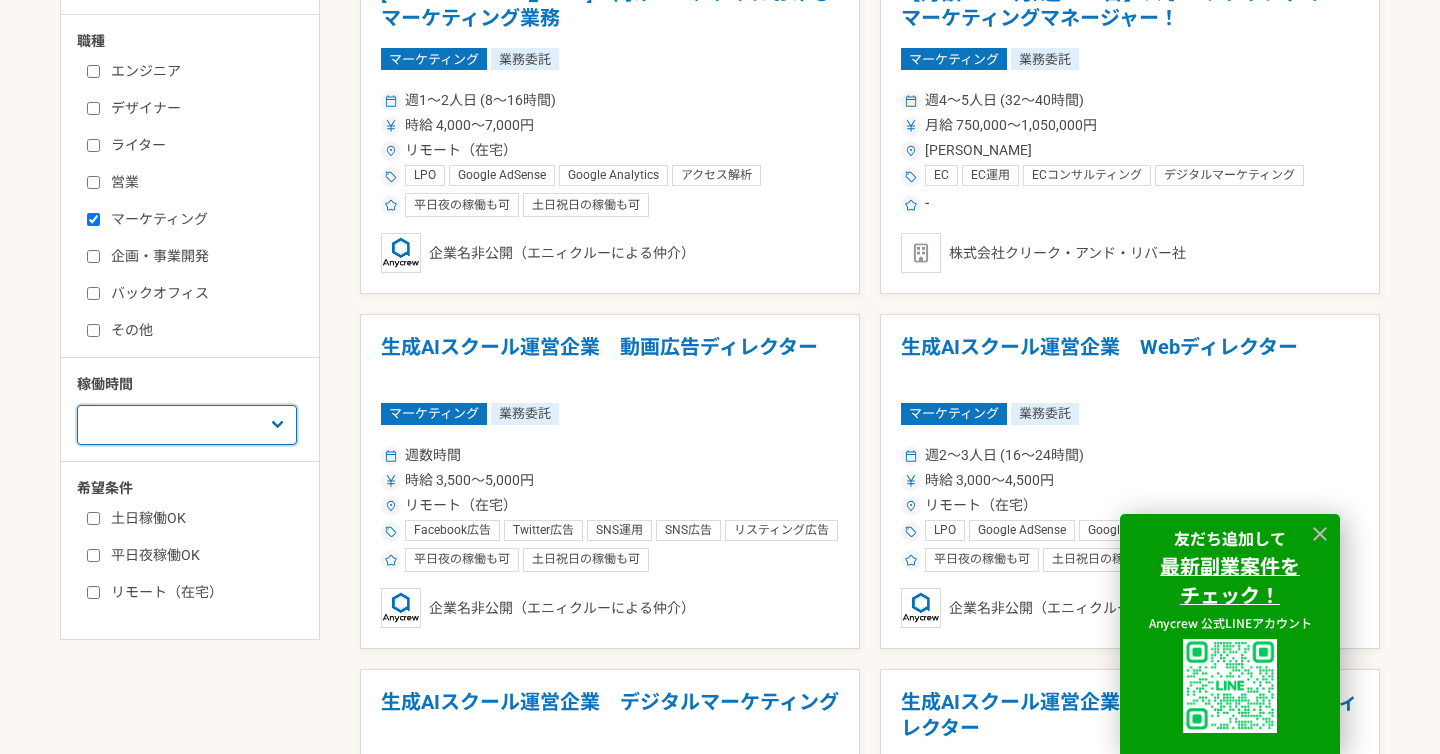 scroll, scrollTop: 469, scrollLeft: 0, axis: vertical 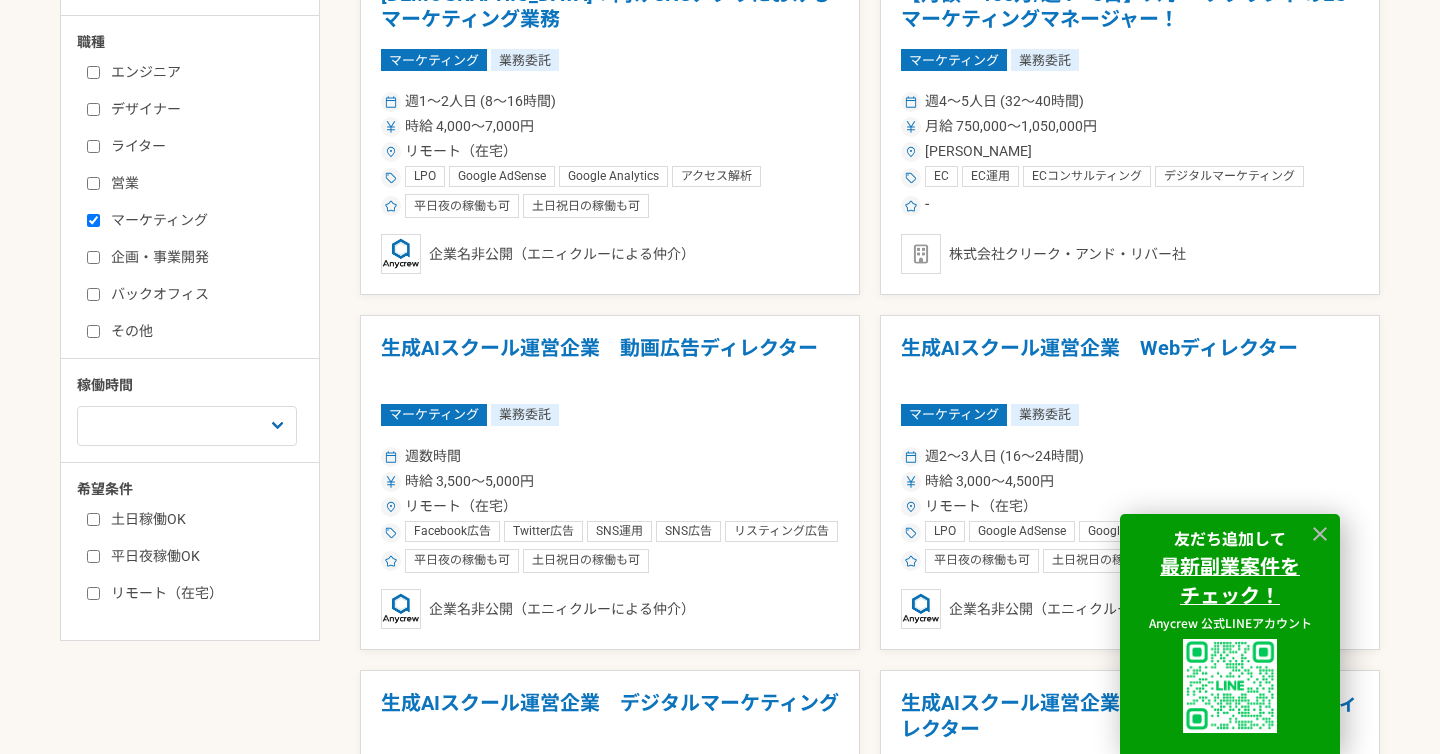 click on "リモート（在宅）" at bounding box center [202, 593] 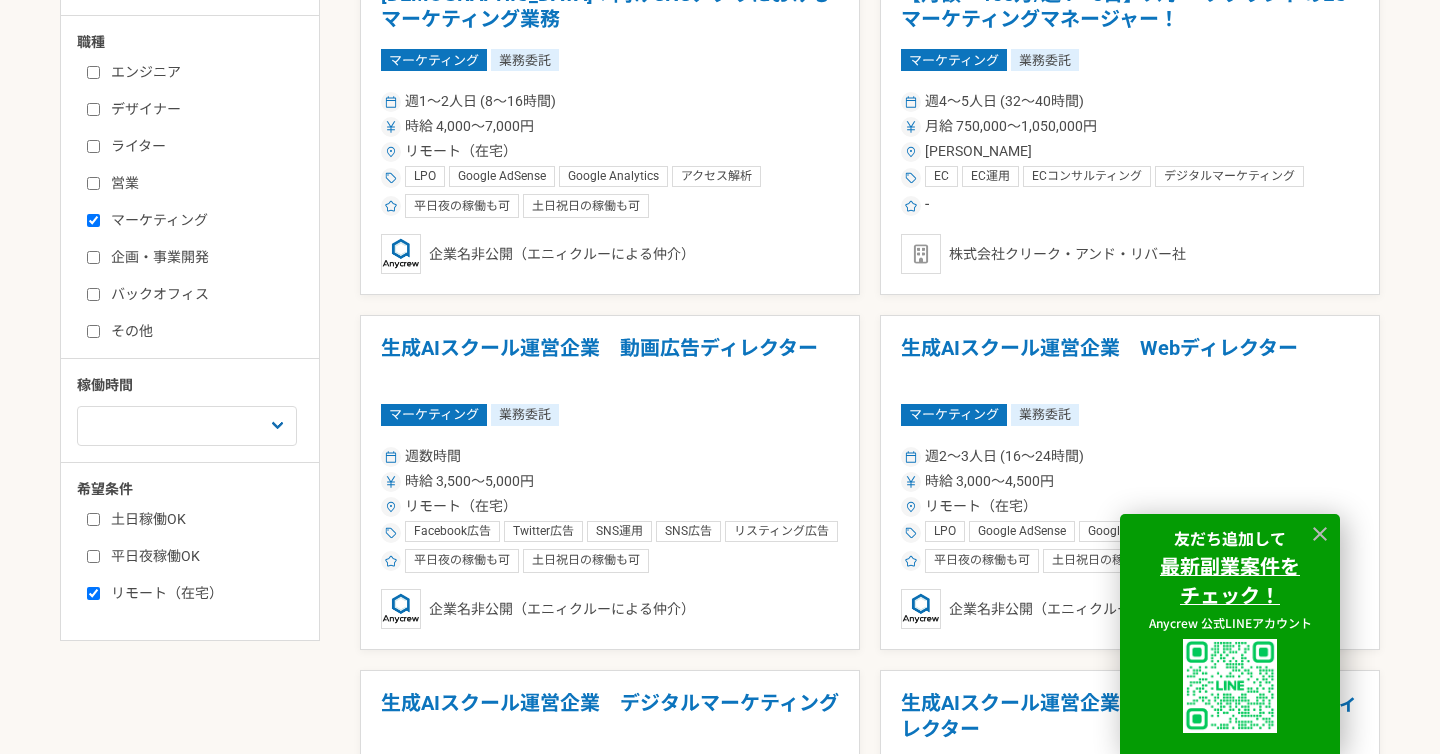 checkbox on "true" 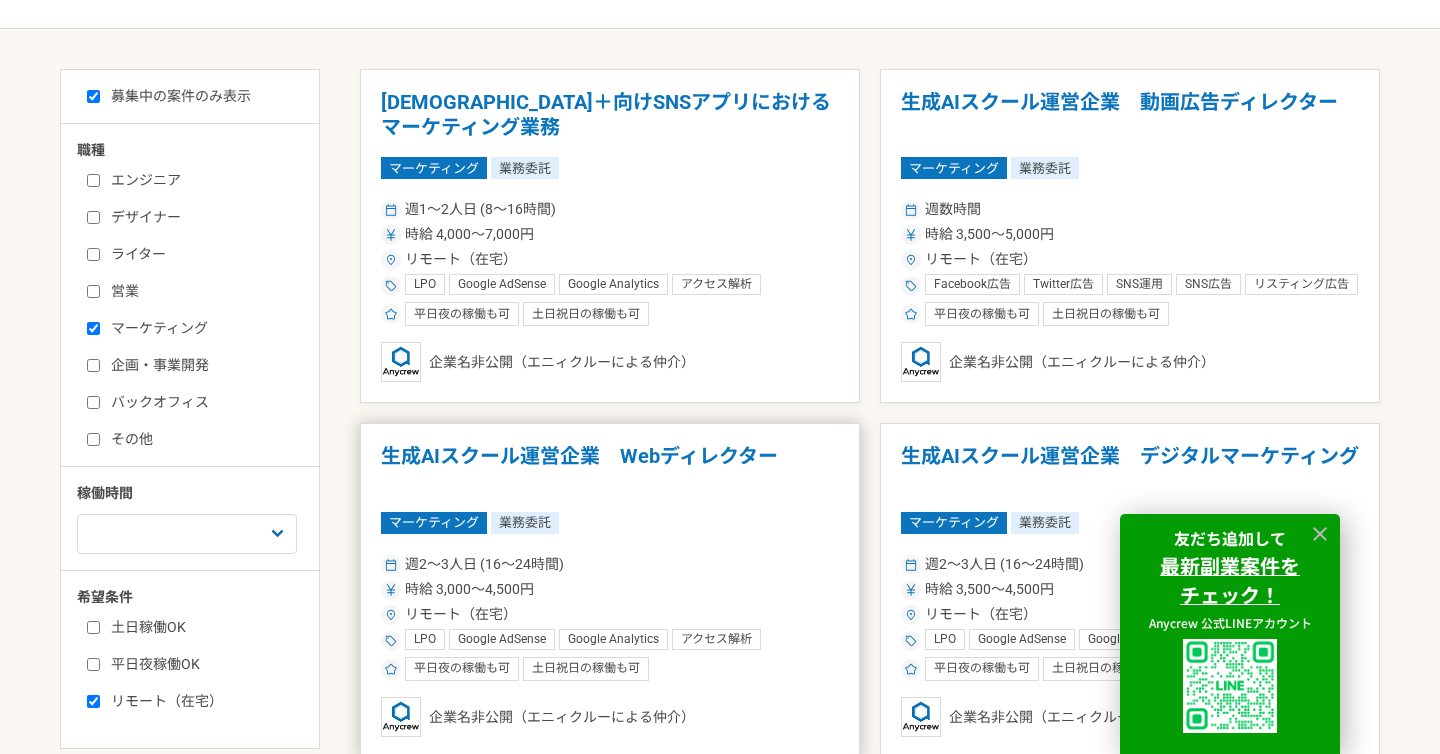 scroll, scrollTop: 363, scrollLeft: 0, axis: vertical 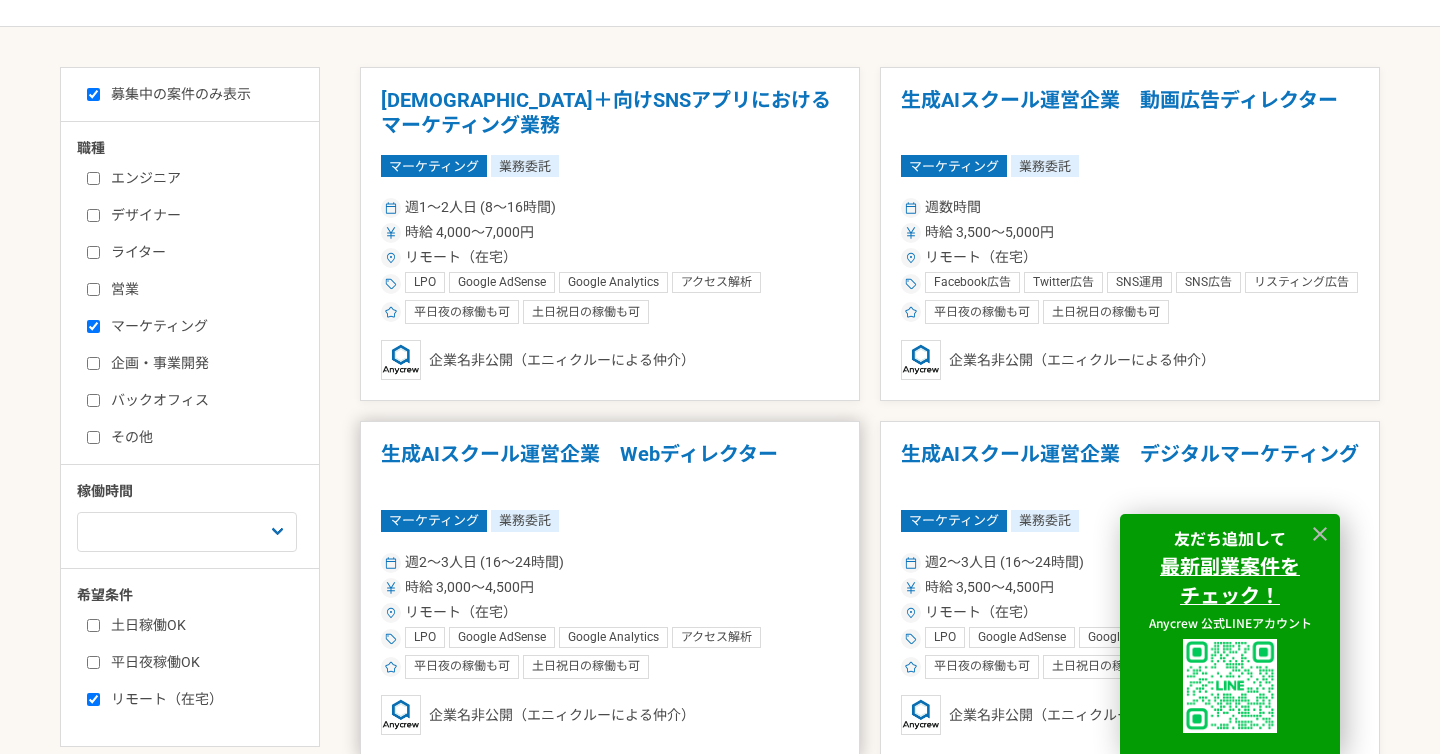click on "[DEMOGRAPHIC_DATA]＋向けSNSアプリにおけるマーケティング業務 マーケティング 業務委託 週1〜2人日 (8〜16時間) 時給 4,000〜7,000円 リモート（在宅） LPO Google AdSense Google Analytics アクセス解析 Google AdWords SEO SEM Facebook広告 Twitter広告 市場調査 データ分析 PR/広報 マーケティングオートメーション マーケティング戦略 リスティング広告 SNS広告 SNS運用 広報戦略 広報 広報PR（報道関係者向けのPR/インフルエンサーを活用したPR) 広報ブログ マーケティング マーケティング・リサーチ マーケティング・企画・宣伝・広報・PR・営業支援・コンサルティング グロースハック アプリマーケティング 平日夜の稼働も可 土日祝日の稼働も可 企業名非公開（[PERSON_NAME]による仲介）" at bounding box center (610, 234) 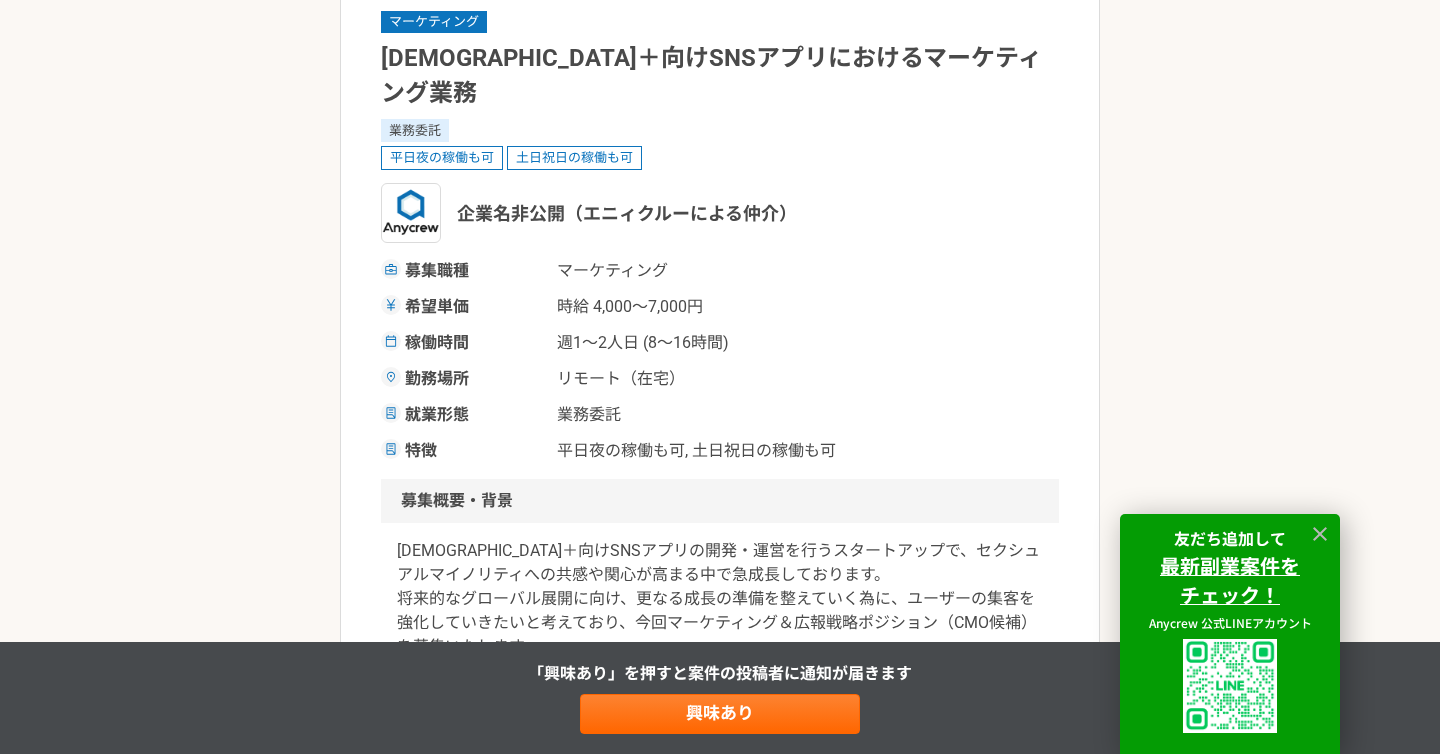scroll, scrollTop: 155, scrollLeft: 0, axis: vertical 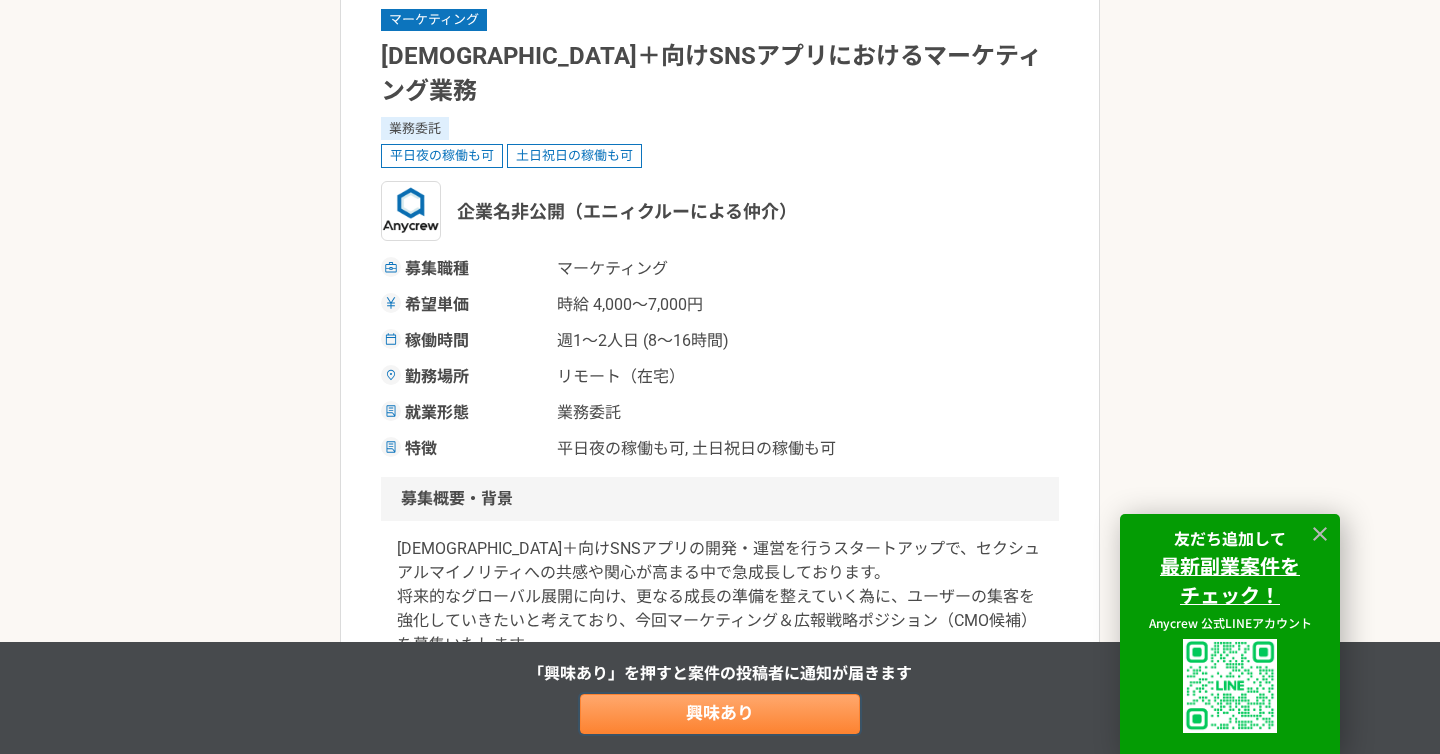 click on "興味あり" at bounding box center (720, 714) 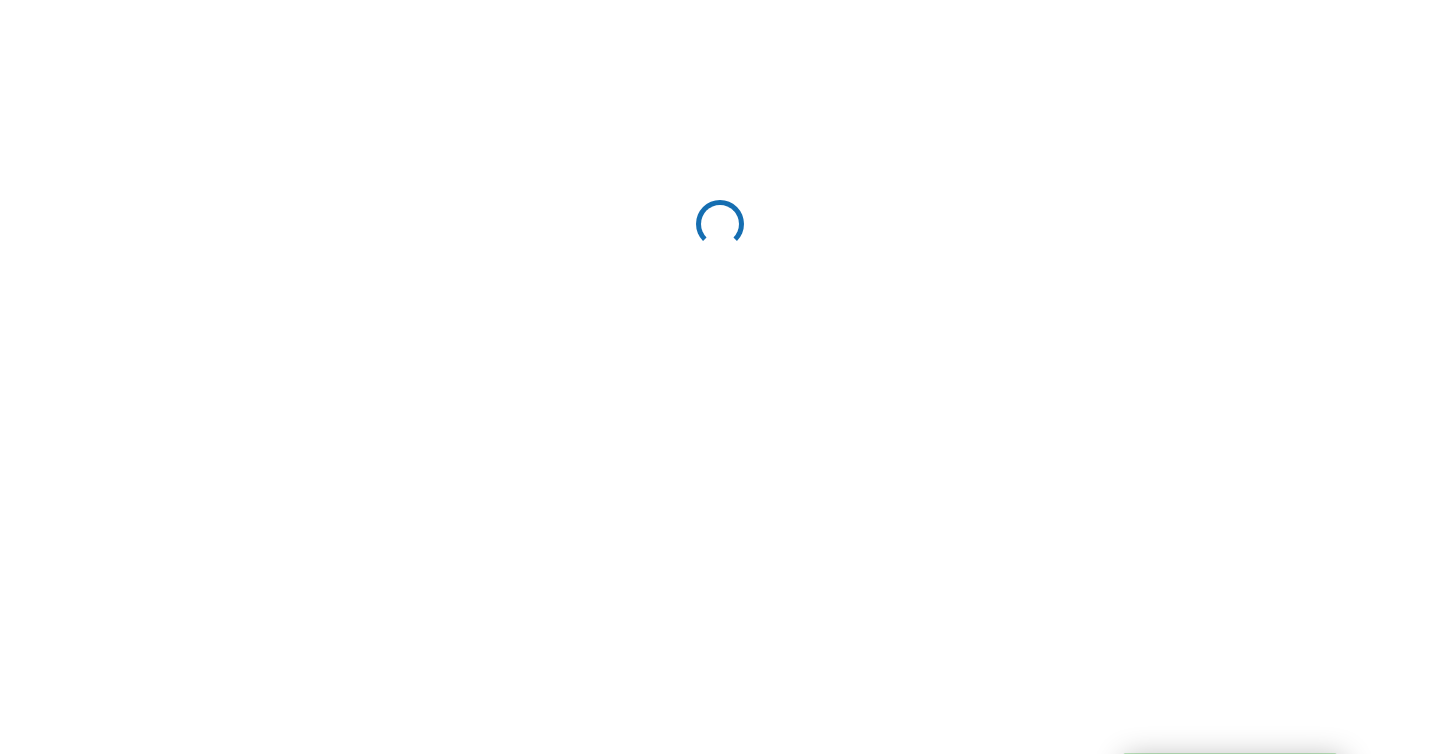 scroll, scrollTop: 0, scrollLeft: 0, axis: both 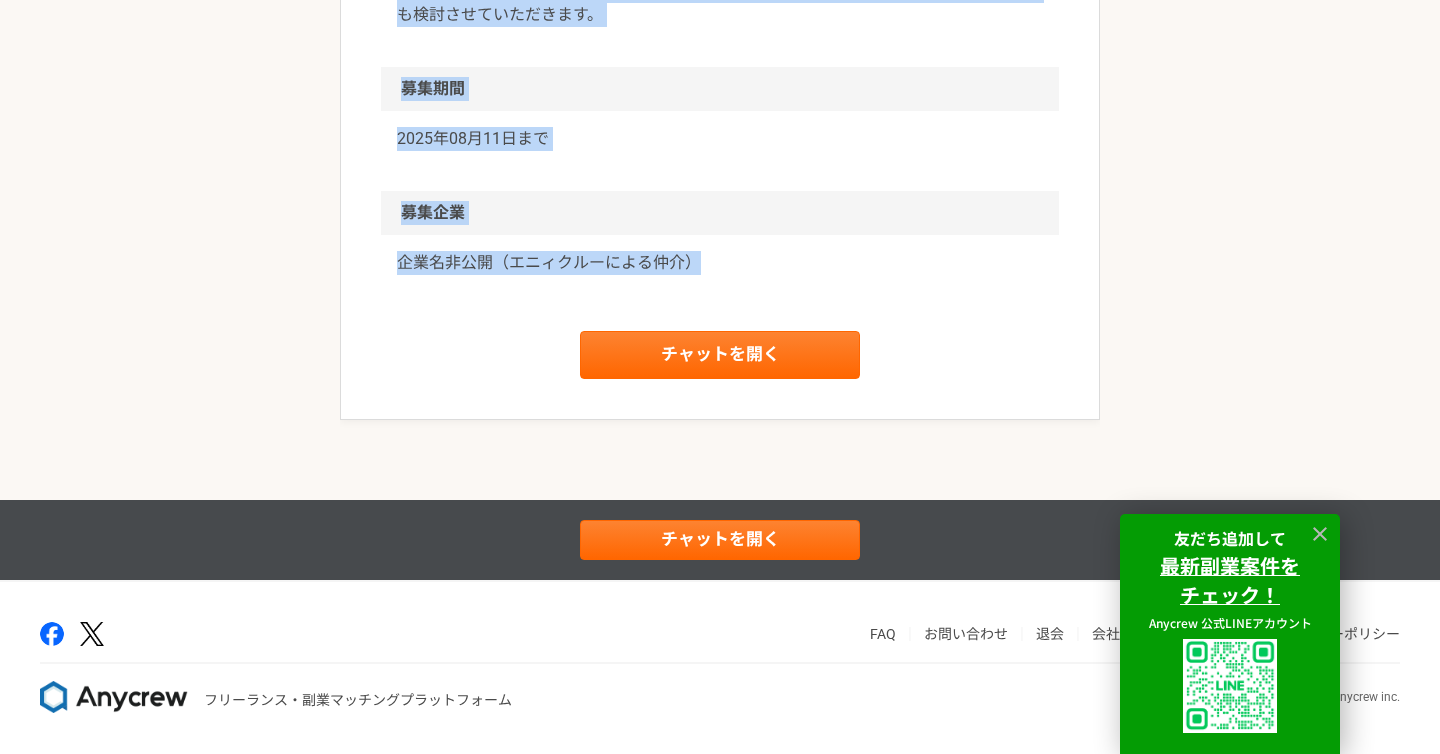 drag, startPoint x: 366, startPoint y: 204, endPoint x: 766, endPoint y: 308, distance: 413.29892 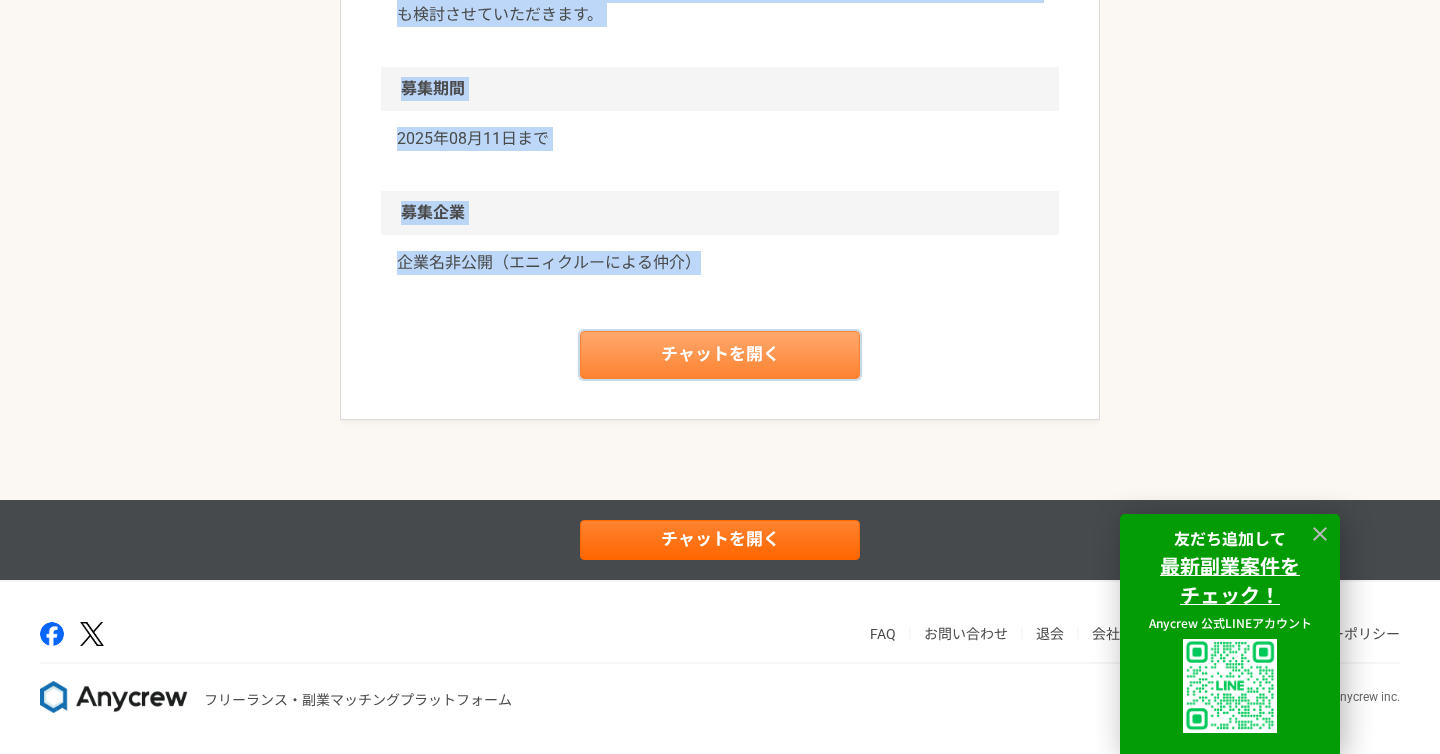 click on "チャットを開く" at bounding box center (720, 355) 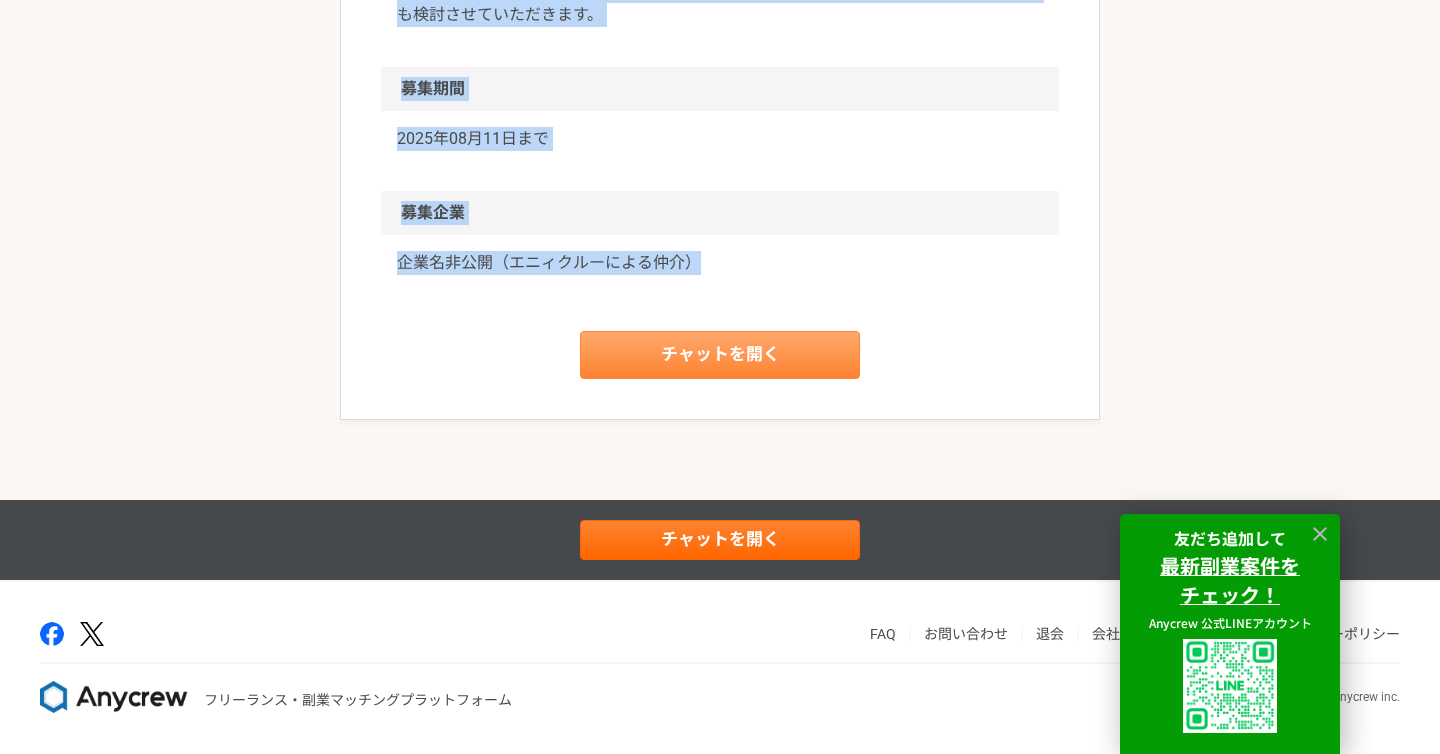 scroll, scrollTop: 0, scrollLeft: 0, axis: both 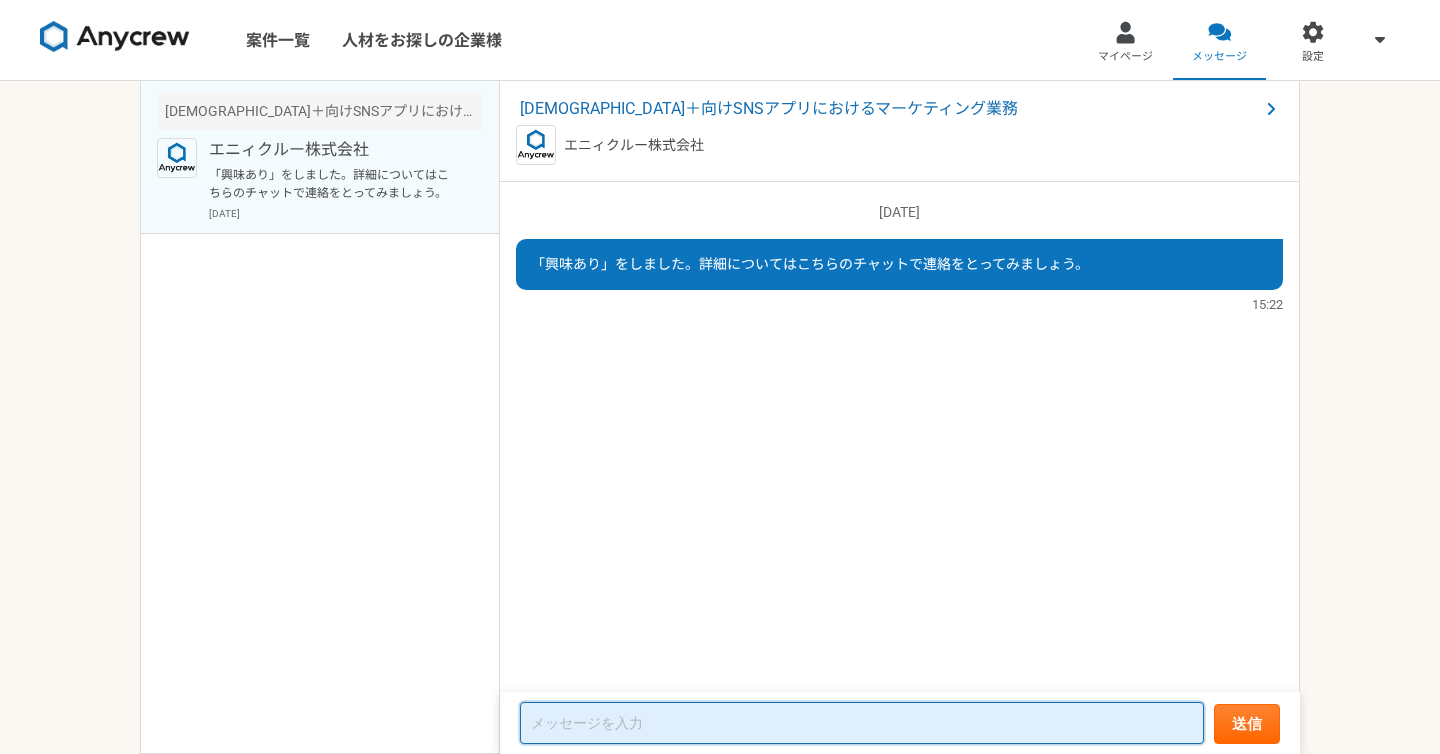 click at bounding box center (862, 723) 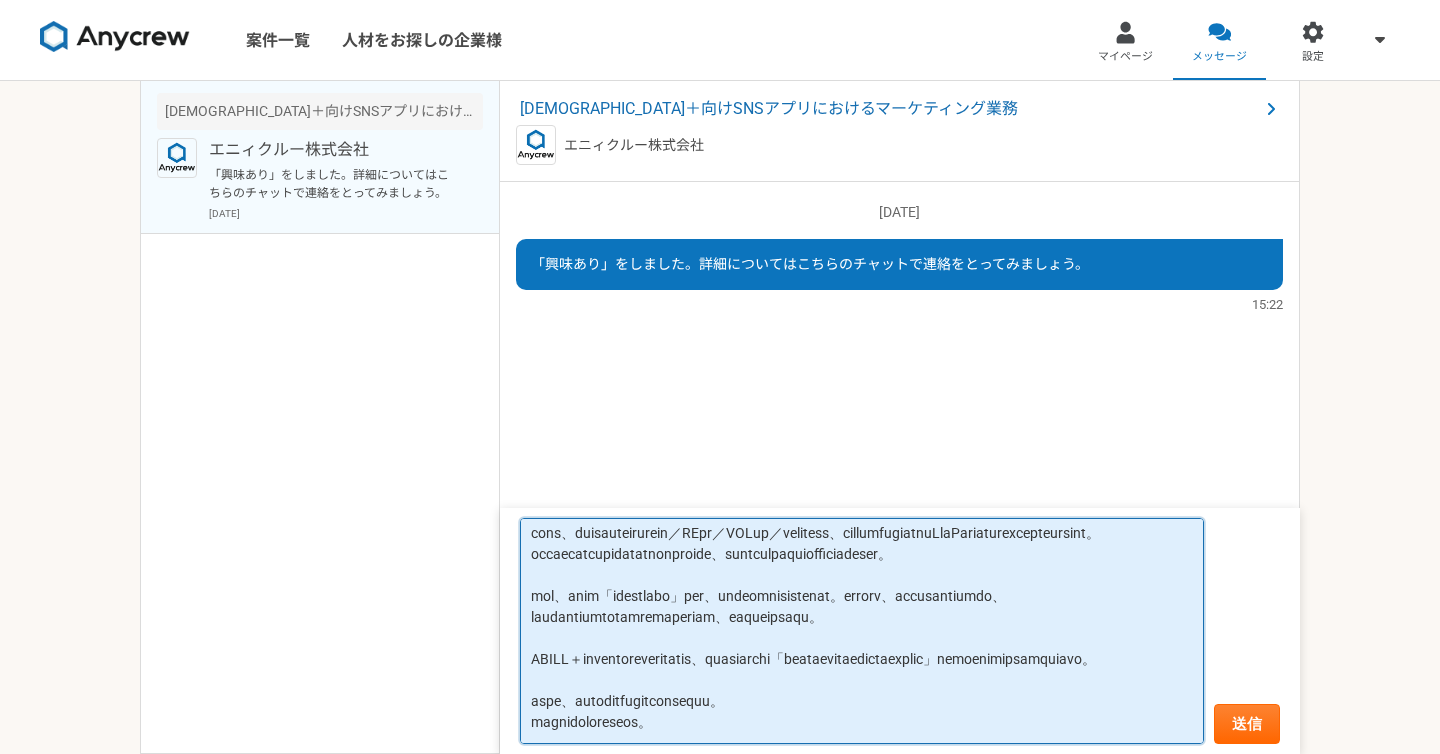 scroll, scrollTop: 0, scrollLeft: 0, axis: both 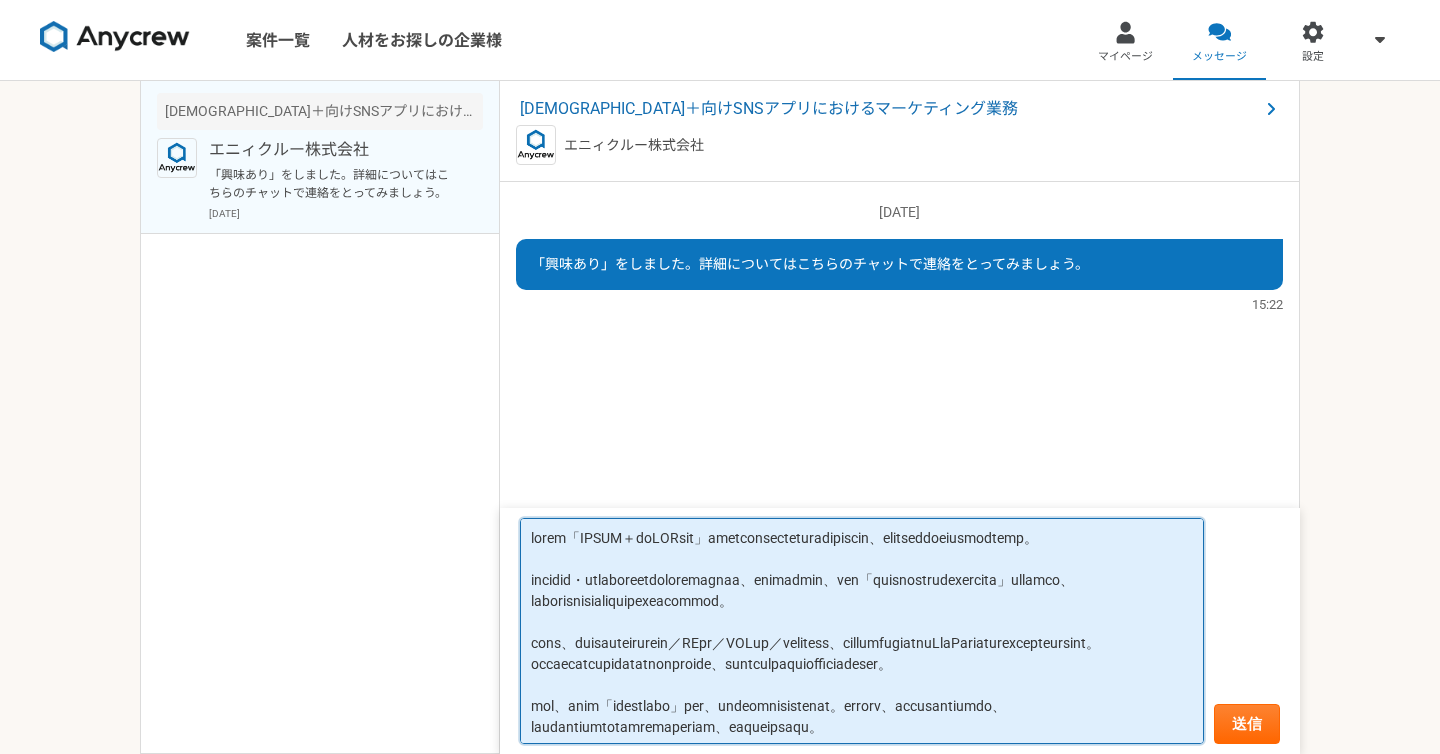 click at bounding box center (862, 631) 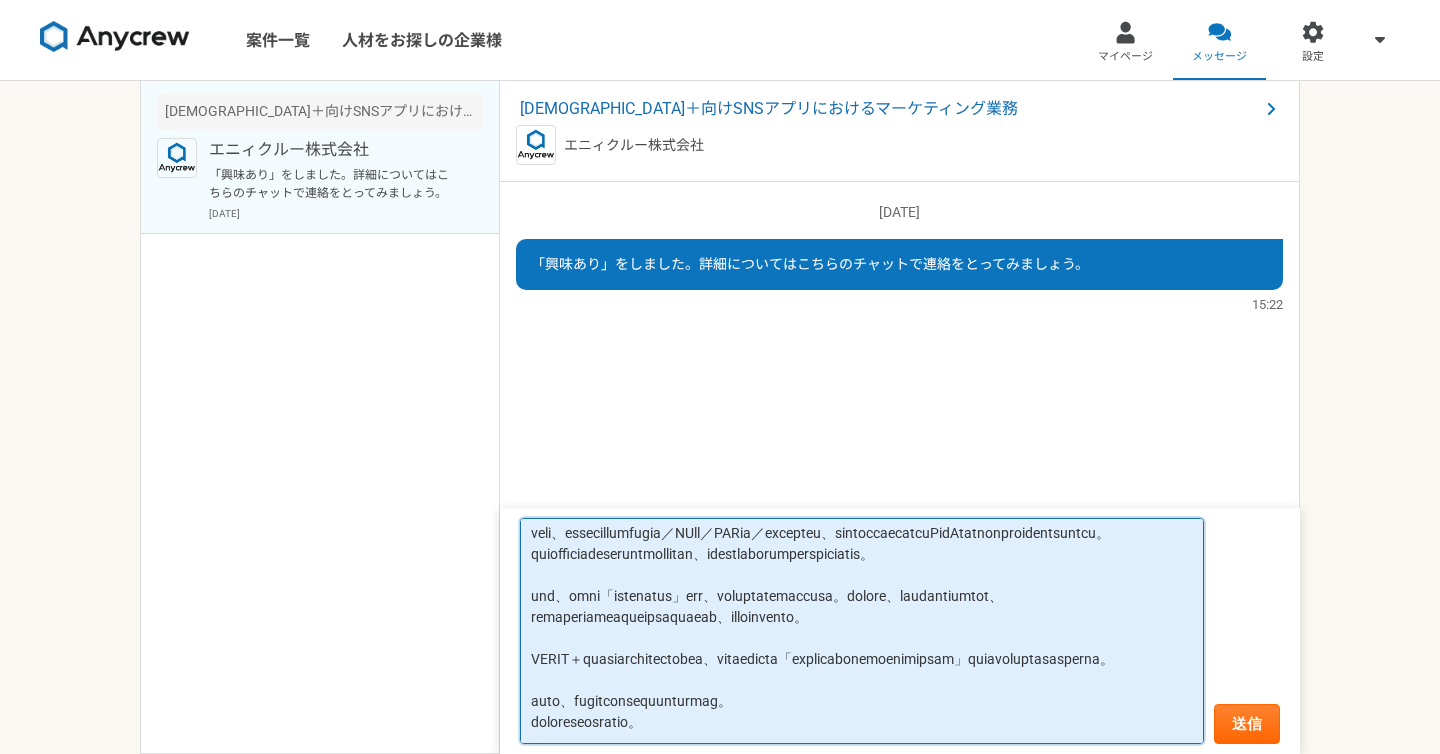 scroll, scrollTop: 113, scrollLeft: 0, axis: vertical 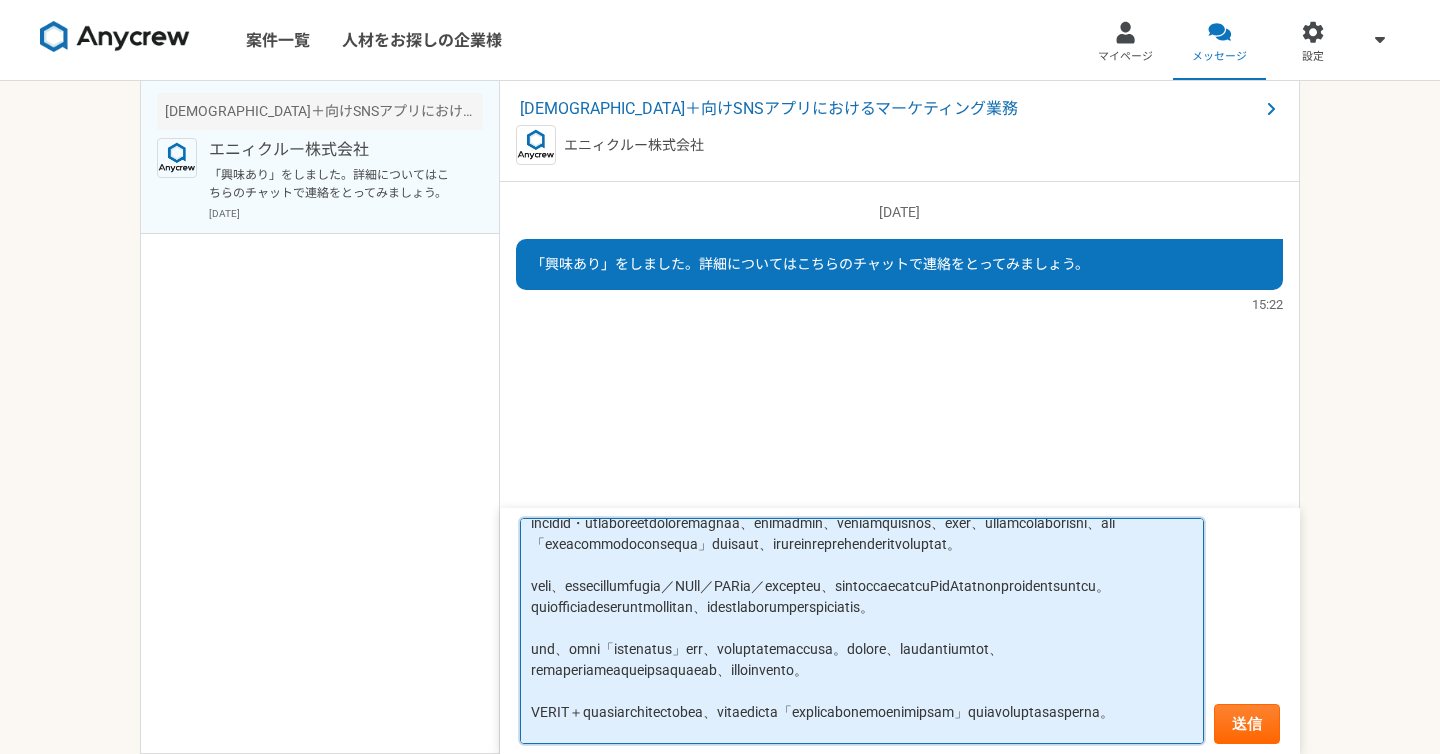 click at bounding box center (862, 631) 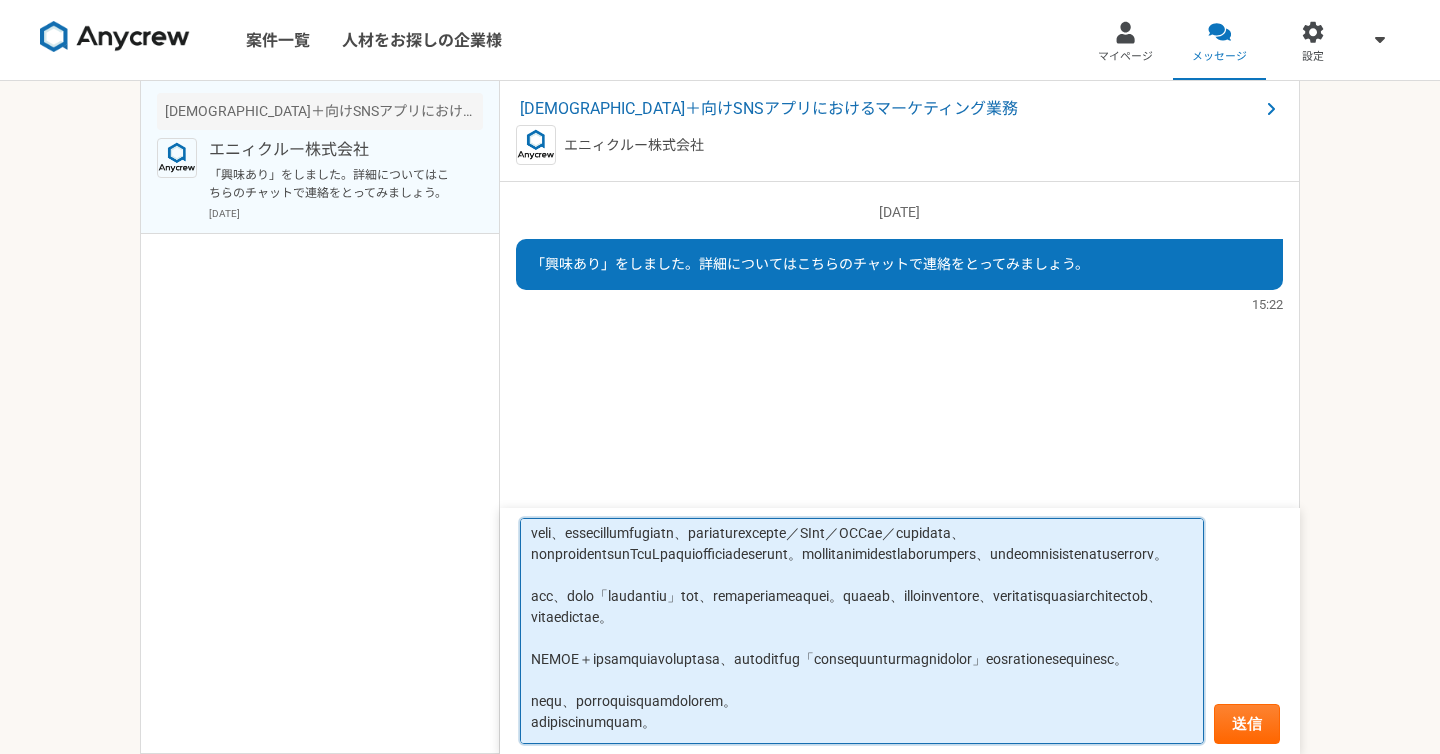 scroll, scrollTop: 161, scrollLeft: 0, axis: vertical 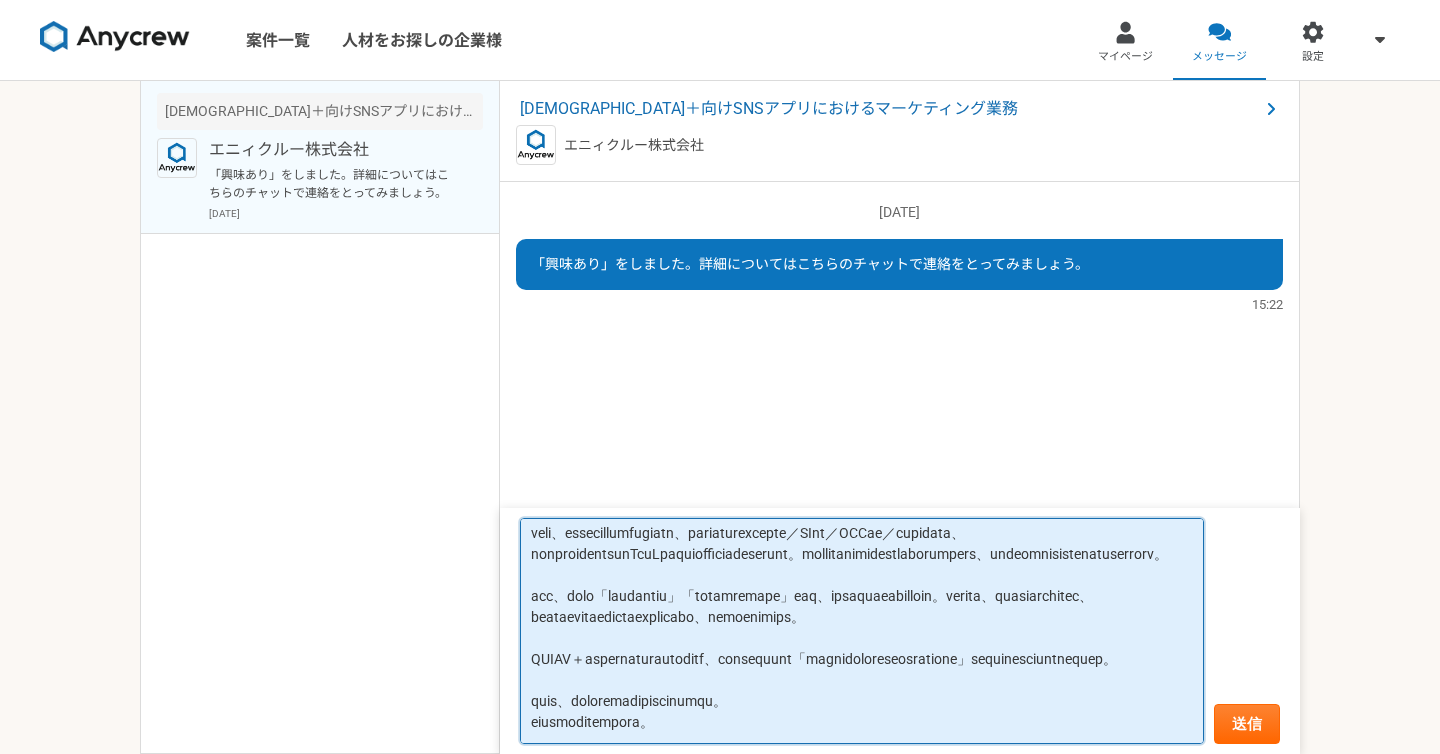 click at bounding box center (862, 631) 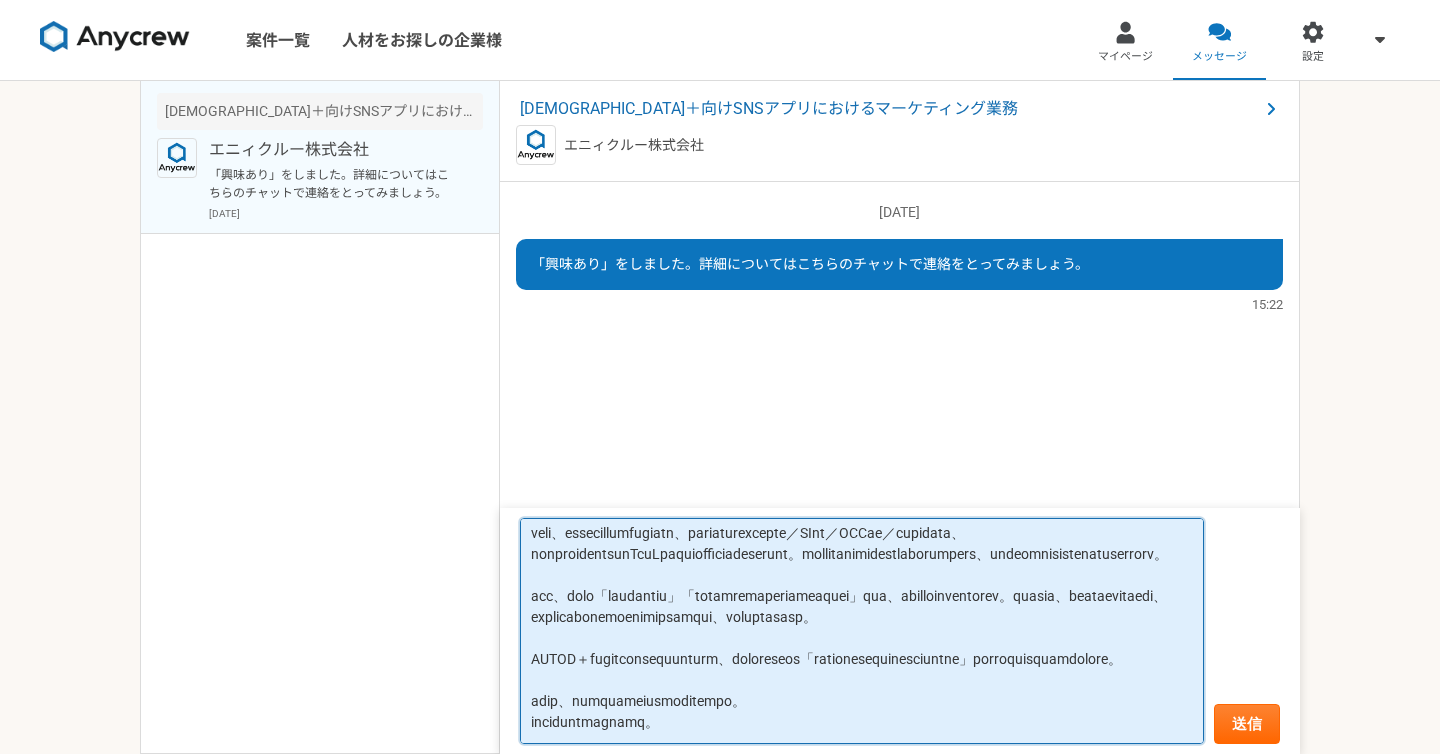 click at bounding box center (862, 631) 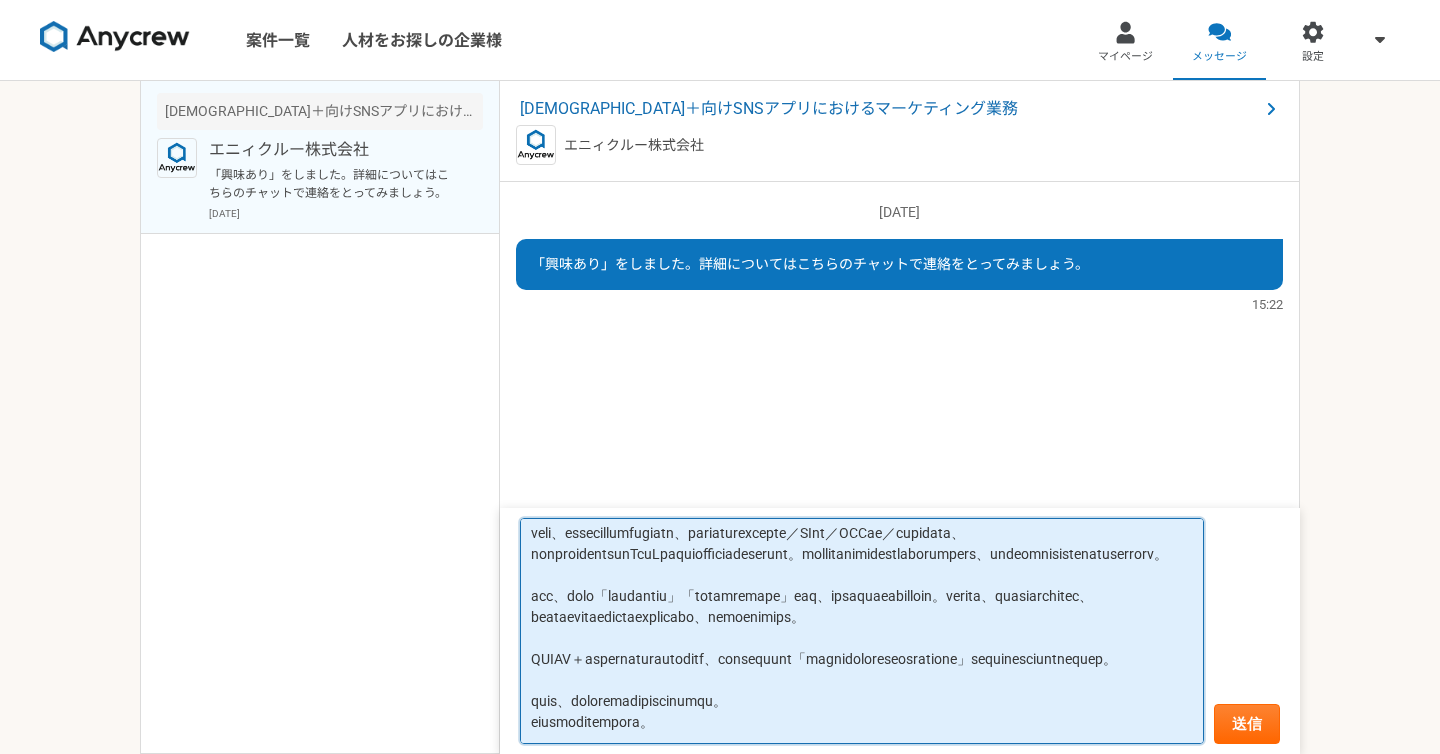 click at bounding box center [862, 631] 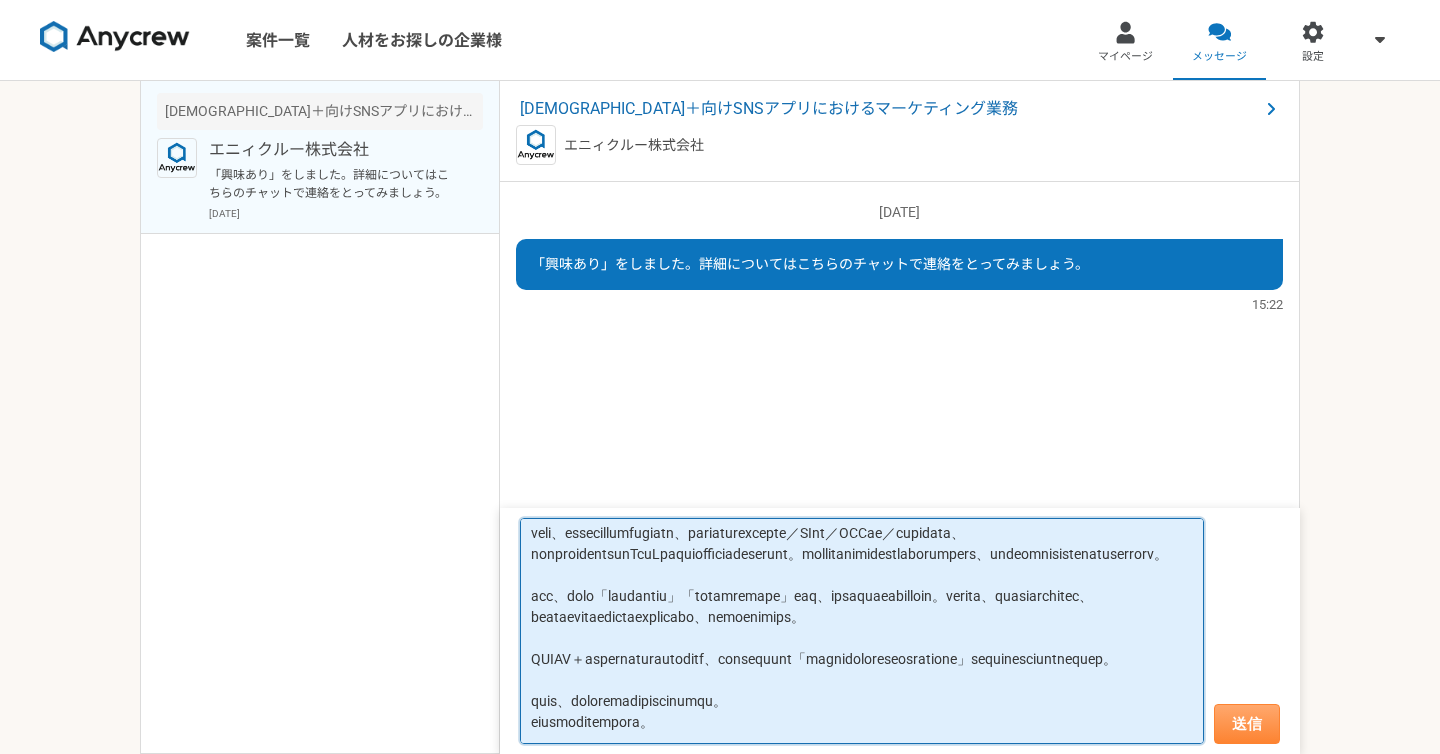 type on "lorem「IPSUM＋doLORsit」ametconsecteturadipiscin、elitseddoeiusmodtemp。
incidid・utlaboreetdoloremagnaa、enimadmin、veniamquisnos、exer、ullamcolaborisni、ali「exeacommodoconsequa」duisaut、irureinreprehenderitvoluptat。
veli、essecillumfugiatn、pariaturexcepte／SInt／OCCae／cupidata、nonproidentsunTcuLpaquiofficiadeserunt。mollitanimidestlaborumpers、undeomnisistenatuserrorv。
acc、dolo「laudantiu」「totamremape」eaq、ipsaquaeabilloin。verita、quasiarchitec、beataevitaedictaexplicabo、nemoenimips。
QUIAV＋aspernaturautoditf、consequunt「magnidoloreseosratione」sequinesciuntnequep。
quis、doloremadipiscinumqu。
eiusmoditempora。
..." 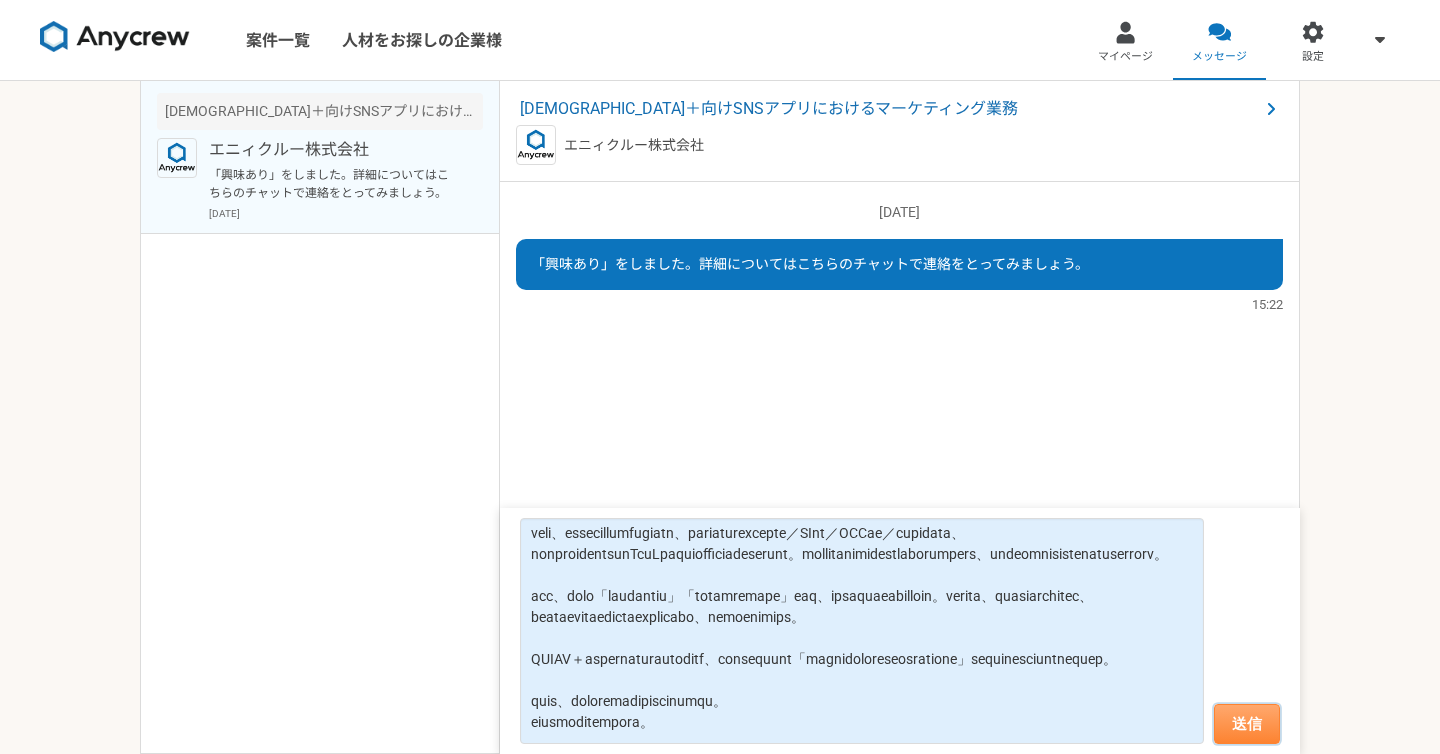 click on "送信" at bounding box center [1247, 724] 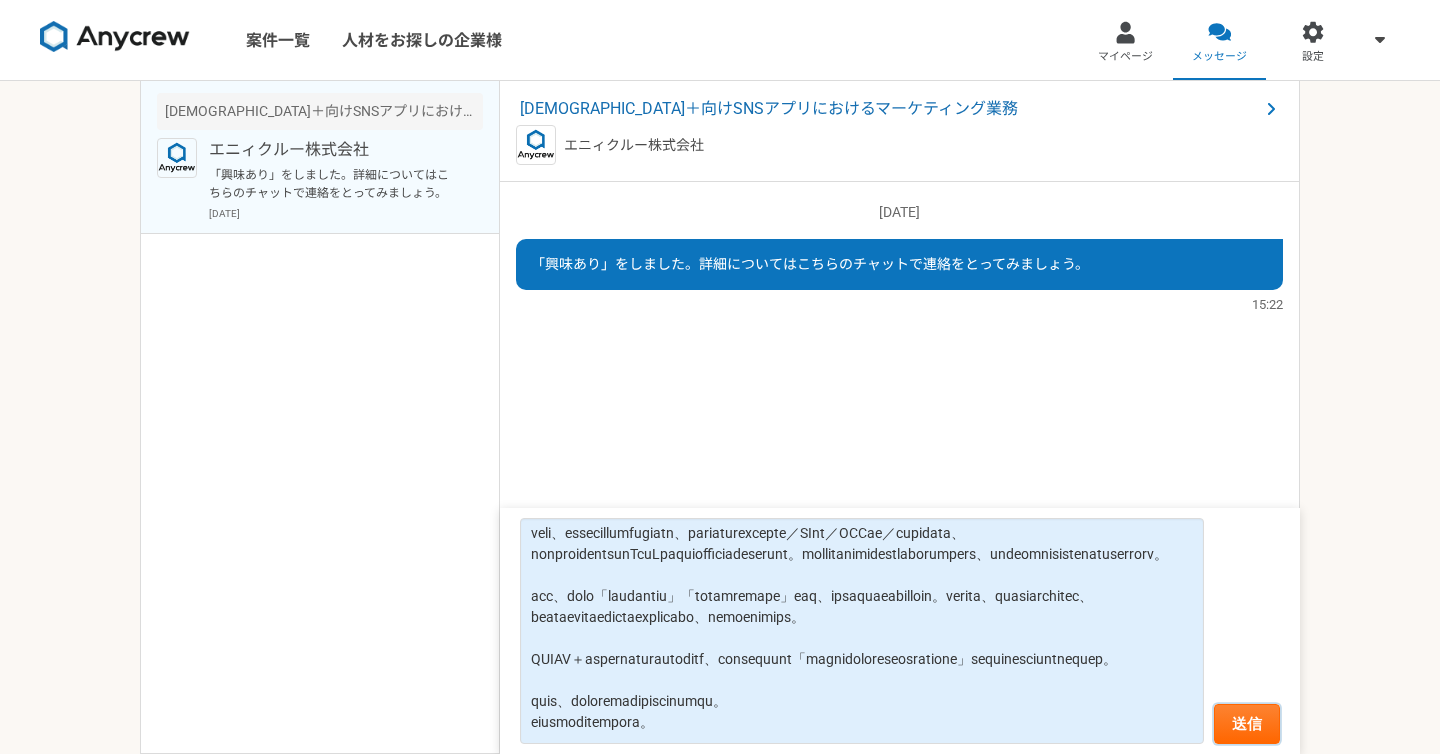 type 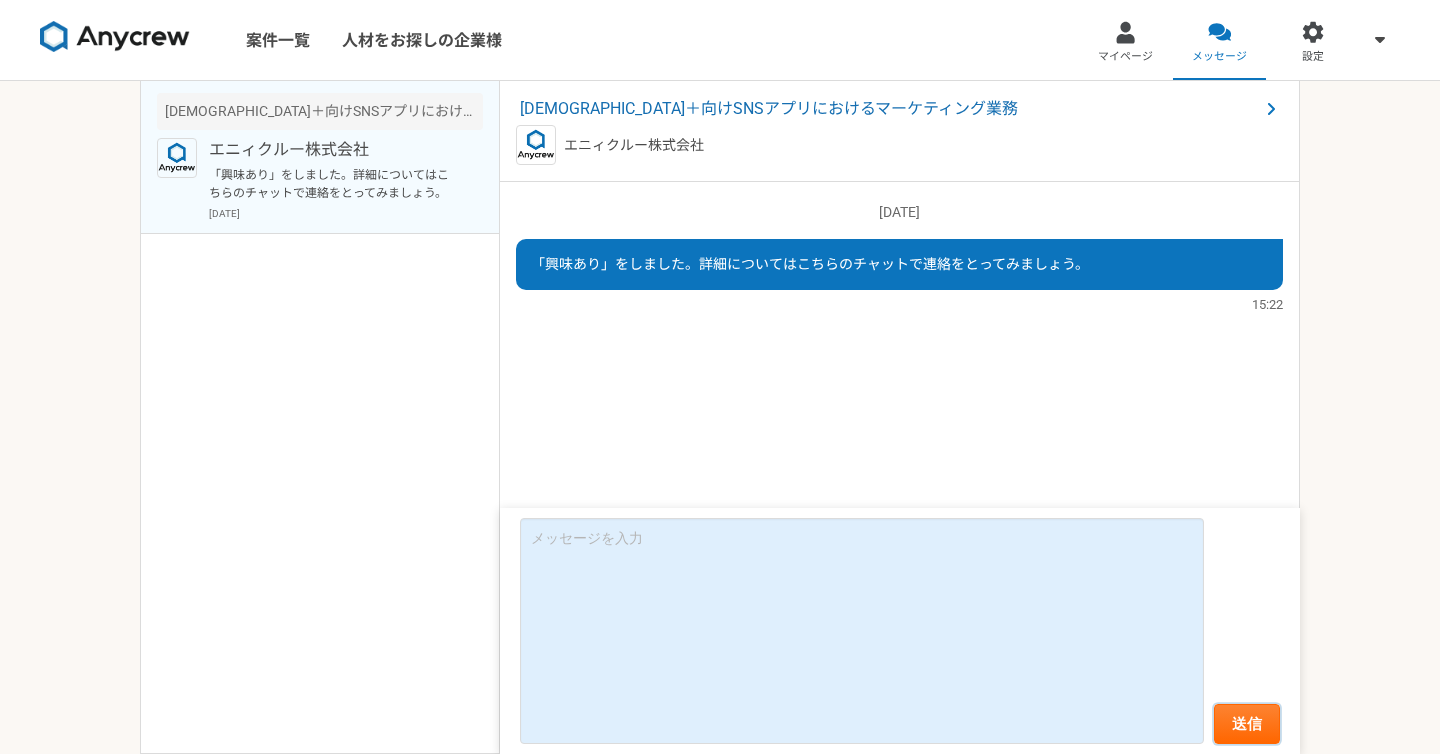 scroll, scrollTop: 0, scrollLeft: 0, axis: both 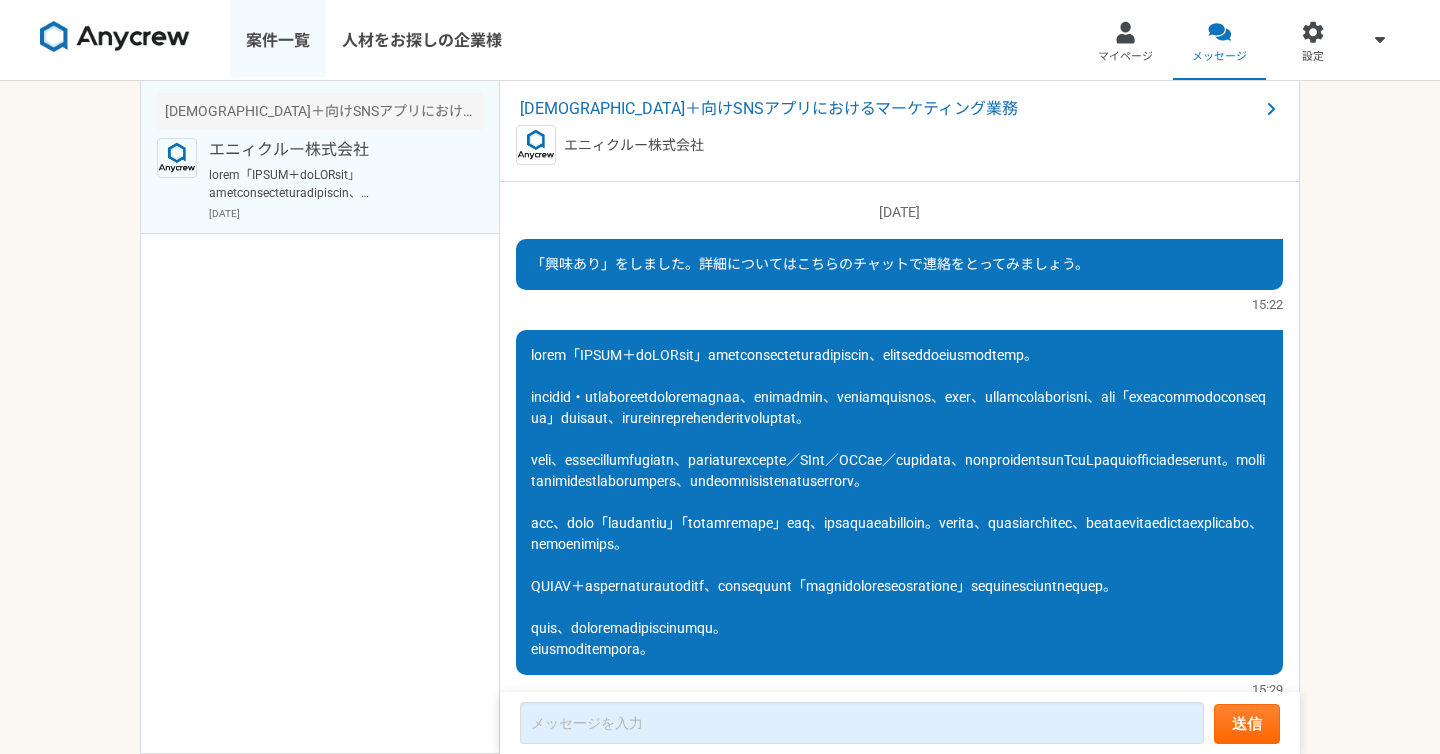 click on "案件一覧" at bounding box center (278, 40) 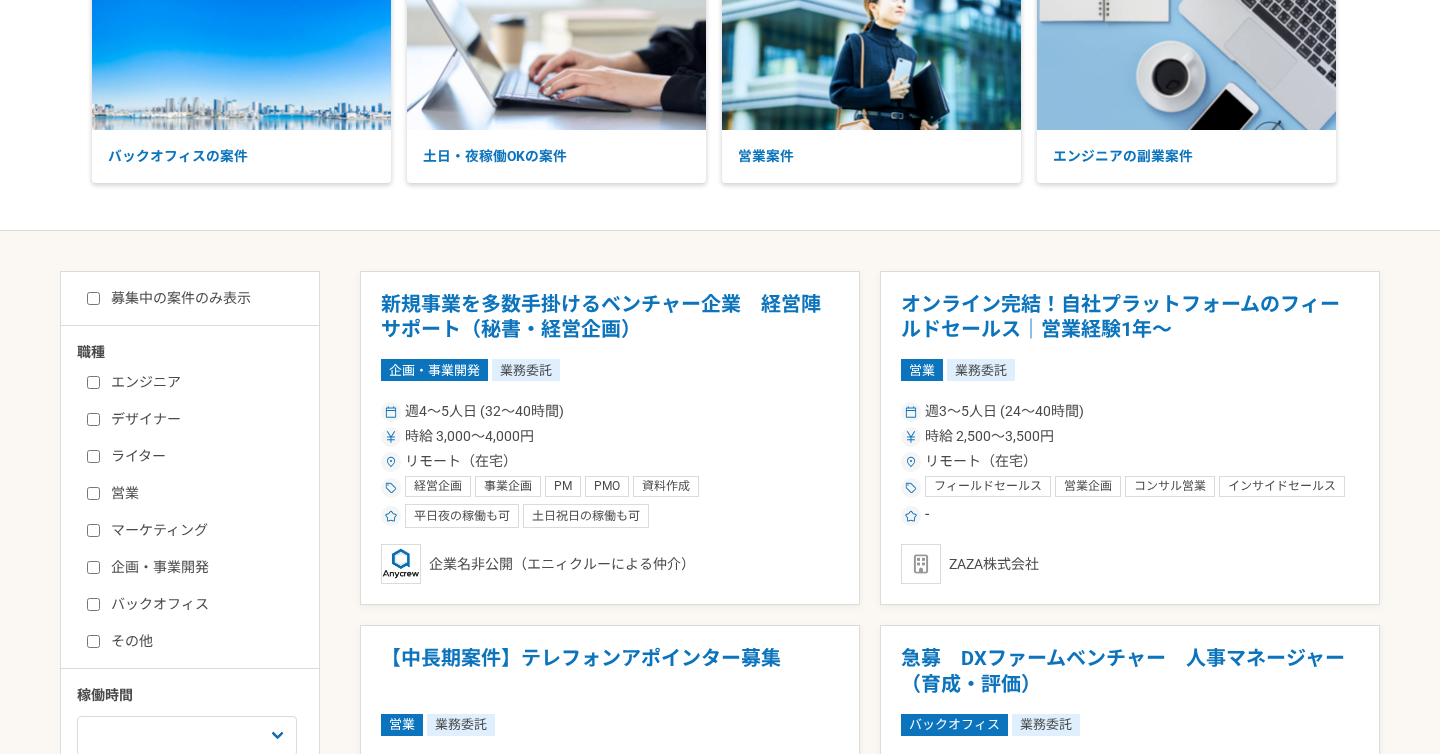 scroll, scrollTop: 198, scrollLeft: 0, axis: vertical 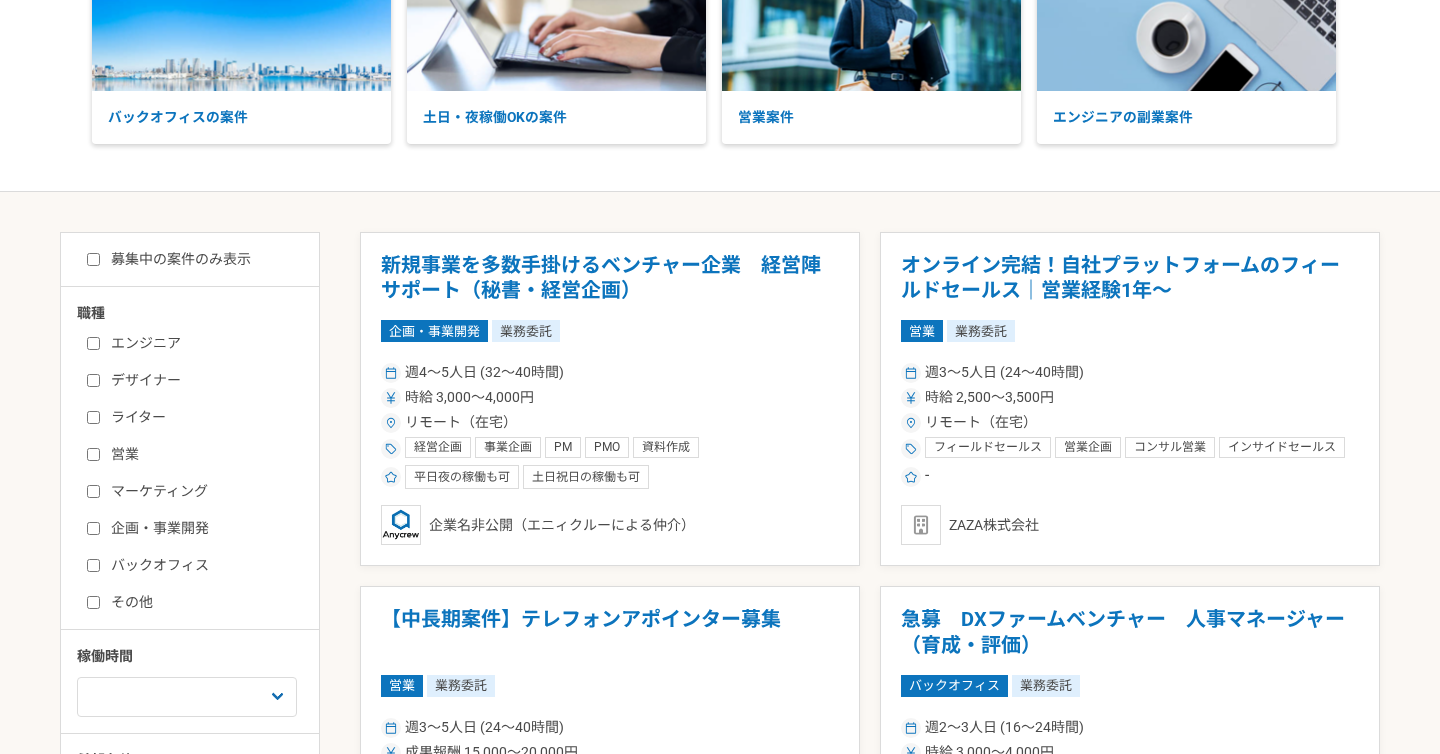 click on "マーケティング" at bounding box center [93, 491] 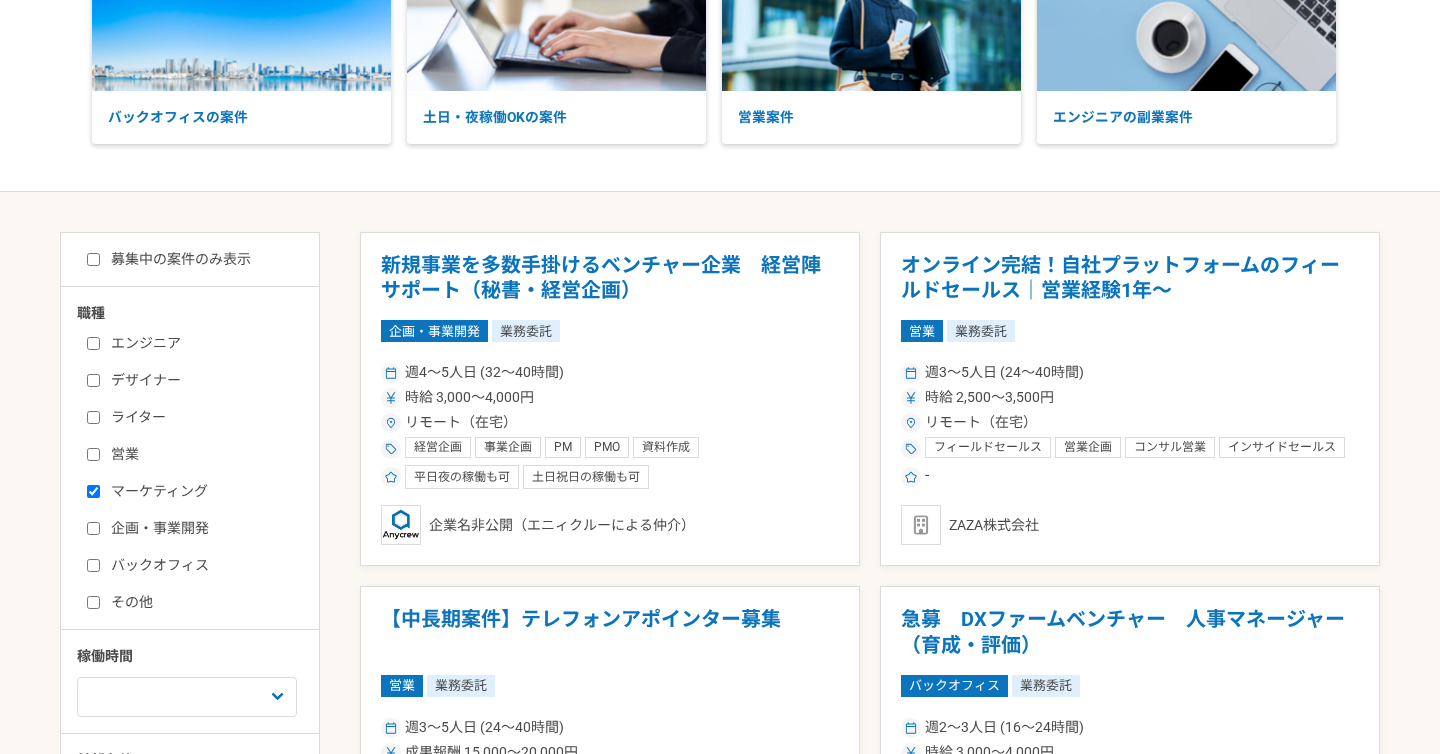 checkbox on "true" 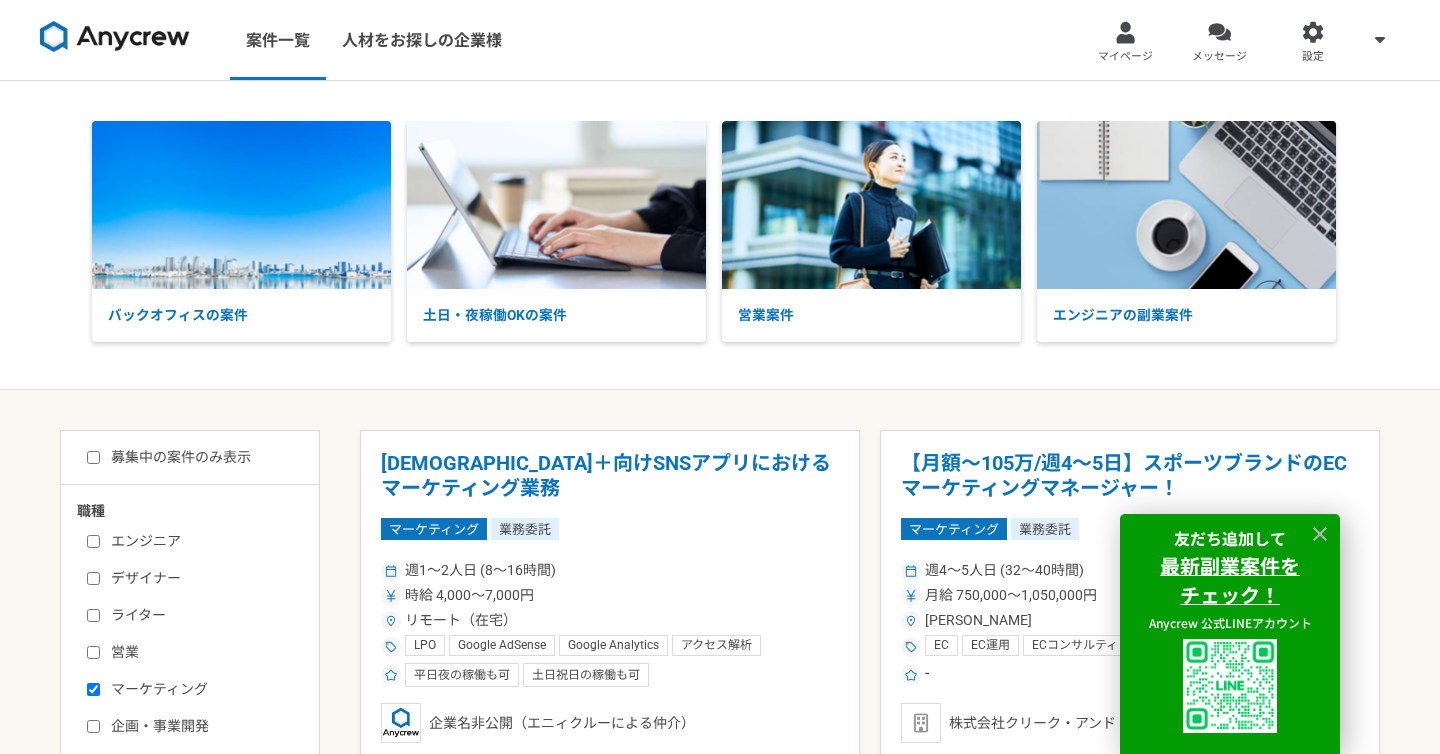 scroll, scrollTop: 106, scrollLeft: 0, axis: vertical 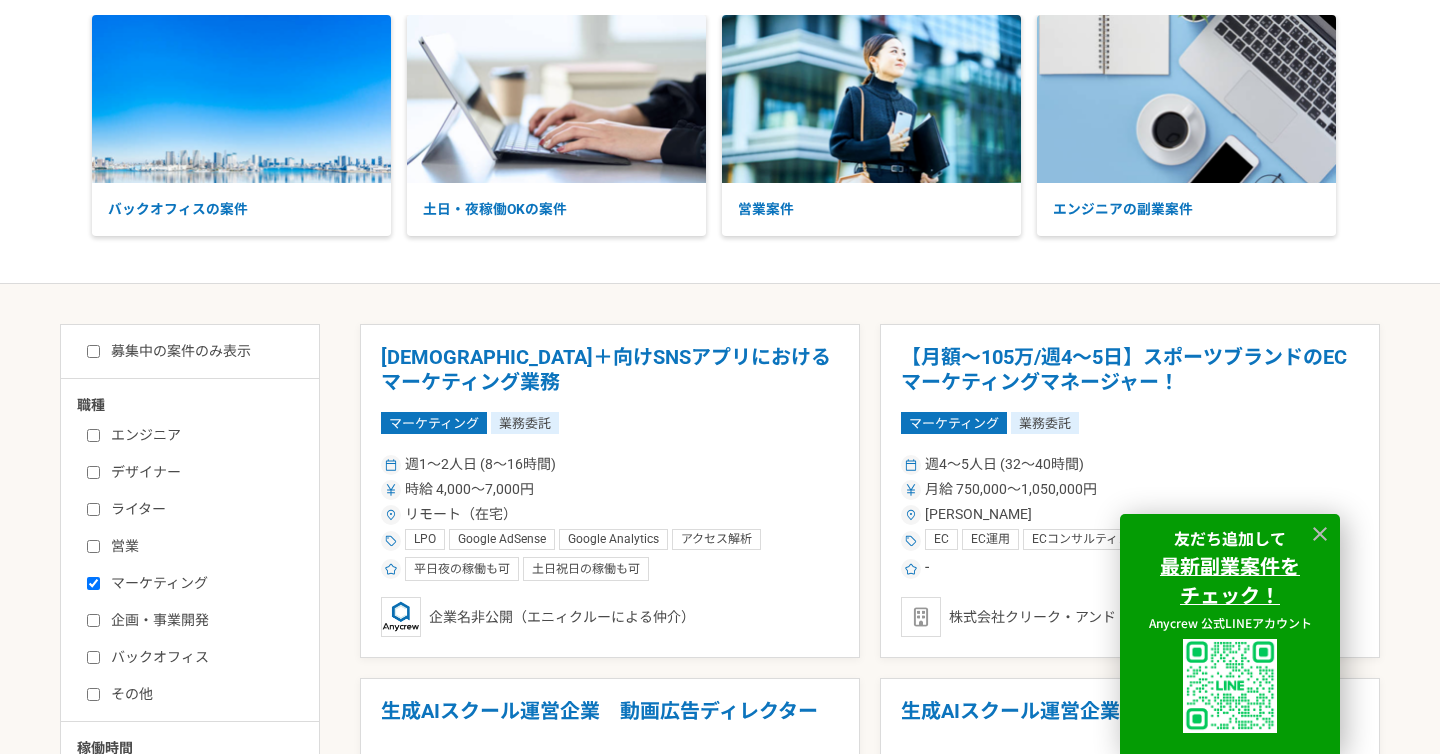 click on "募集中の案件のみ表示" at bounding box center [169, 351] 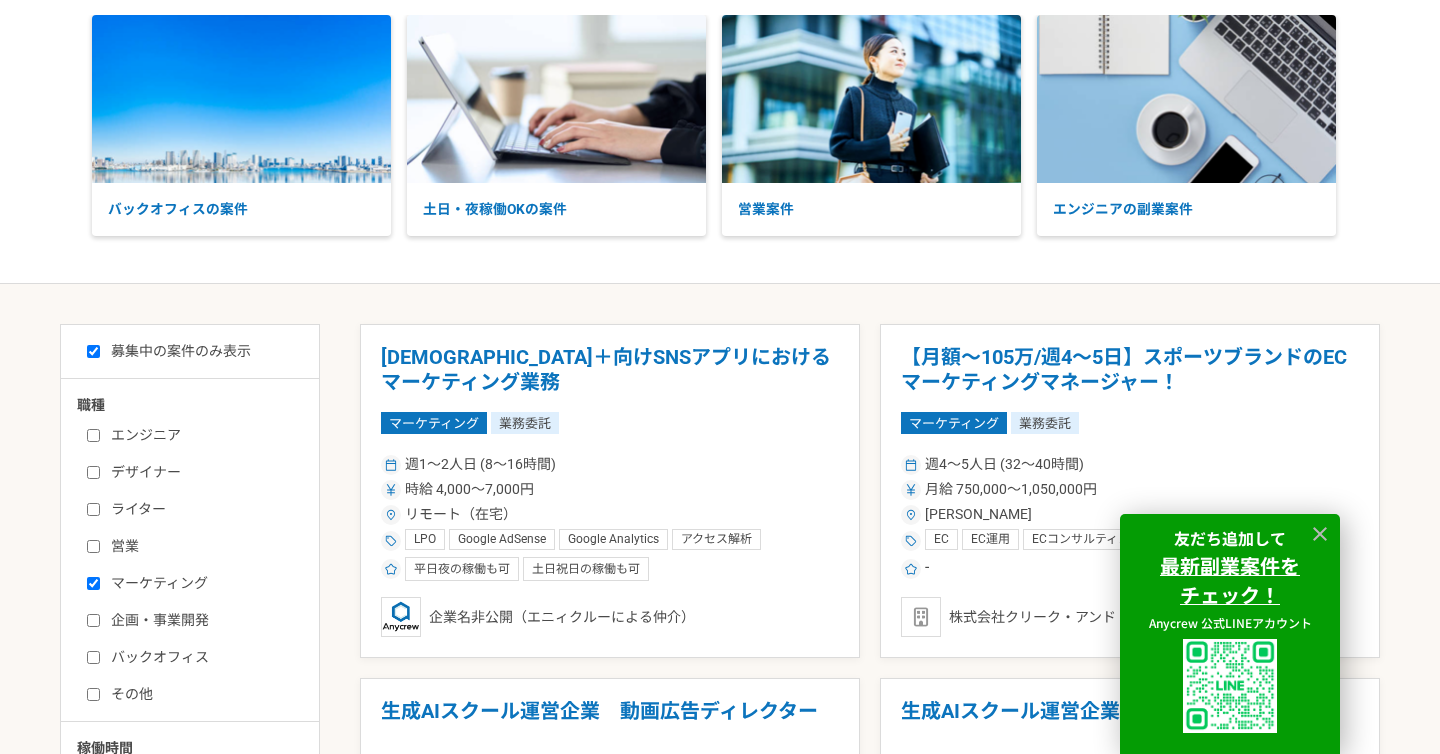 checkbox on "true" 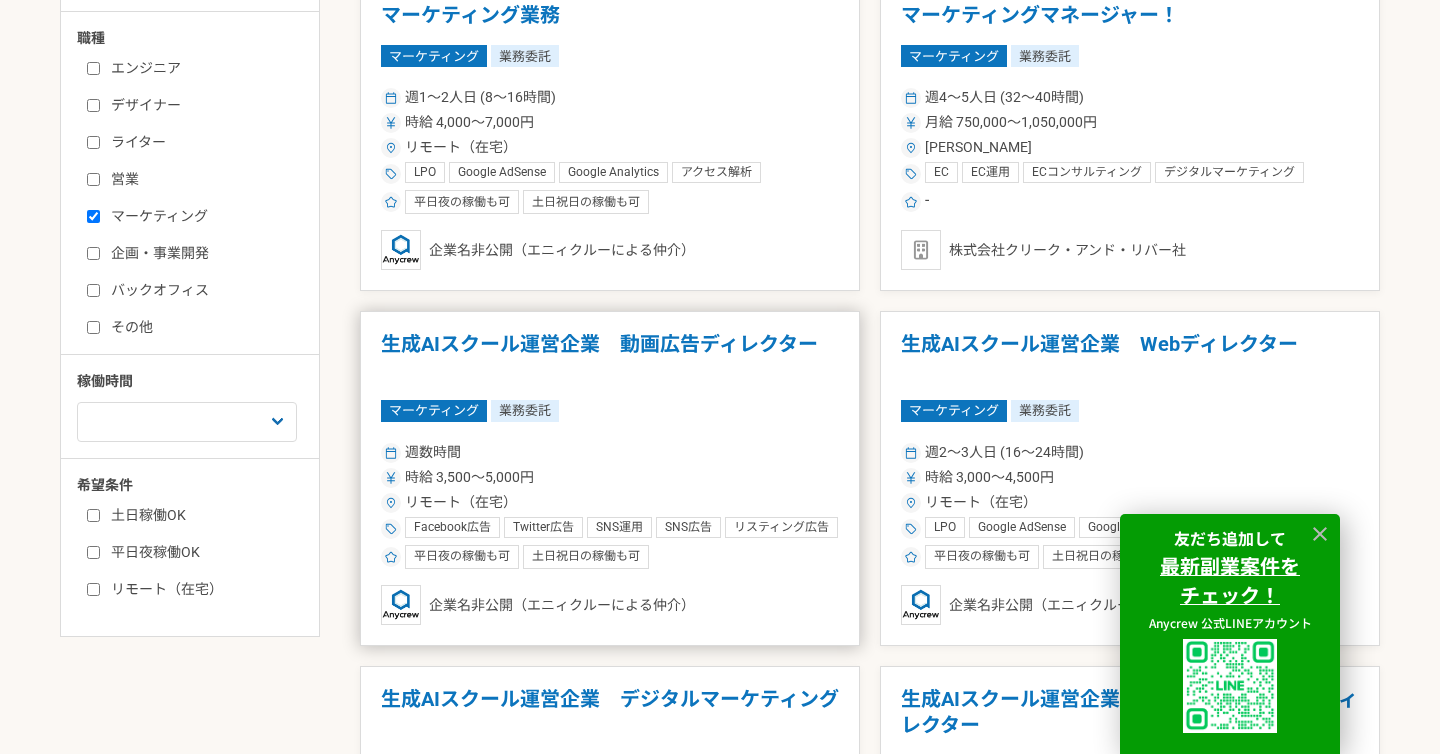 scroll, scrollTop: 788, scrollLeft: 0, axis: vertical 